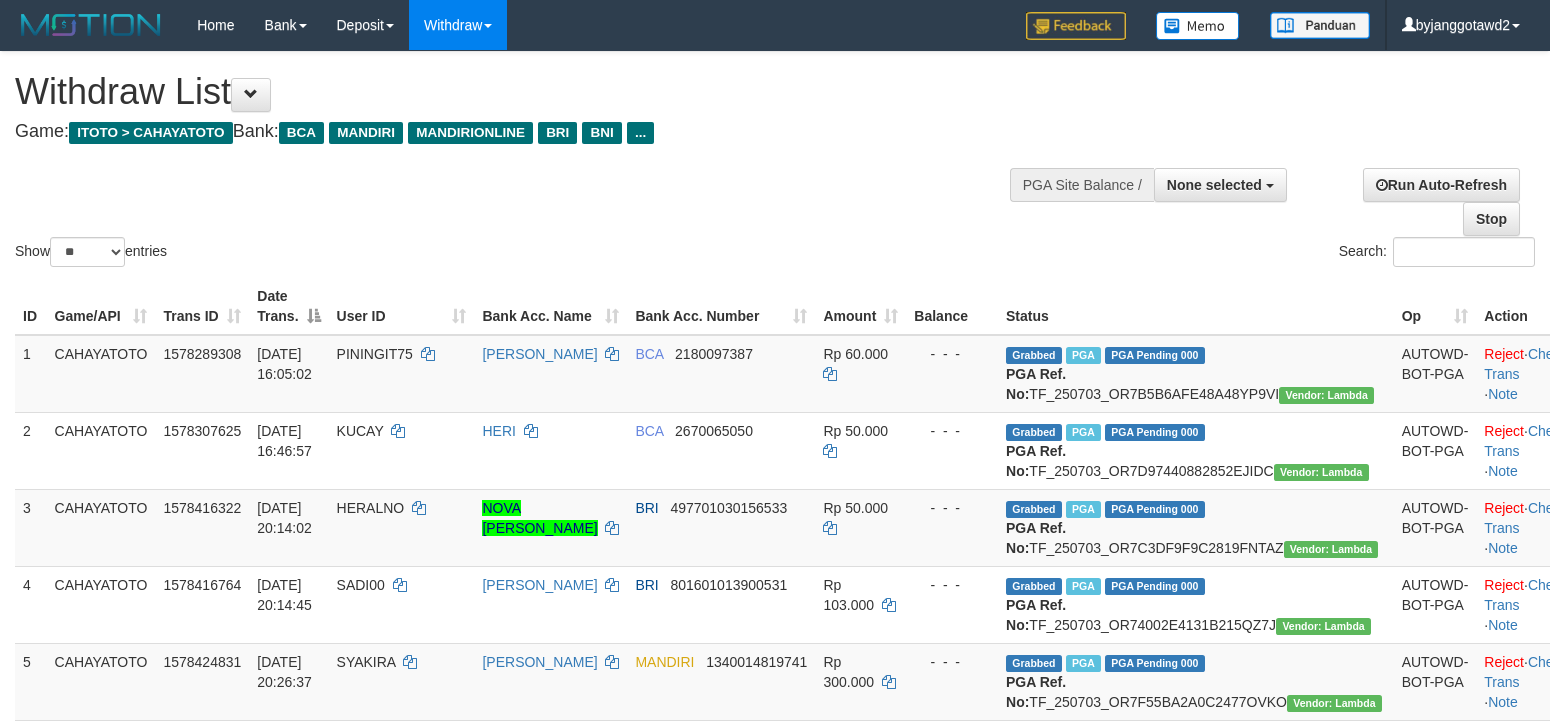 select 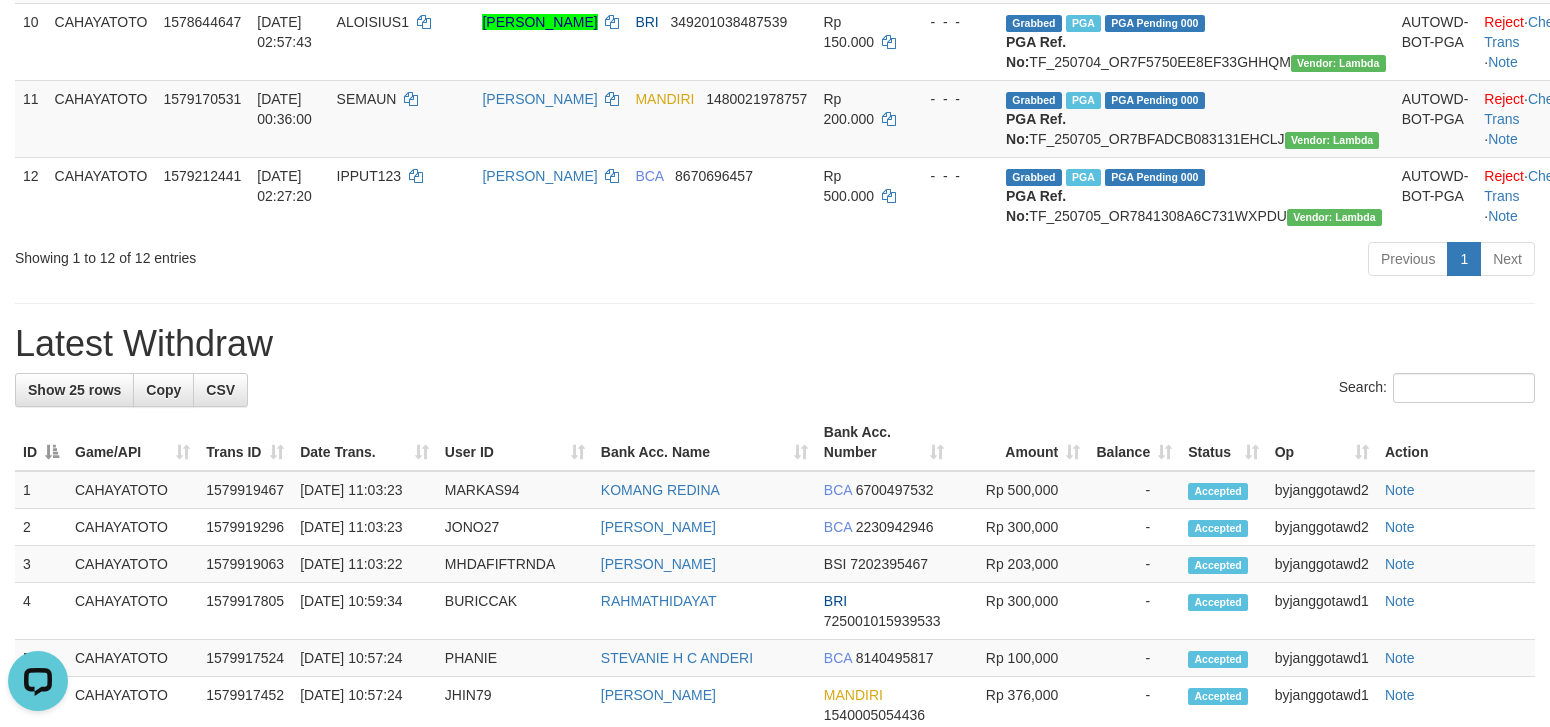 scroll, scrollTop: 0, scrollLeft: 0, axis: both 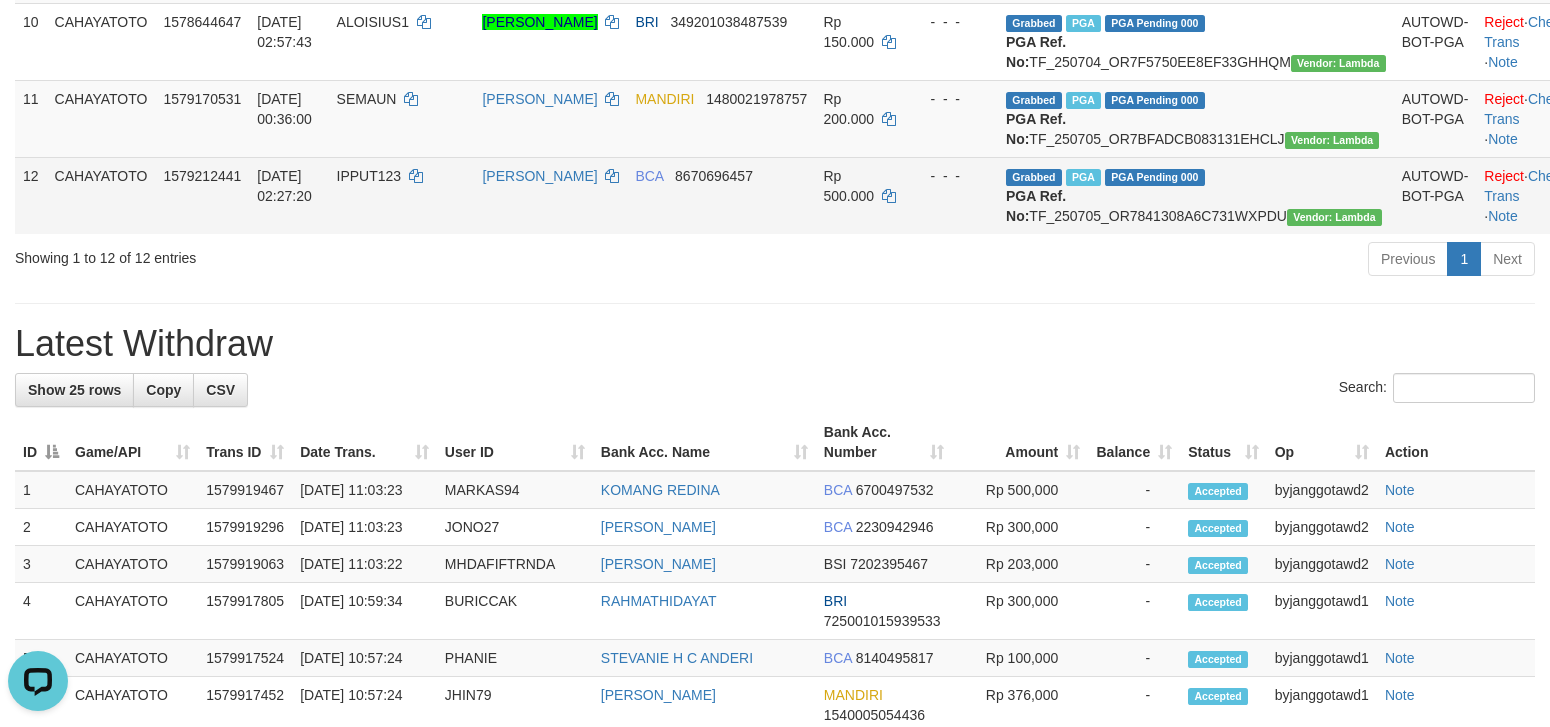click on "BCA     8670696457" at bounding box center [721, 195] 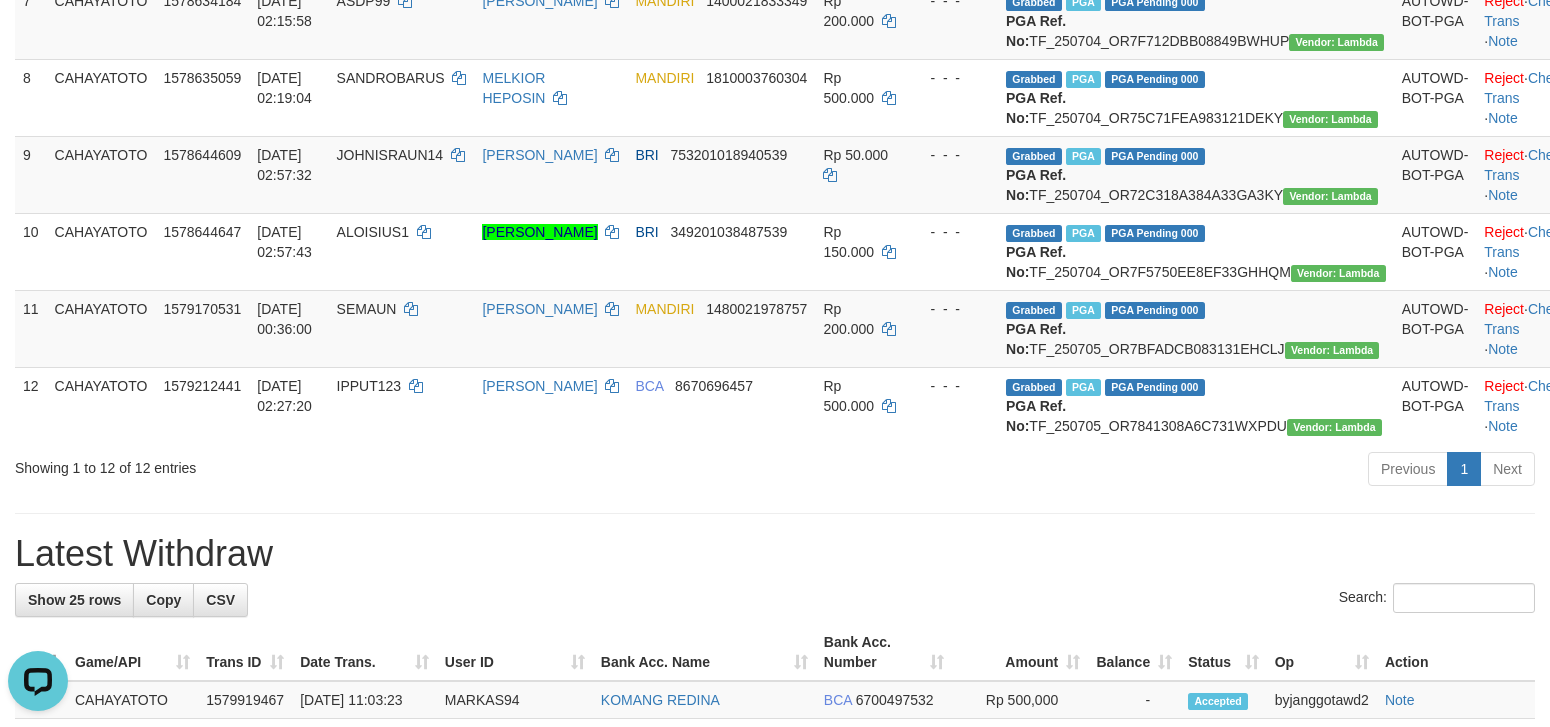 scroll, scrollTop: 275, scrollLeft: 0, axis: vertical 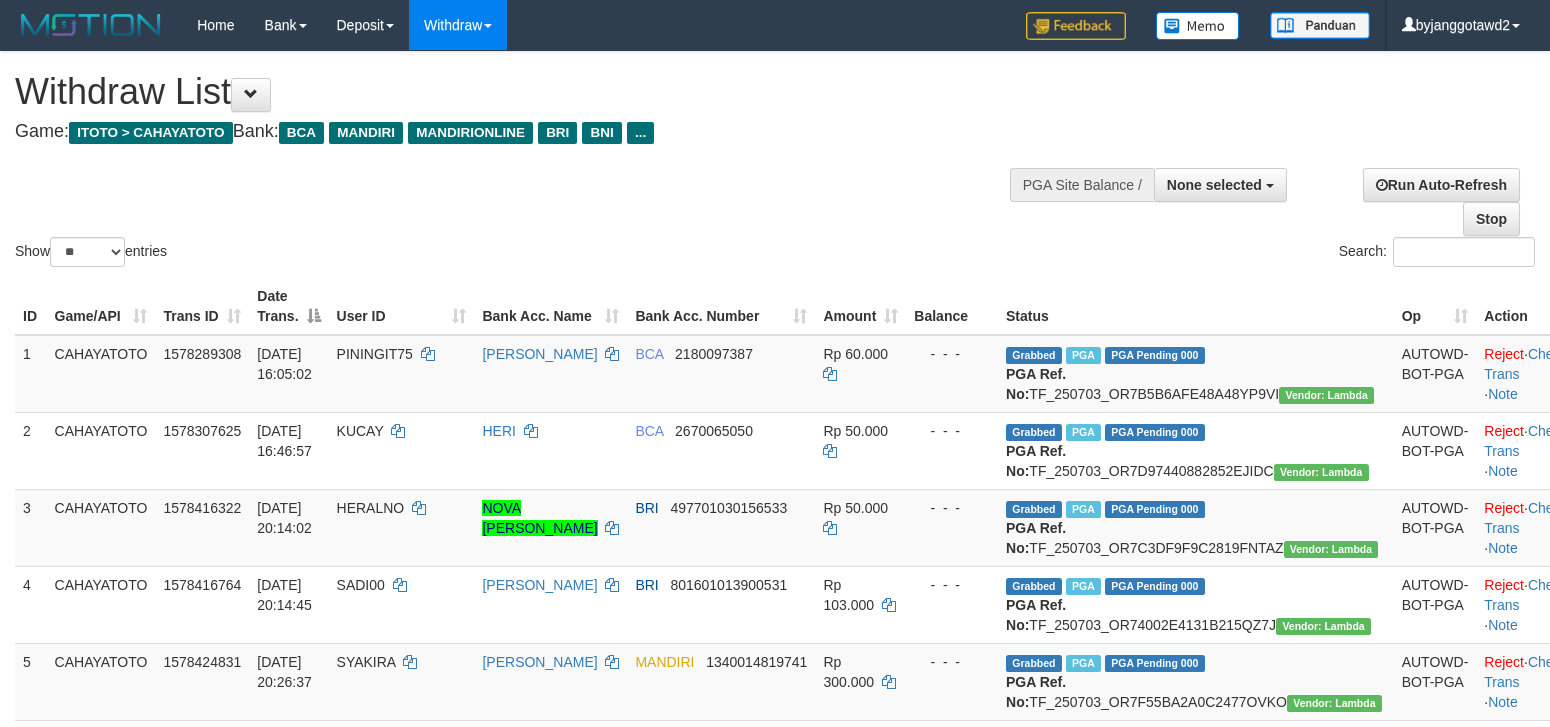 select 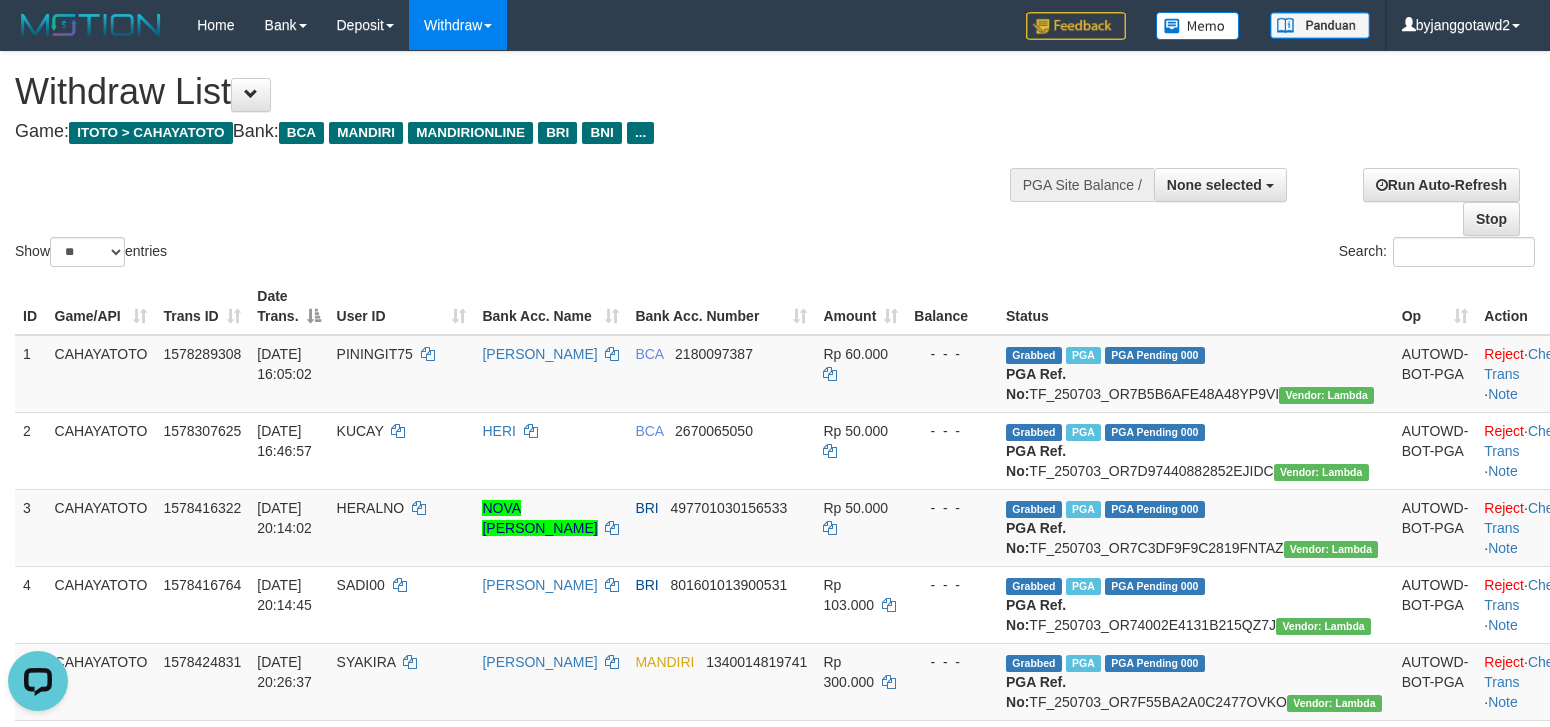 scroll, scrollTop: 0, scrollLeft: 0, axis: both 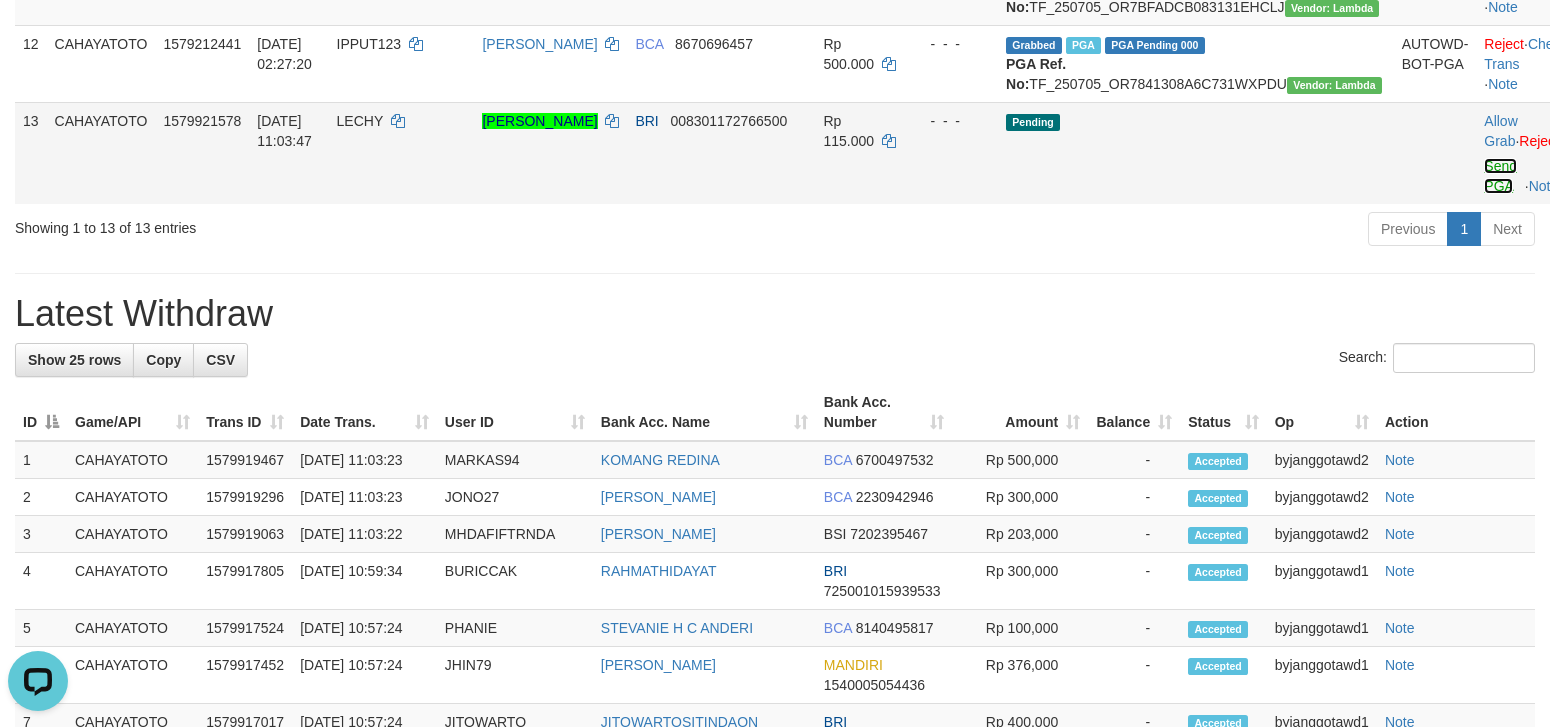 click on "Send PGA" at bounding box center (1500, 176) 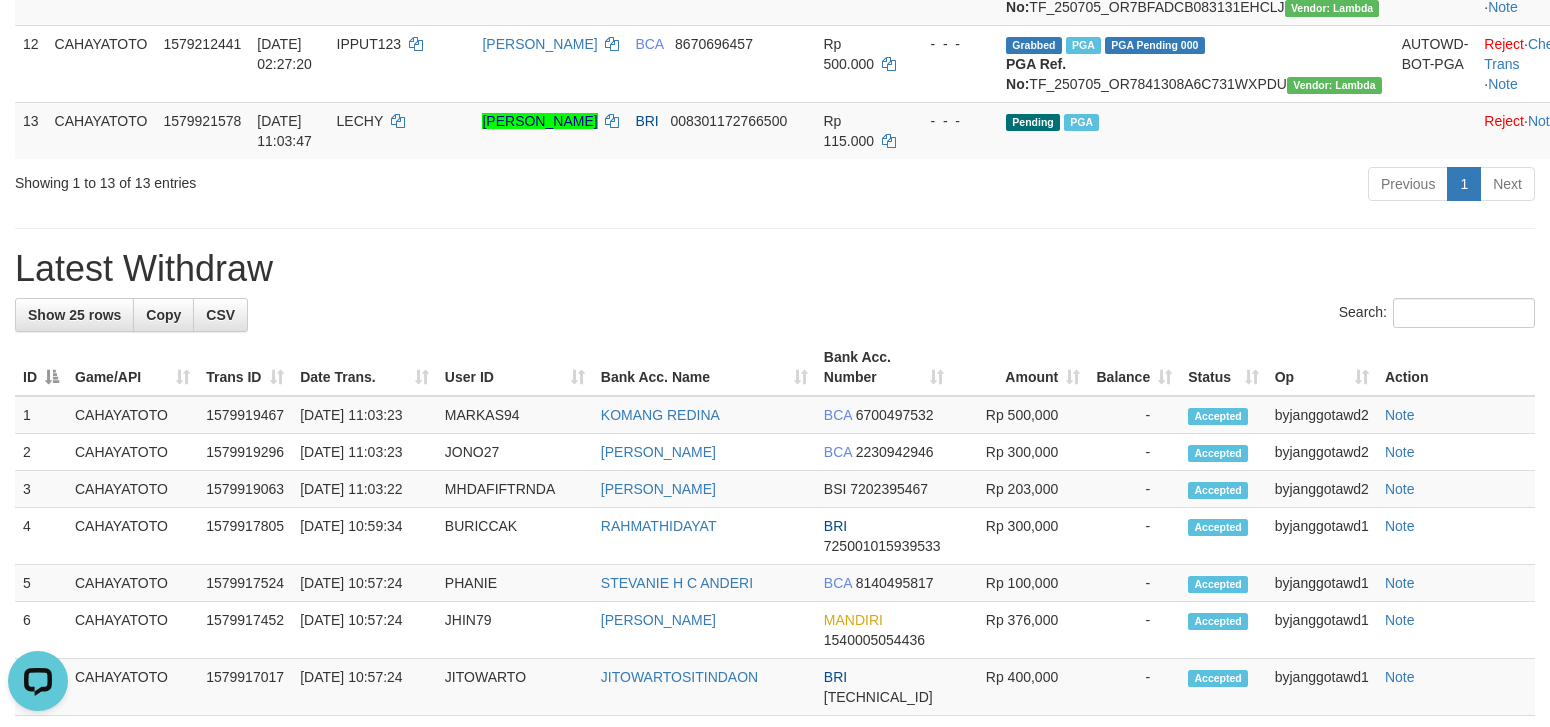 drag, startPoint x: 1037, startPoint y: 491, endPoint x: 986, endPoint y: 468, distance: 55.946404 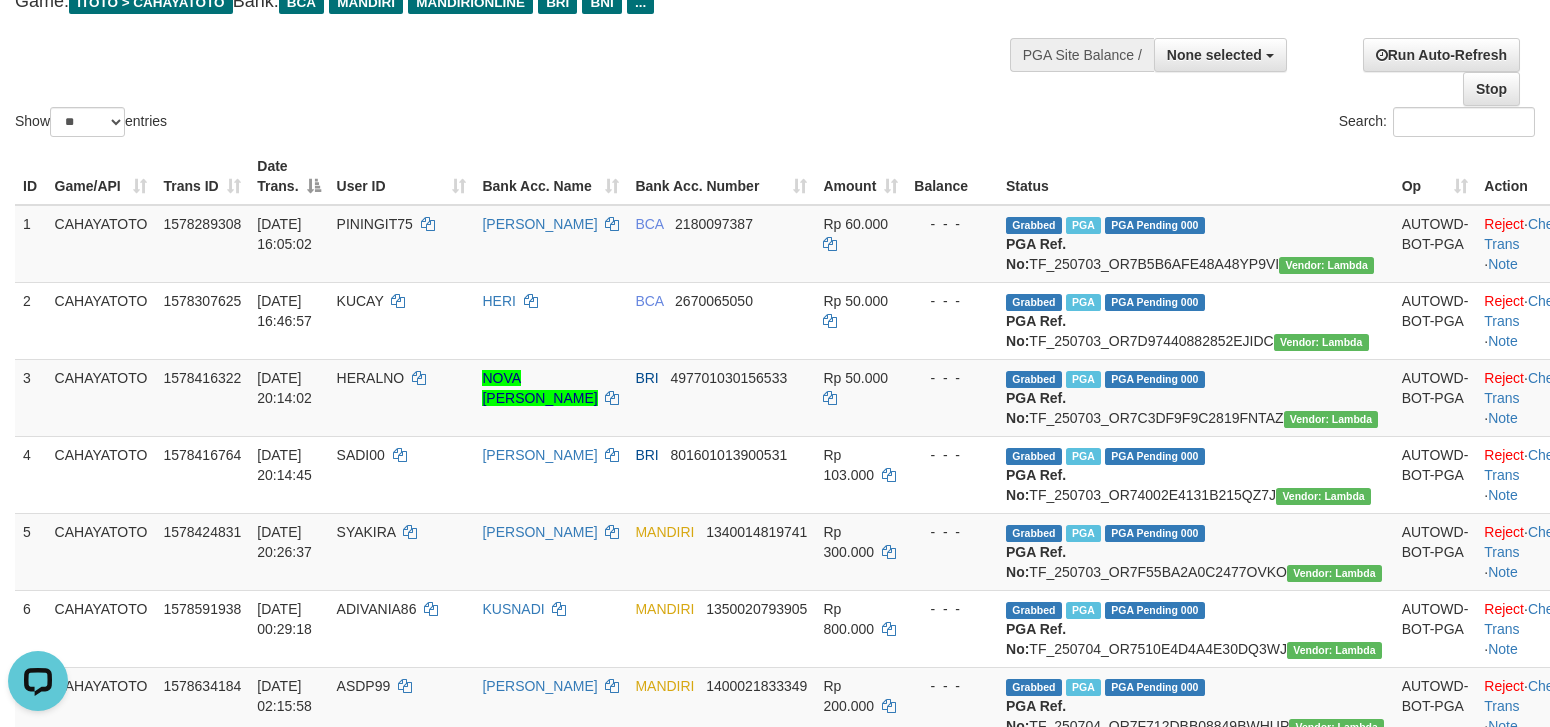 scroll, scrollTop: 0, scrollLeft: 0, axis: both 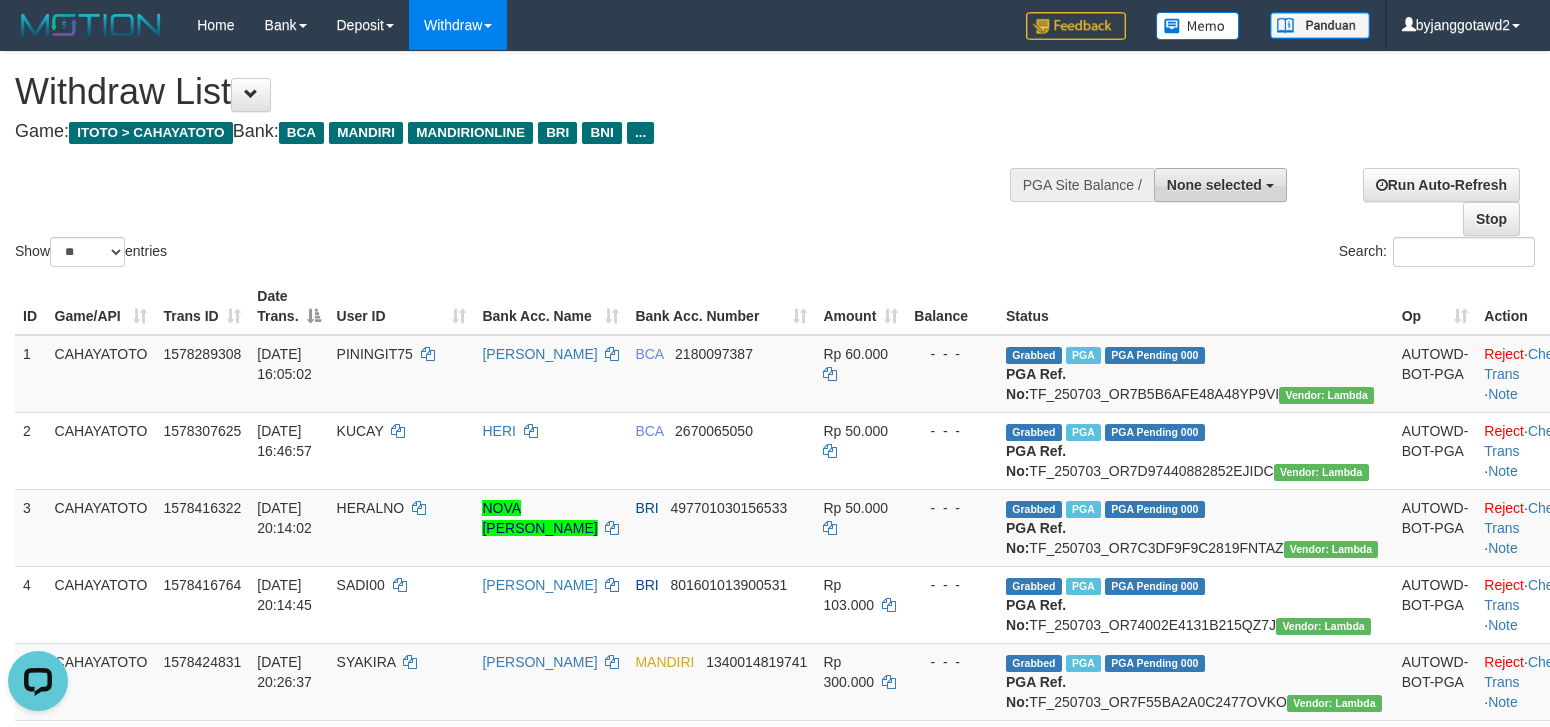 click on "None selected" at bounding box center (1220, 185) 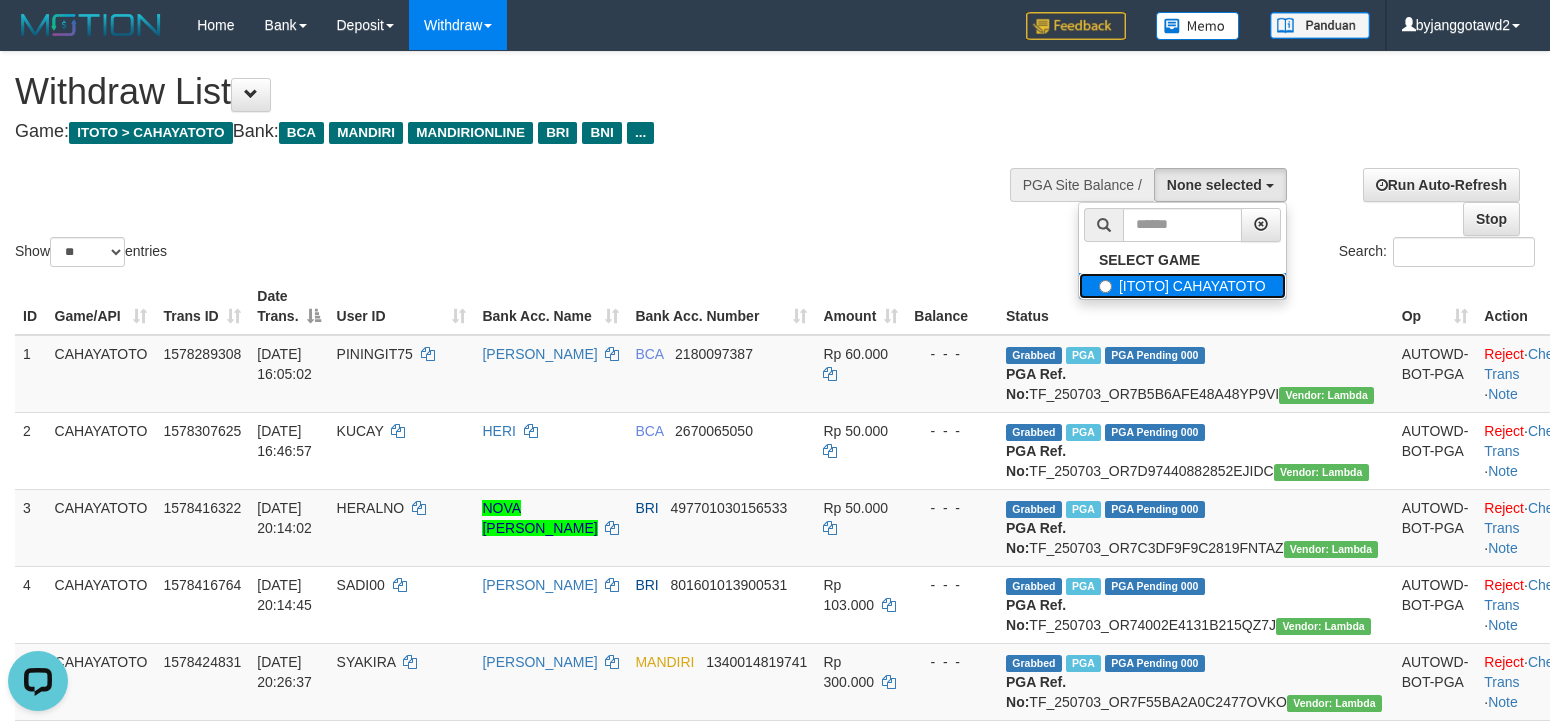 click on "[ITOTO] CAHAYATOTO" at bounding box center [1182, 286] 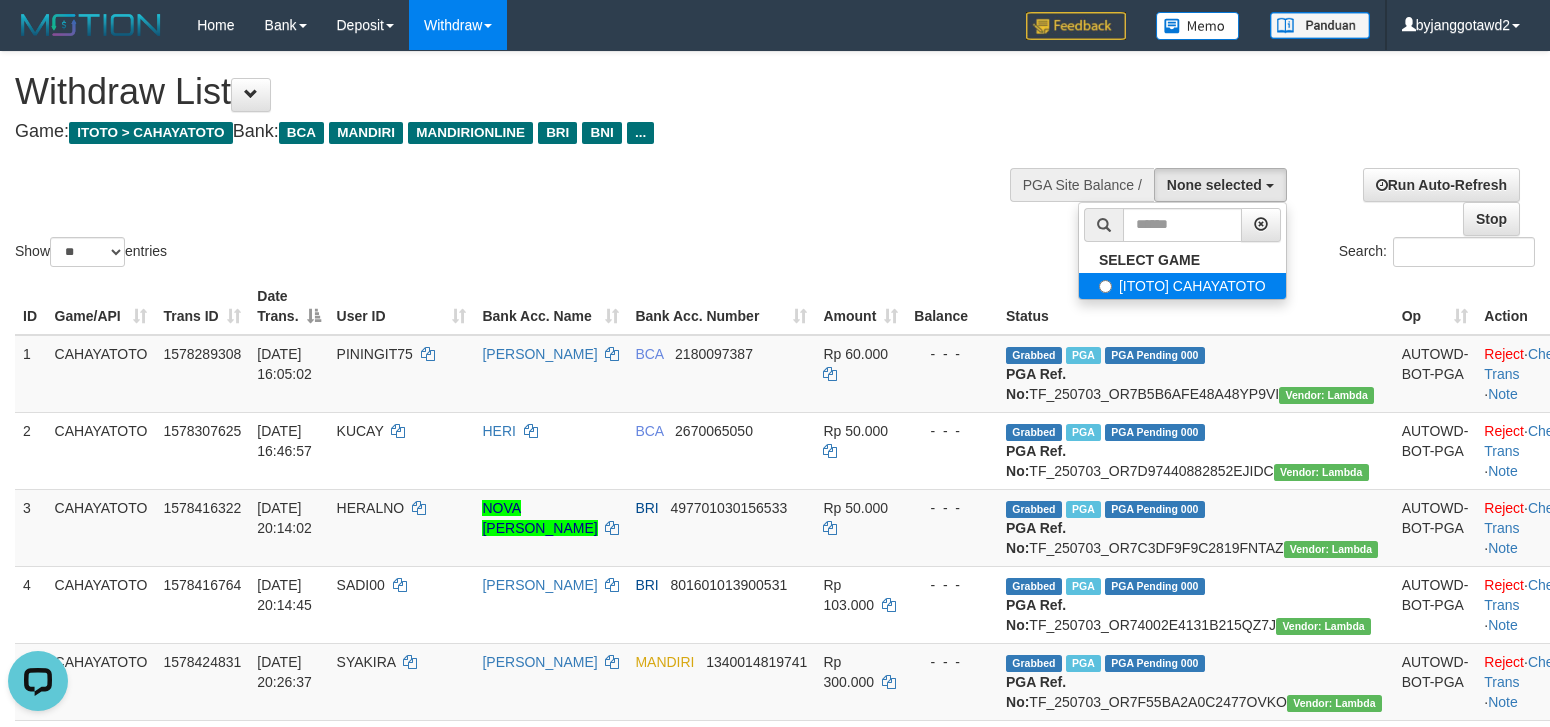 select on "****" 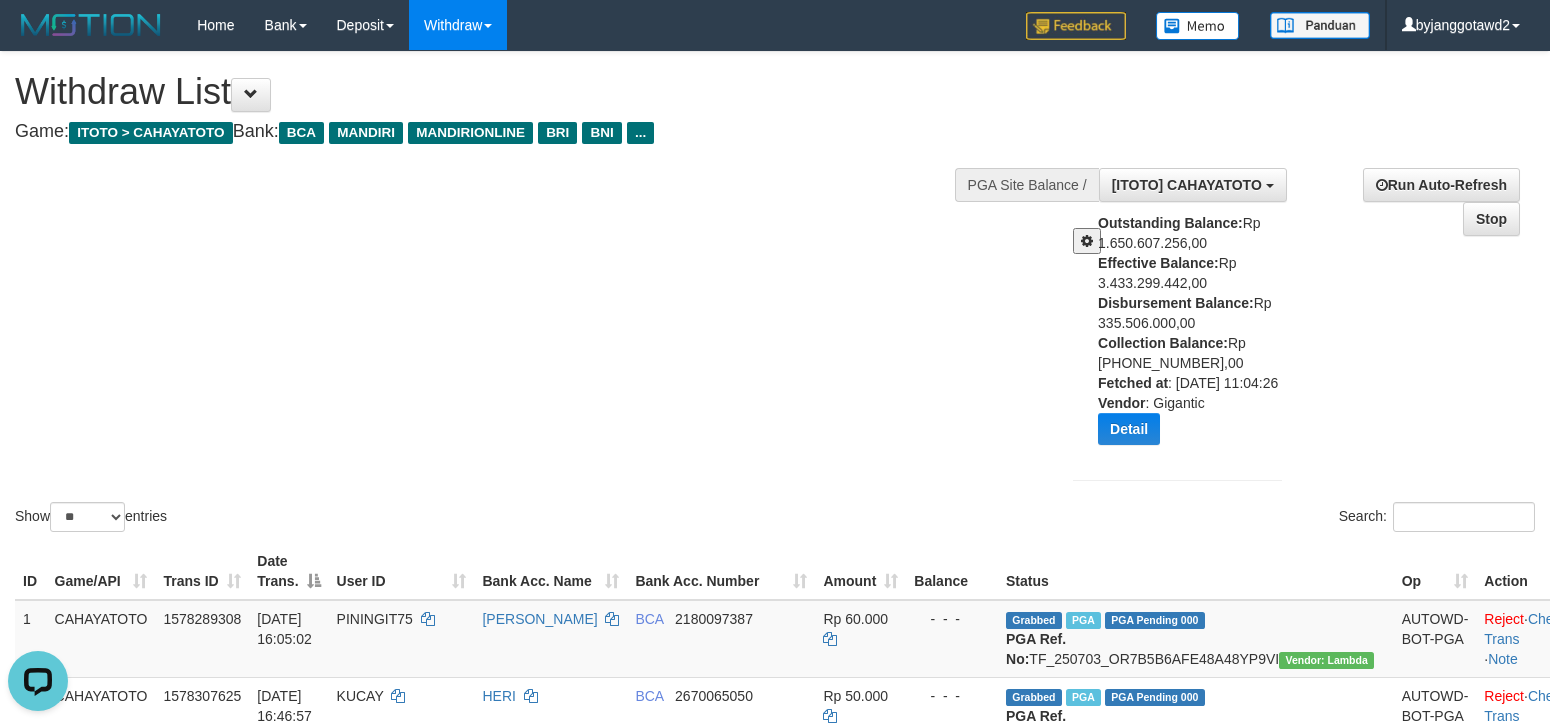 click on "Outstanding Balance:  Rp 1.650.607.256,00
Effective Balance:  Rp 3.433.299.442,00
Disbursement Balance:  Rp 335.506.000,00
Collection Balance:  Rp 12.332.031.578,00
Fetched at : 2025-07-06 11:04:26
Vendor : Gigantic
Detail
Vendor Name
Outstanding Balance
Effective Balance
Disbursment Balance
Collection Balance
No data found
Fetched at:   2025-07-06 11:04:26
Vendor:   Gigantic" at bounding box center (1197, 336) 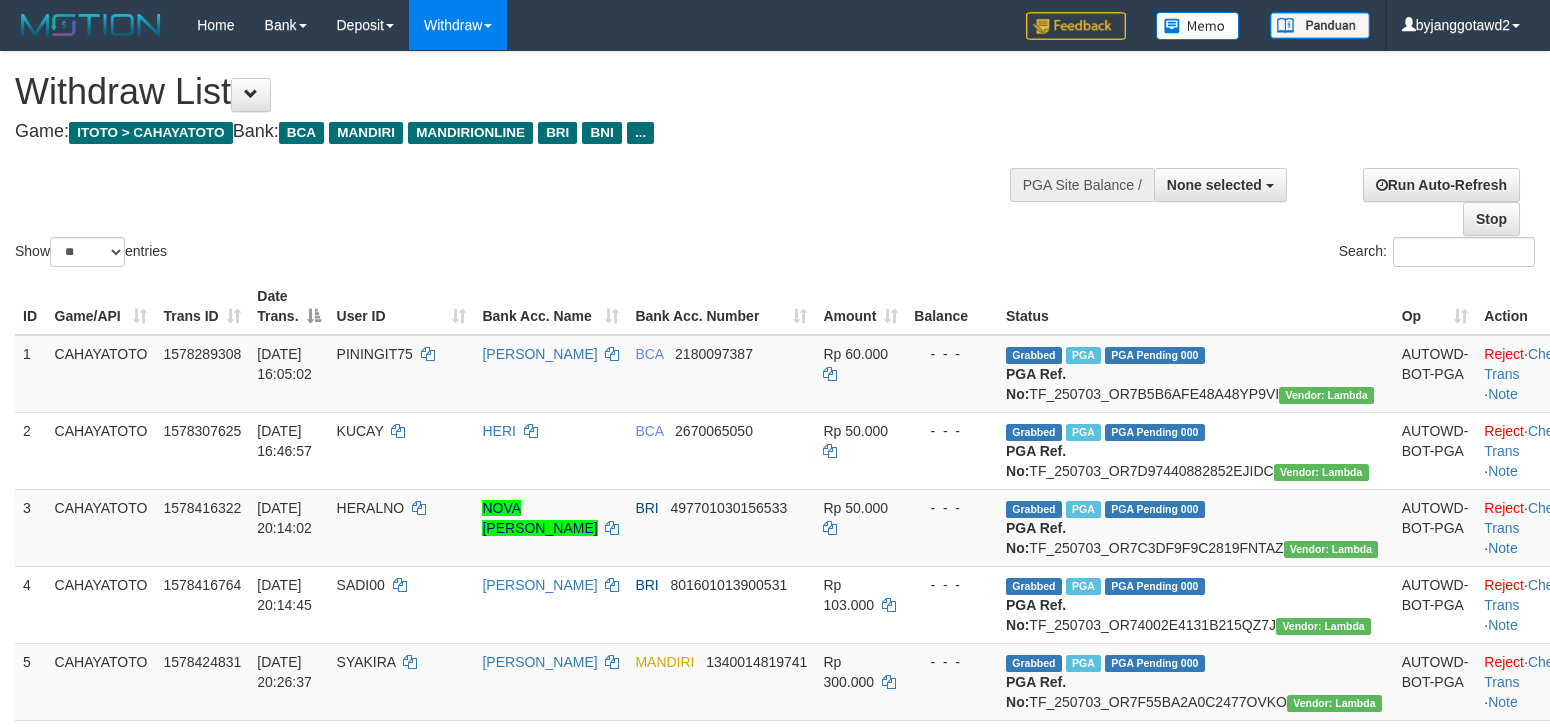select 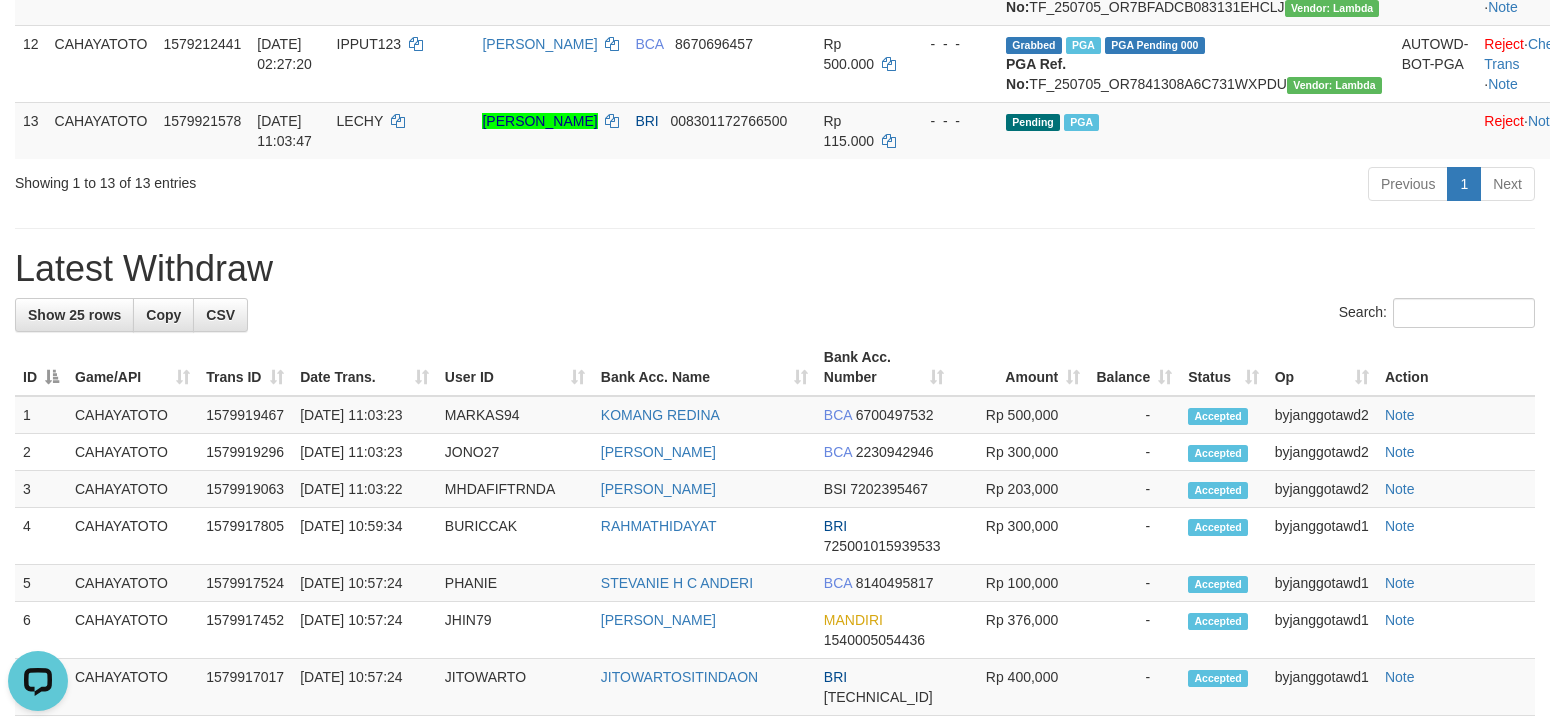 scroll, scrollTop: 0, scrollLeft: 0, axis: both 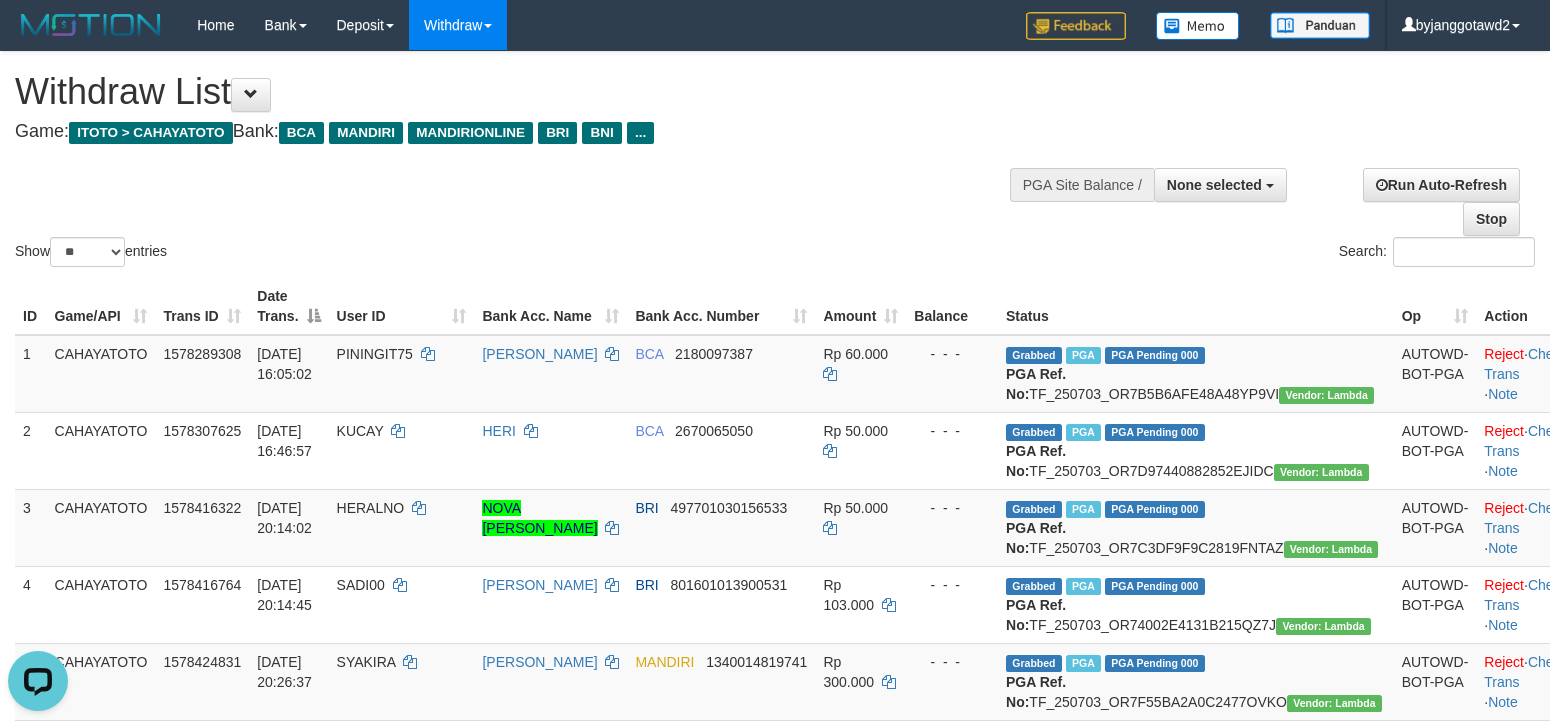 click on "Show  ** ** ** ***  entries Search:" at bounding box center (775, 161) 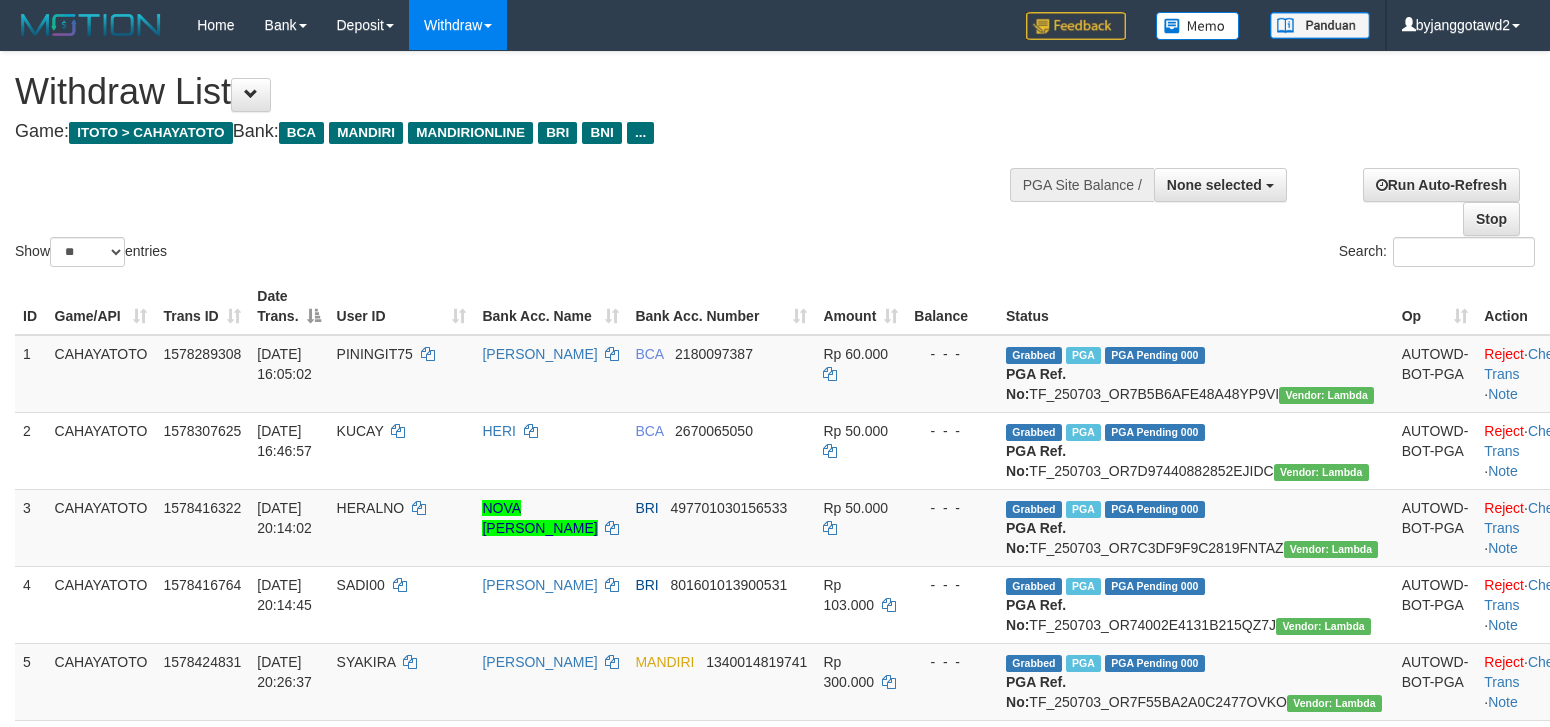 select 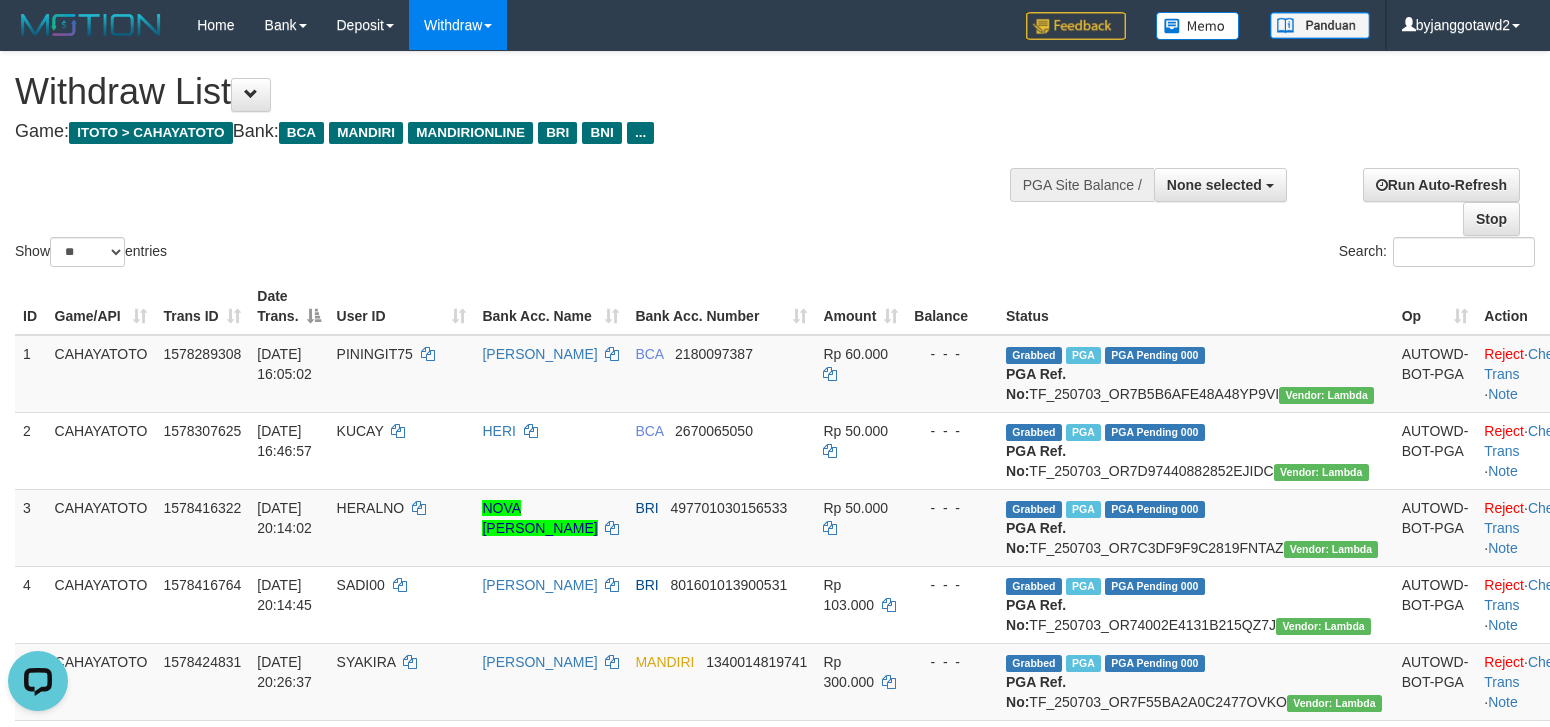 scroll, scrollTop: 0, scrollLeft: 0, axis: both 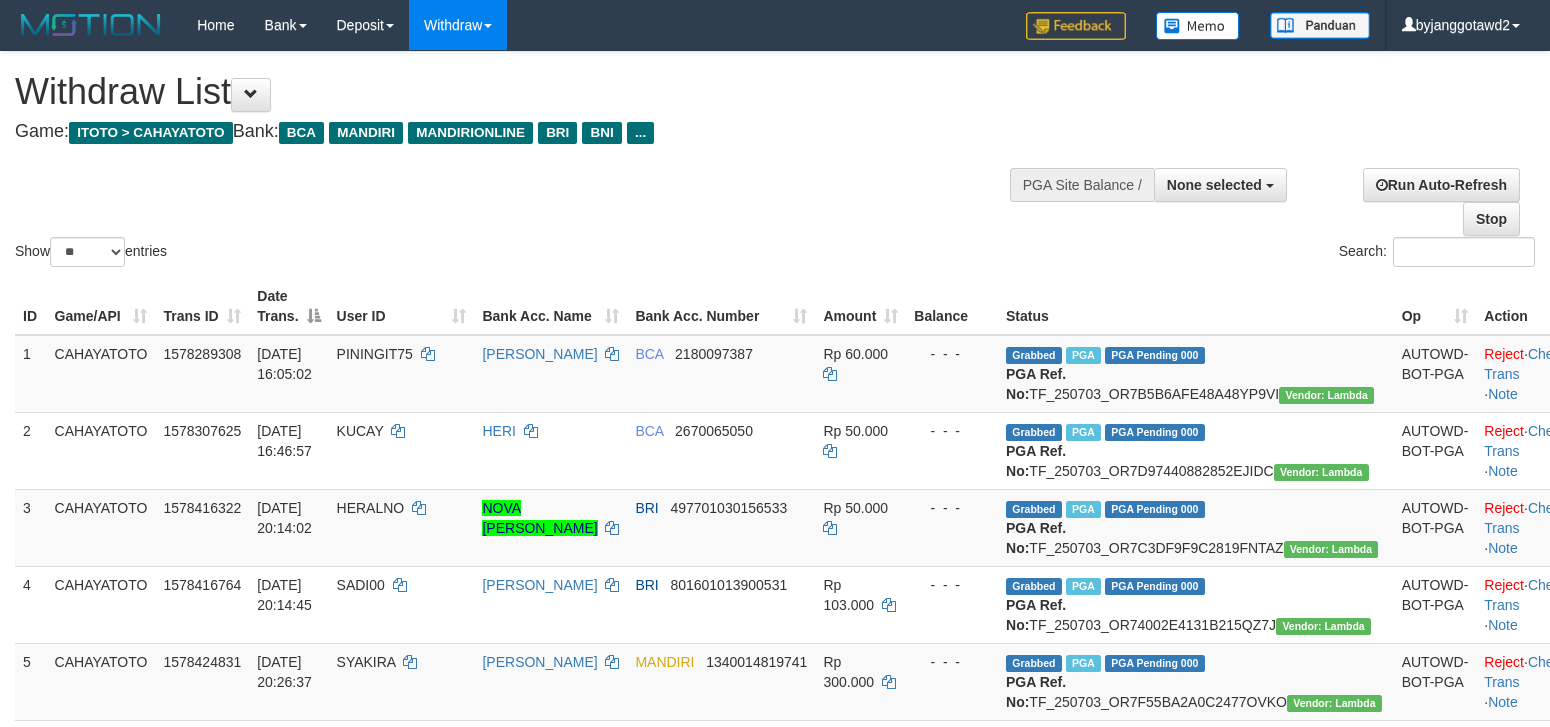 select 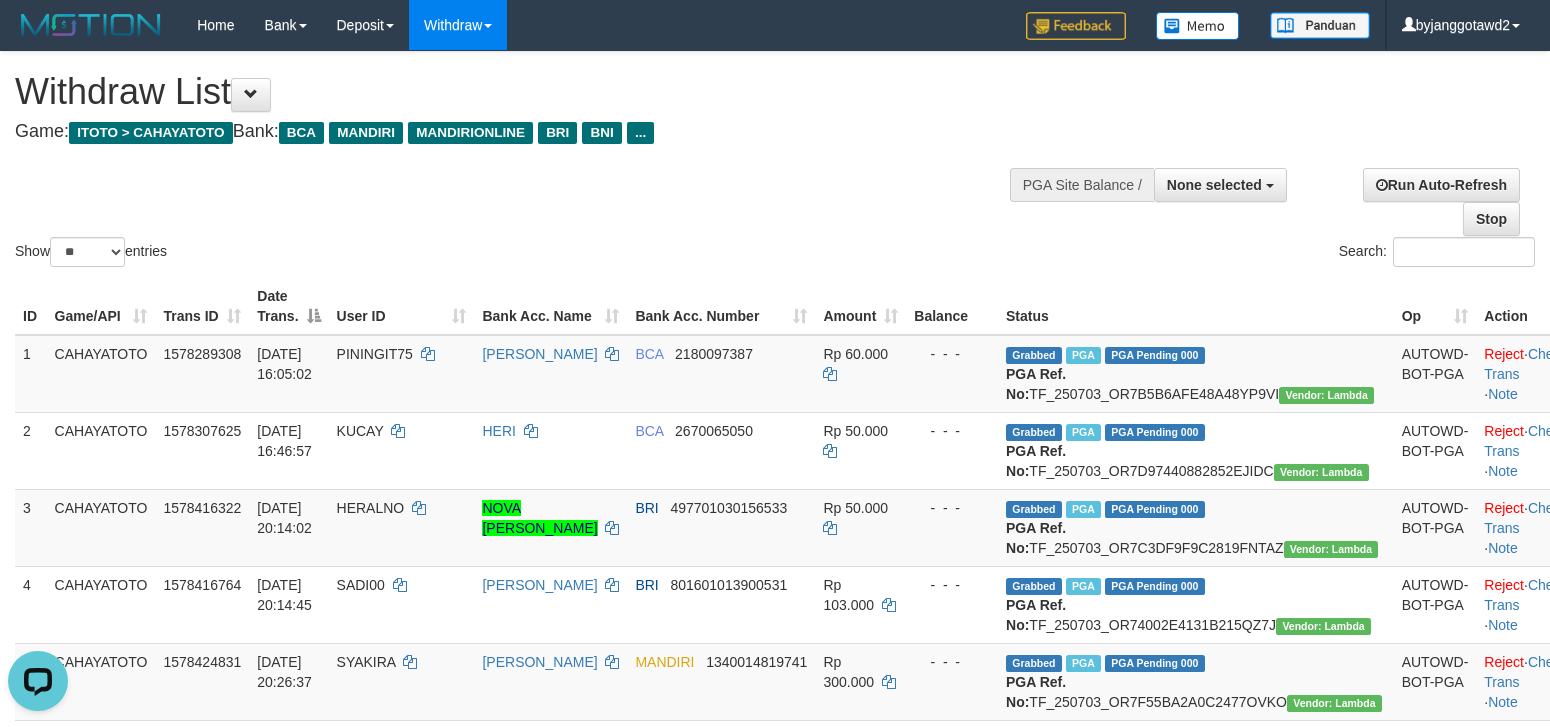scroll, scrollTop: 0, scrollLeft: 0, axis: both 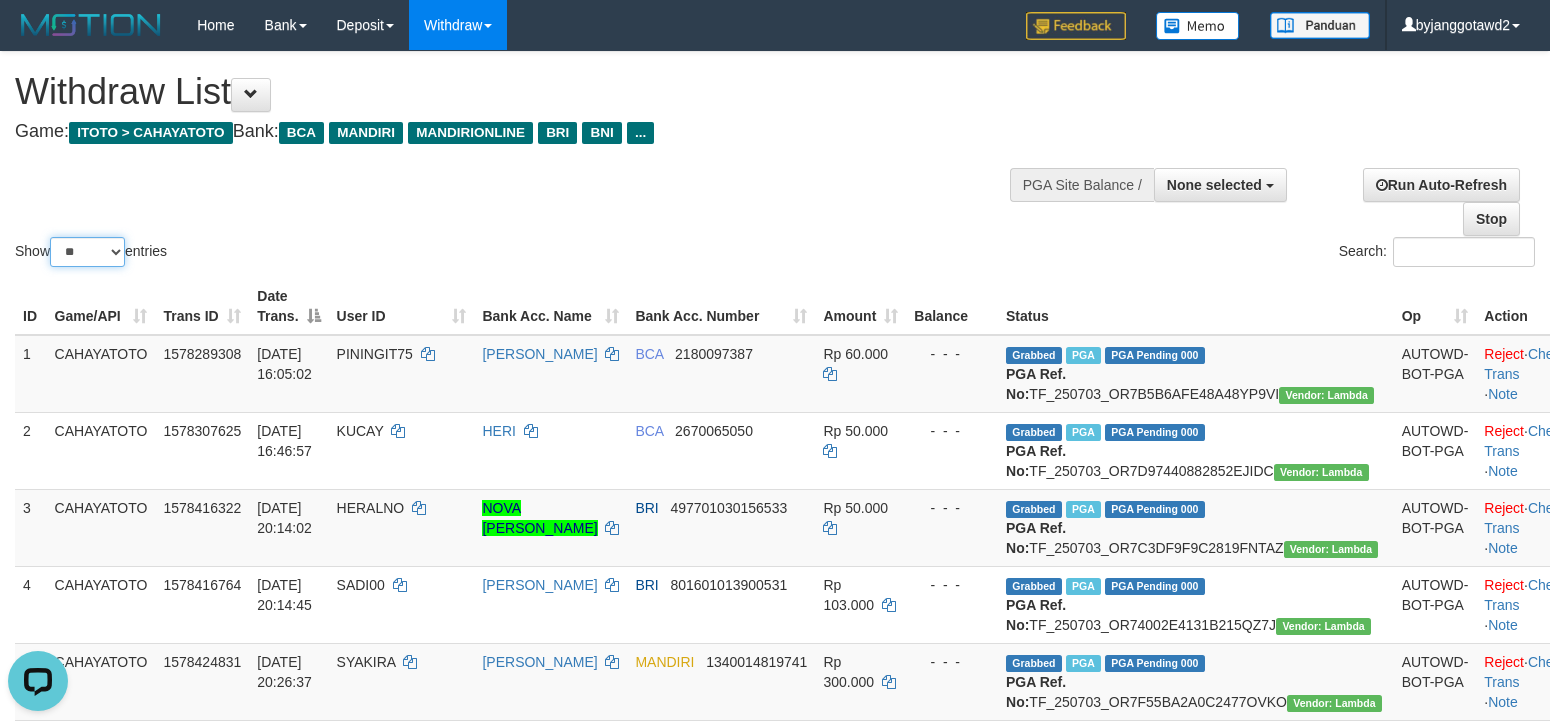click on "** ** ** ***" at bounding box center (87, 252) 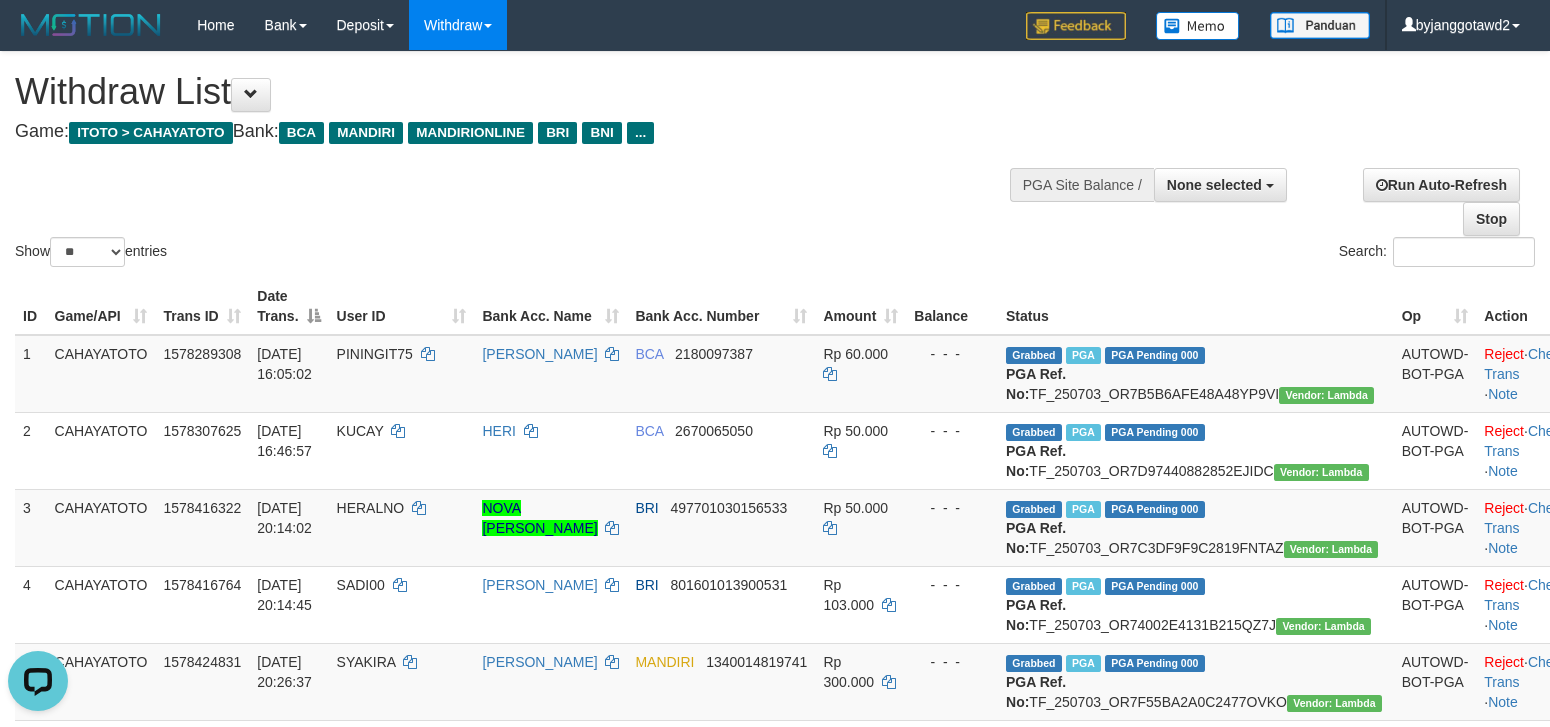 click on "Show  ** ** ** ***  entries" at bounding box center [387, 254] 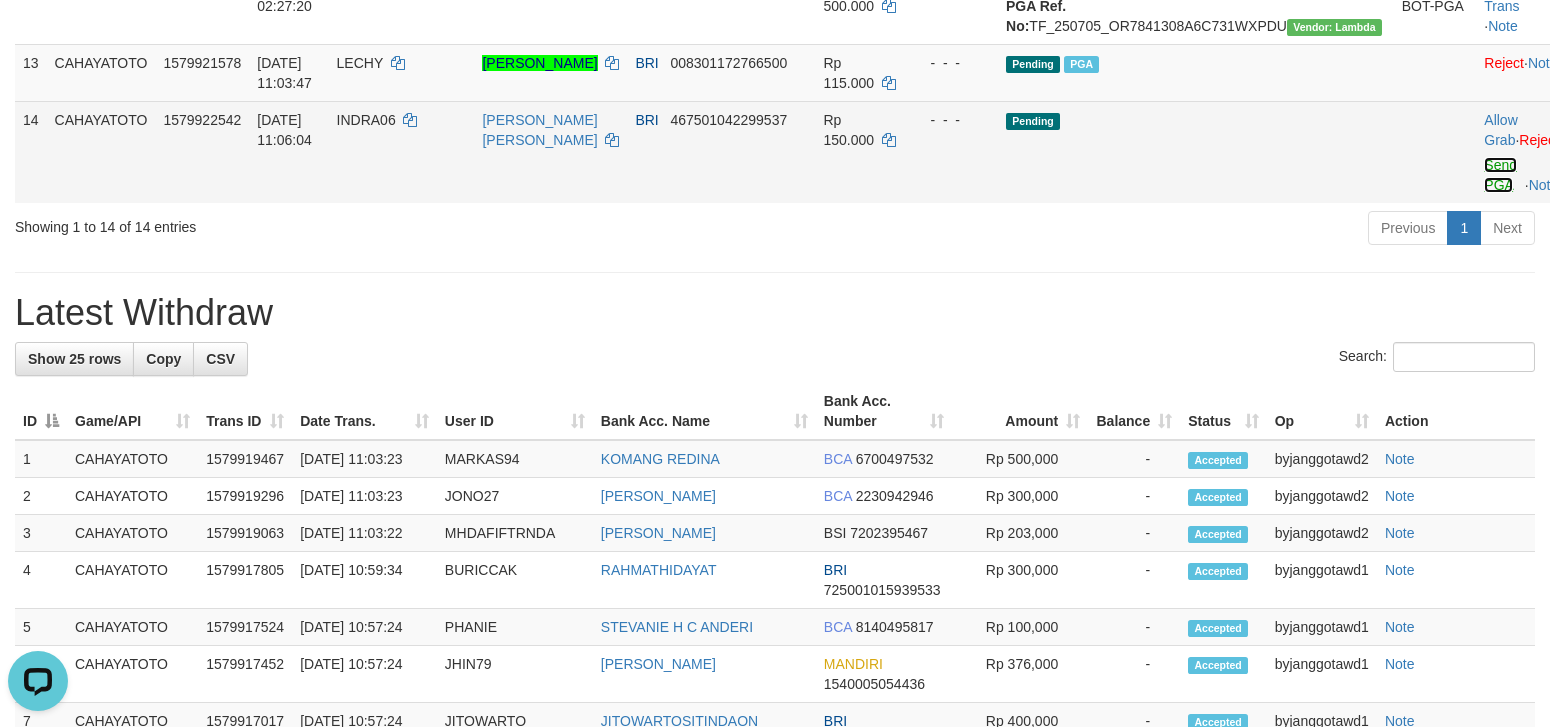 click on "Send PGA" at bounding box center (1500, 175) 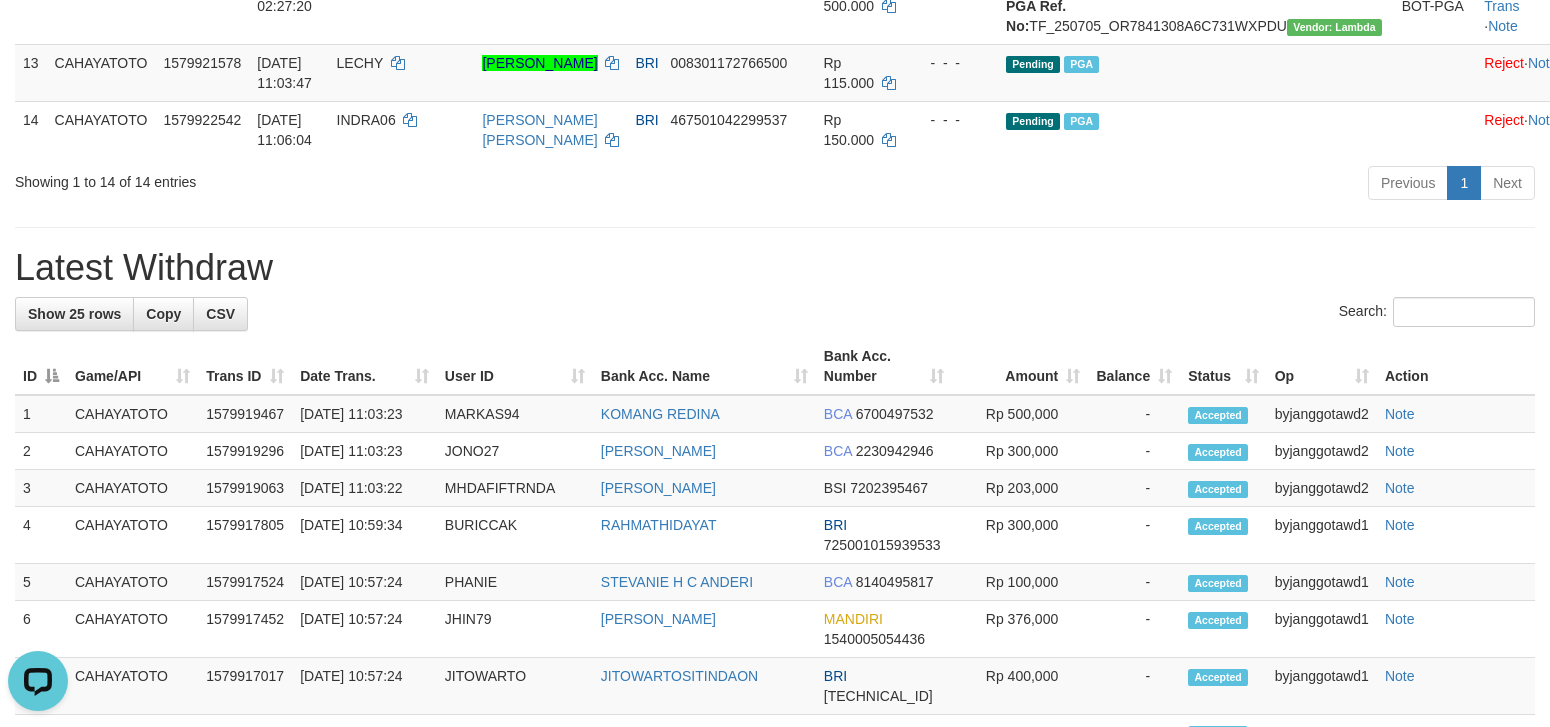 click on "**********" at bounding box center (775, 295) 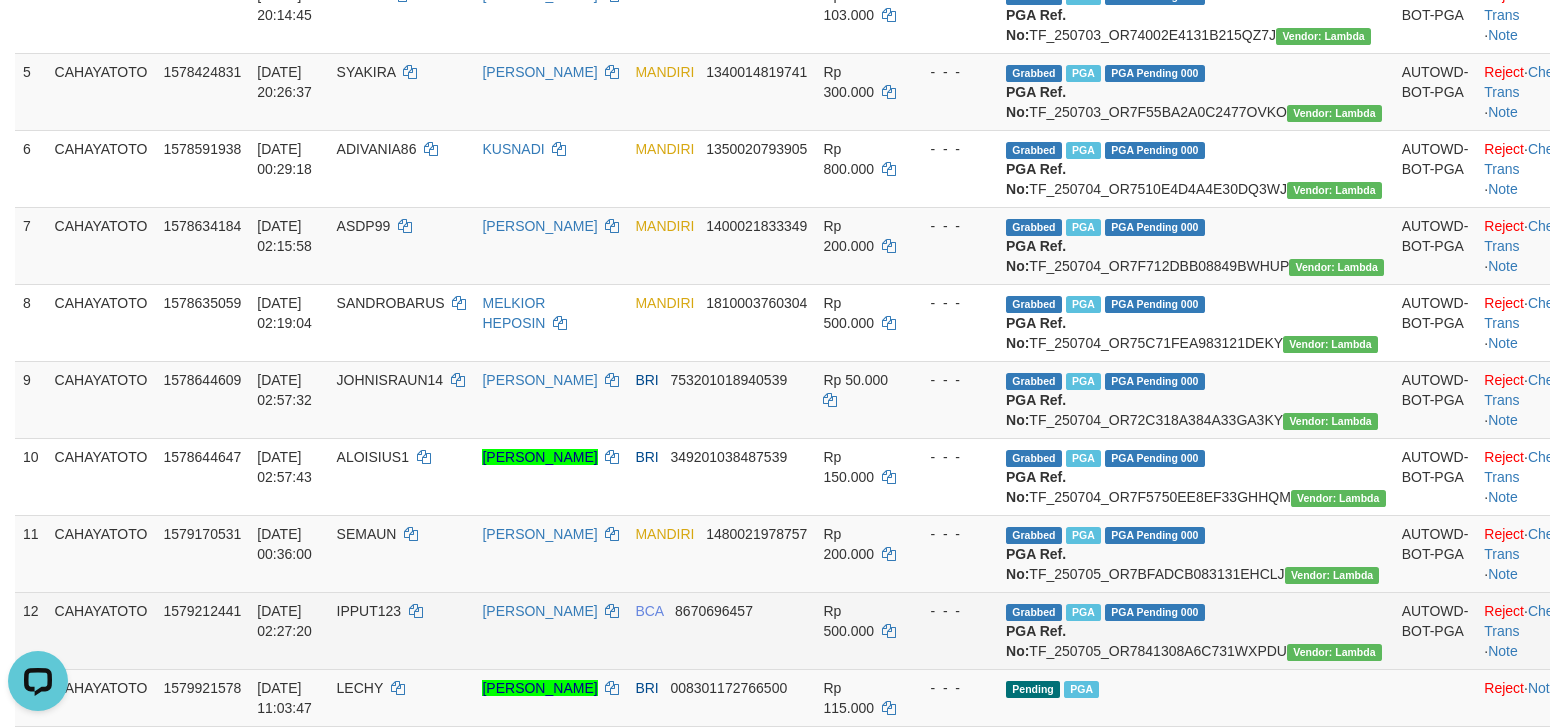 scroll, scrollTop: 0, scrollLeft: 0, axis: both 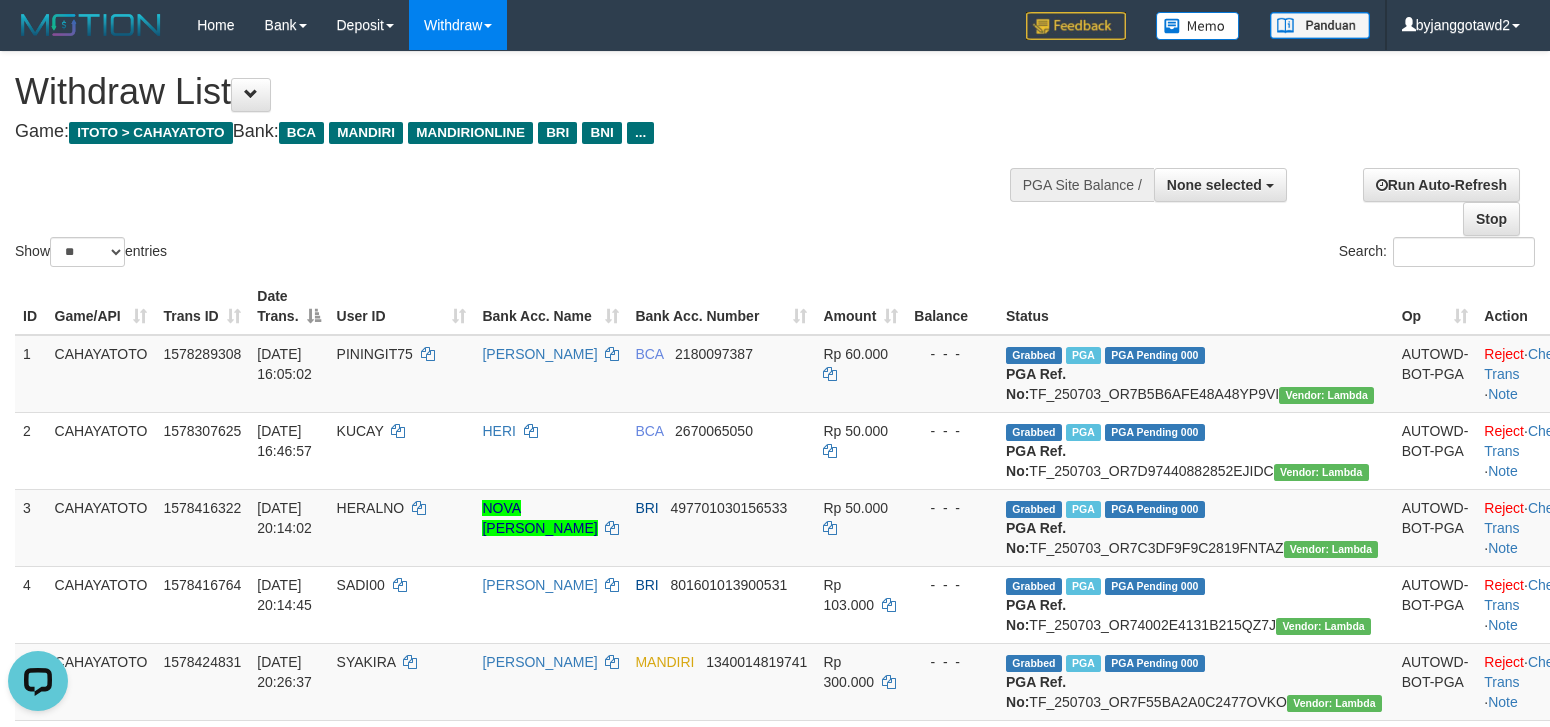 click on "Show  ** ** ** ***  entries Search:" at bounding box center (775, 161) 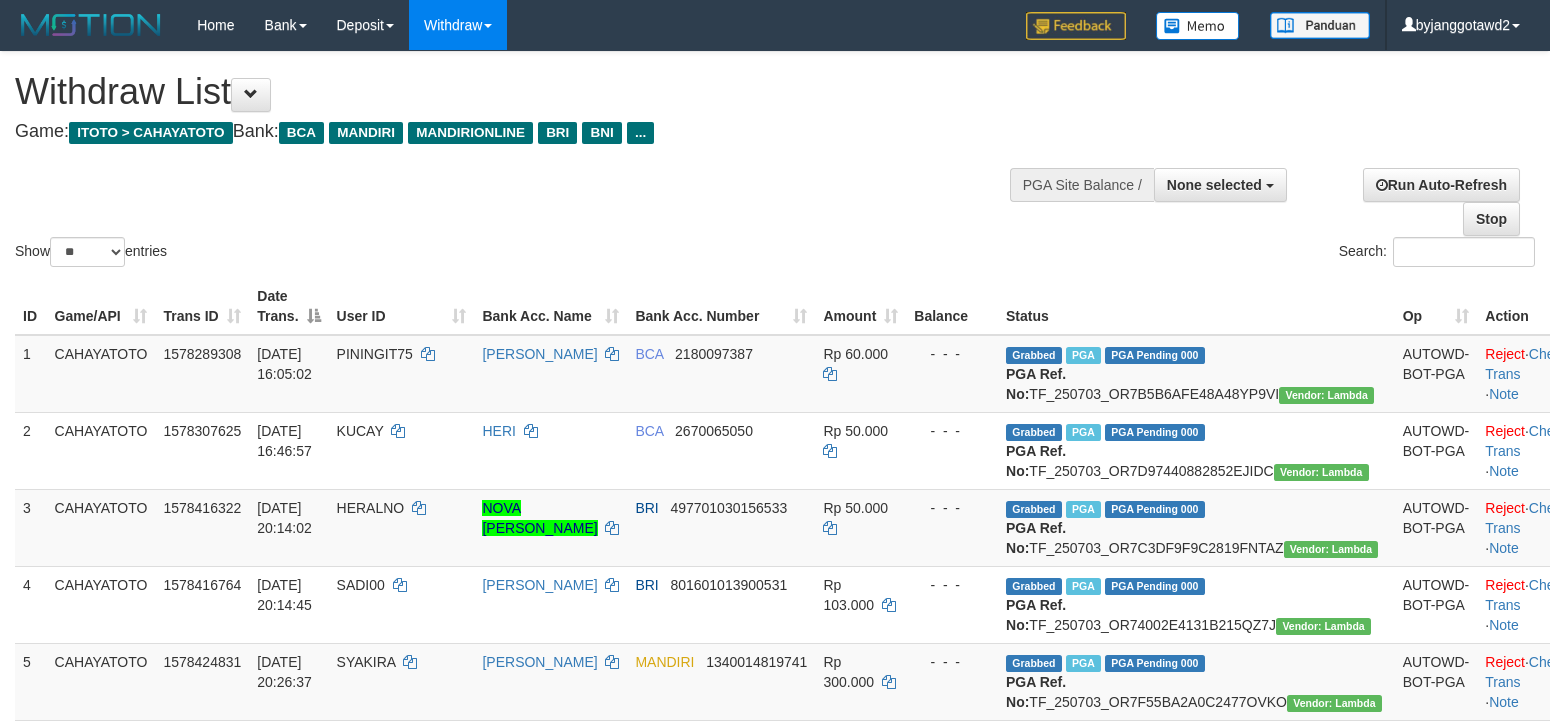 select 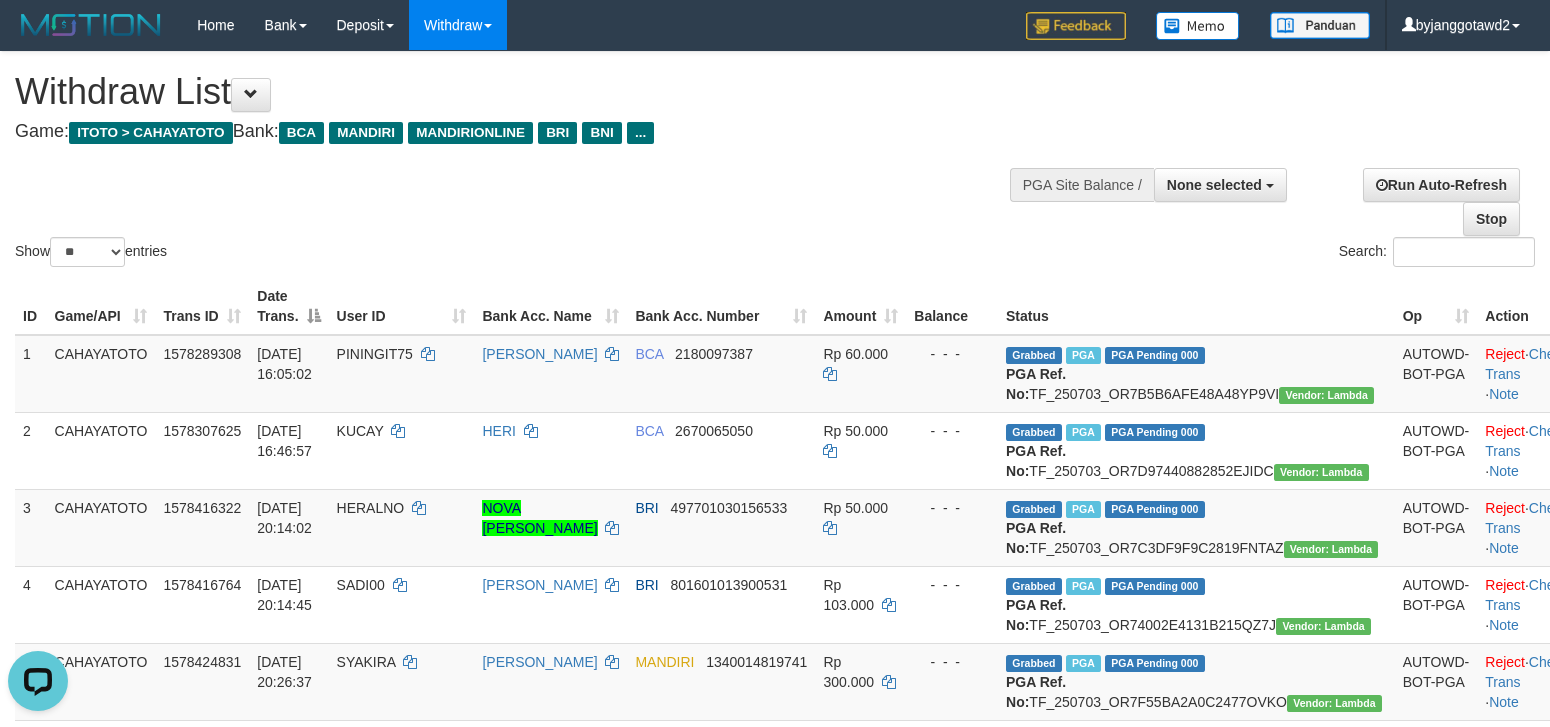 scroll, scrollTop: 0, scrollLeft: 0, axis: both 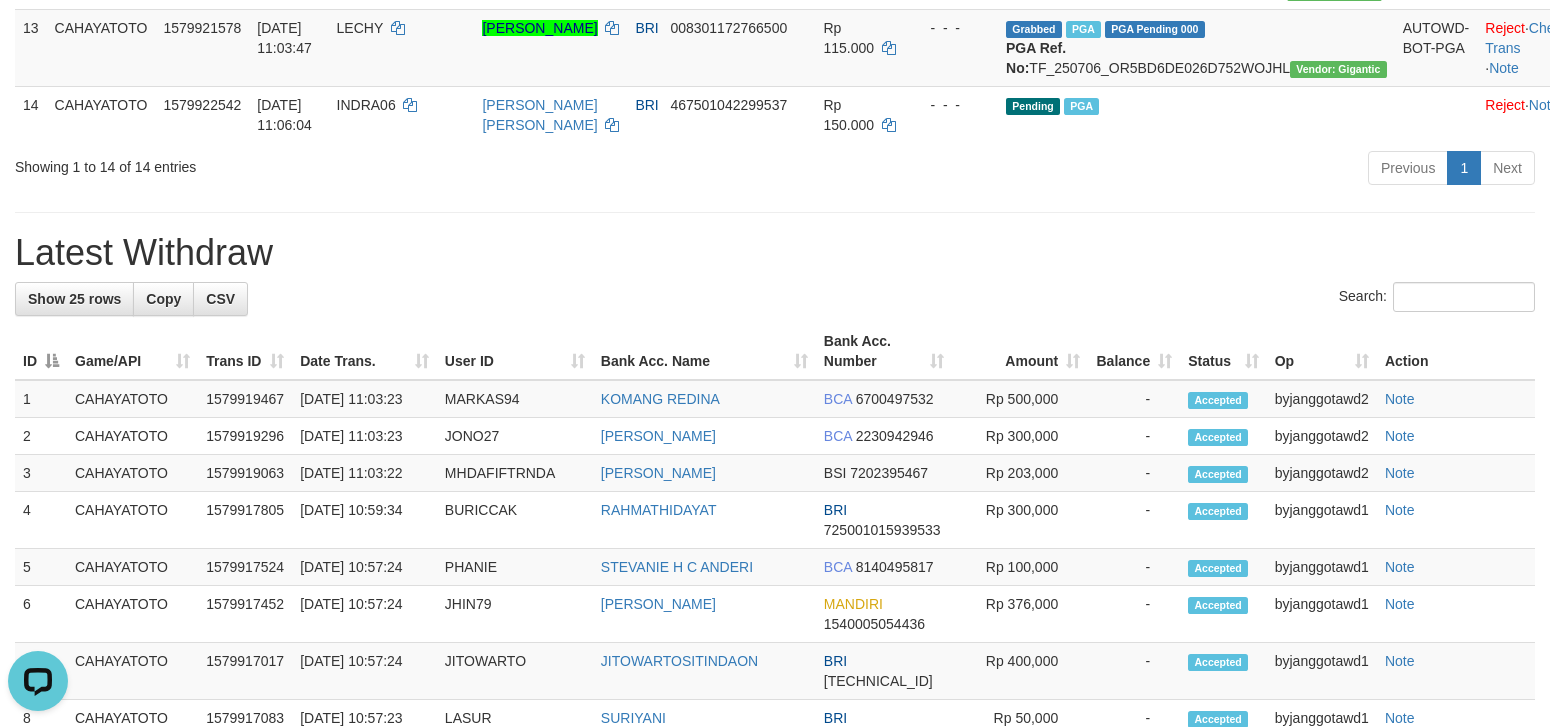 click on "Latest Withdraw" at bounding box center (775, 253) 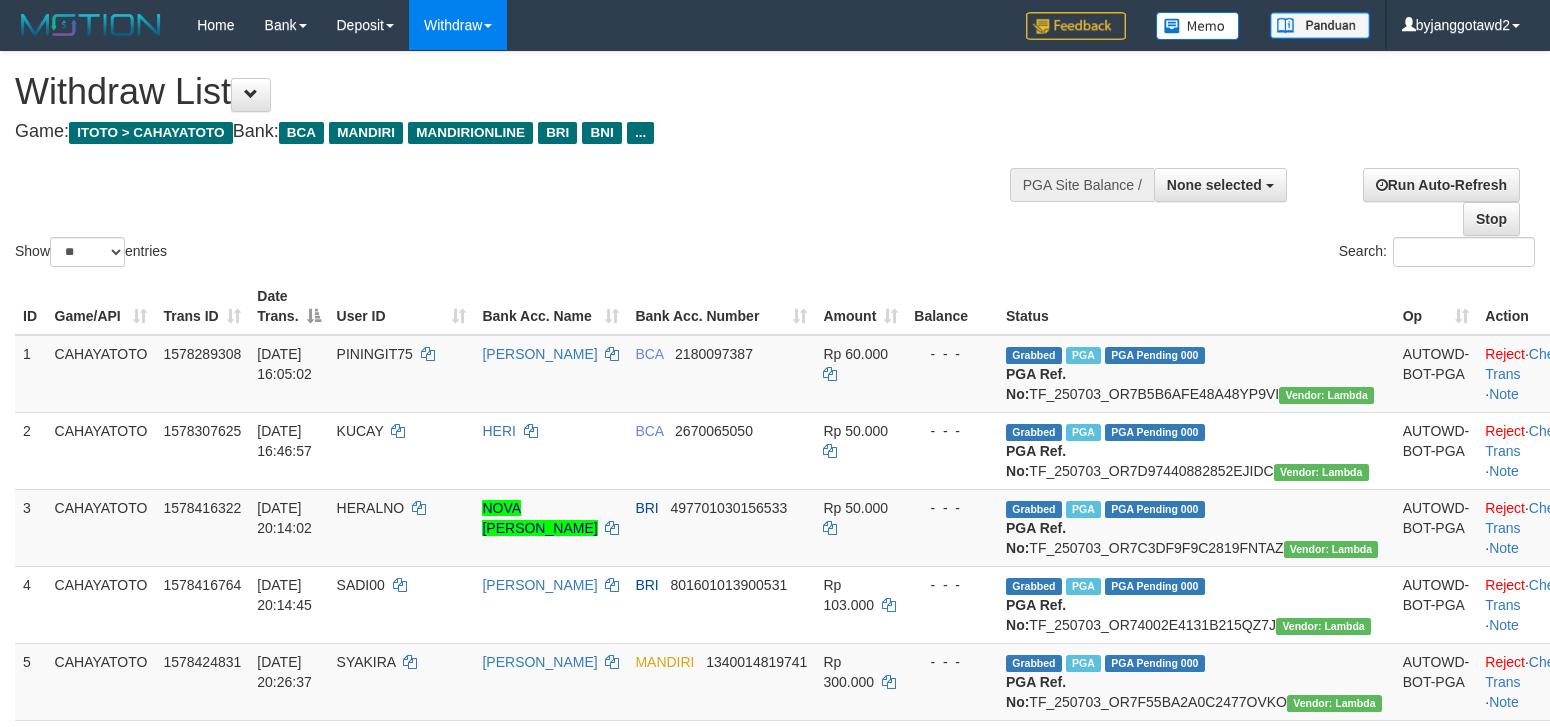 select 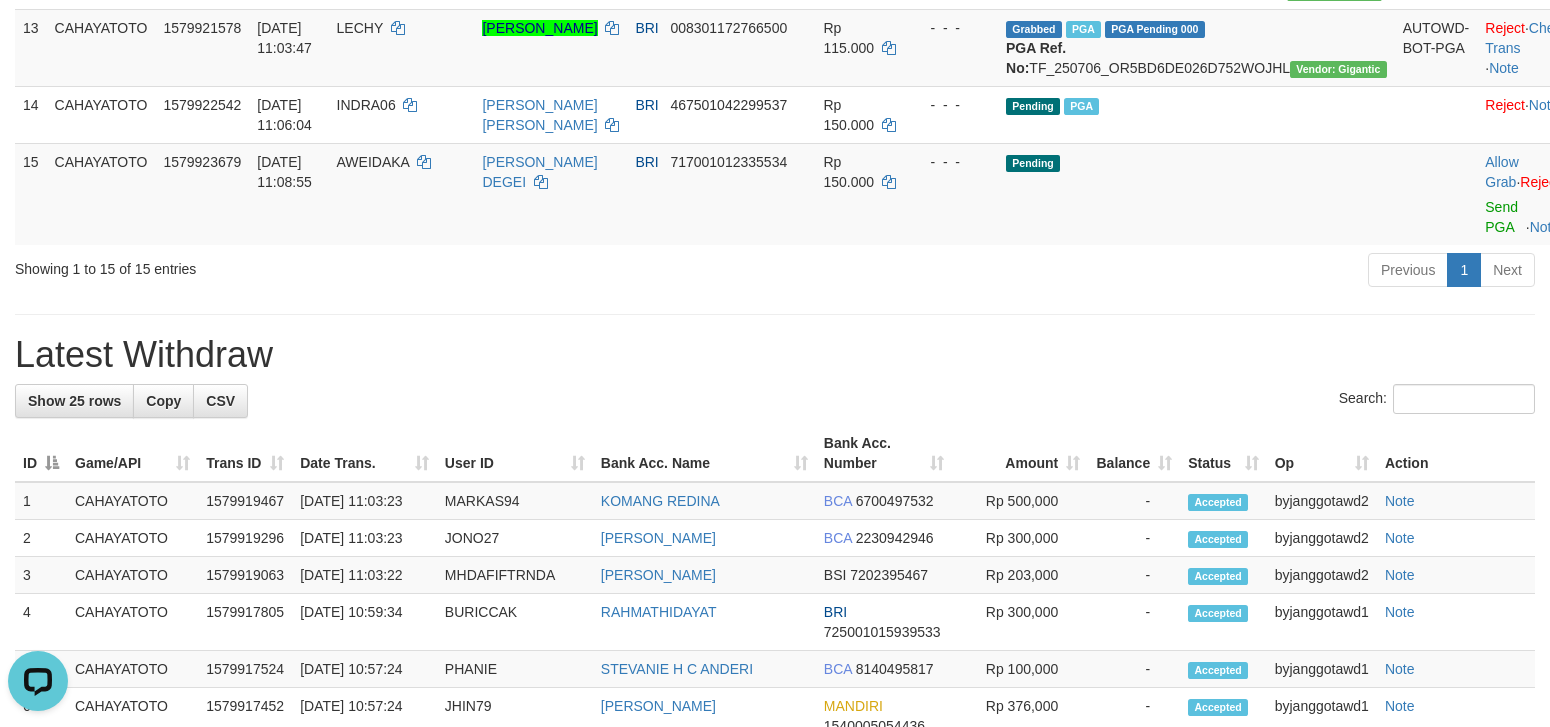 scroll, scrollTop: 0, scrollLeft: 0, axis: both 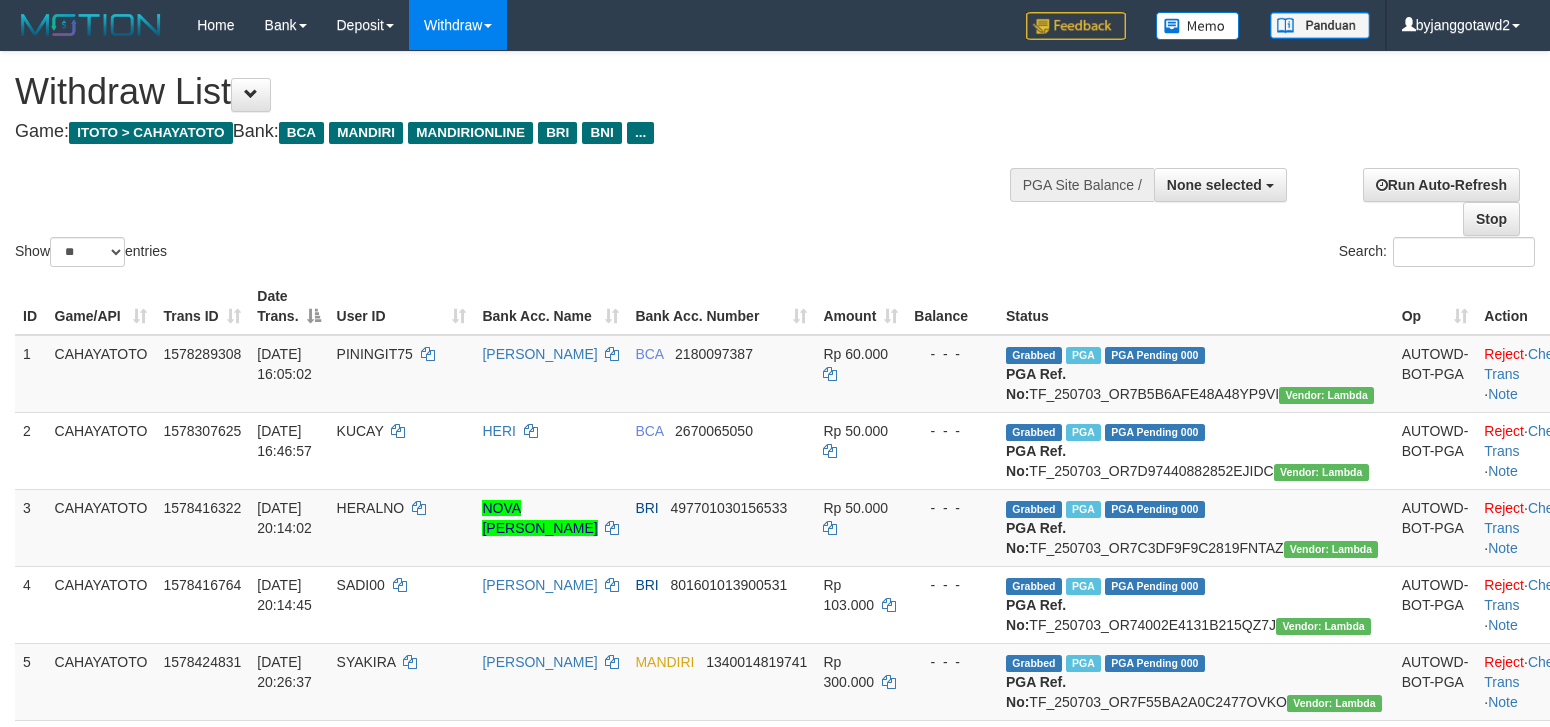 select 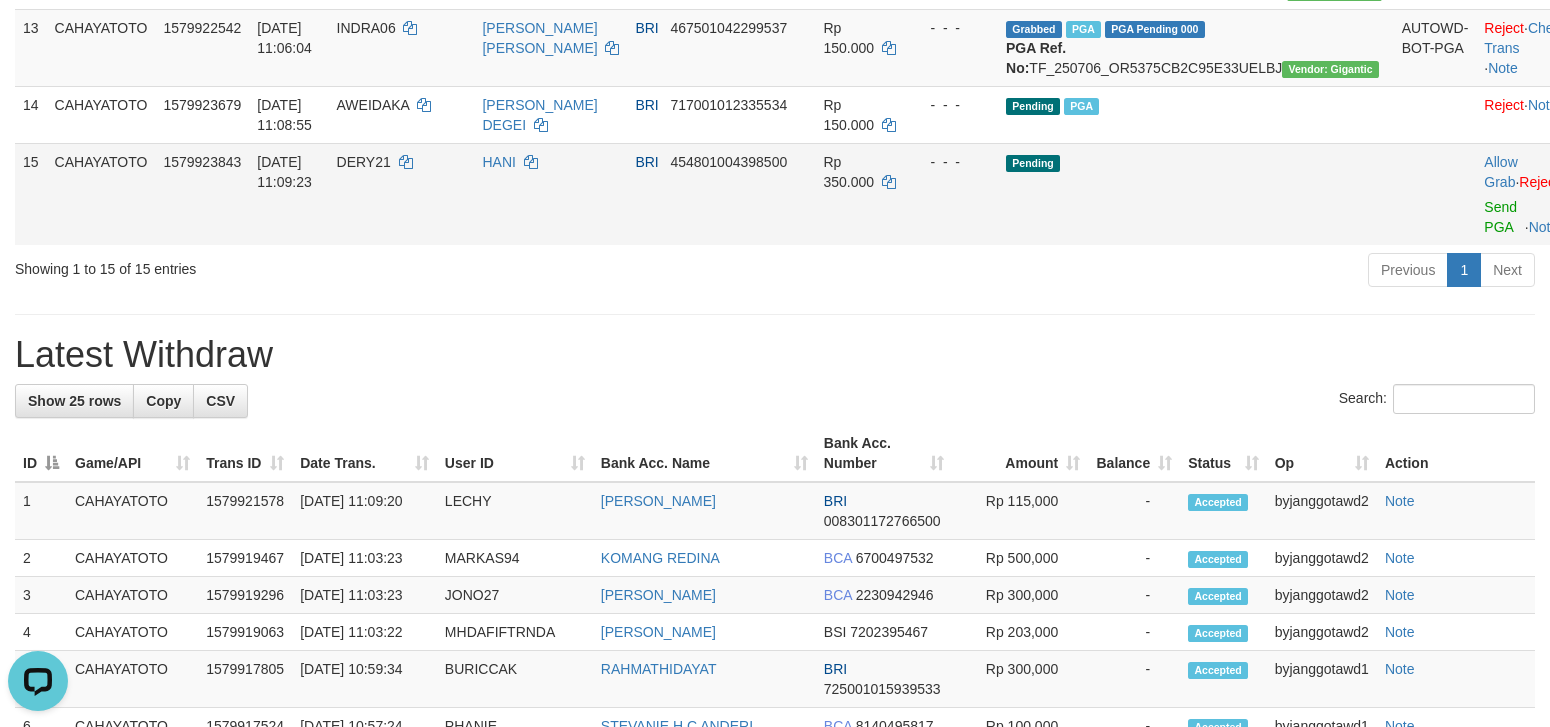 scroll, scrollTop: 0, scrollLeft: 0, axis: both 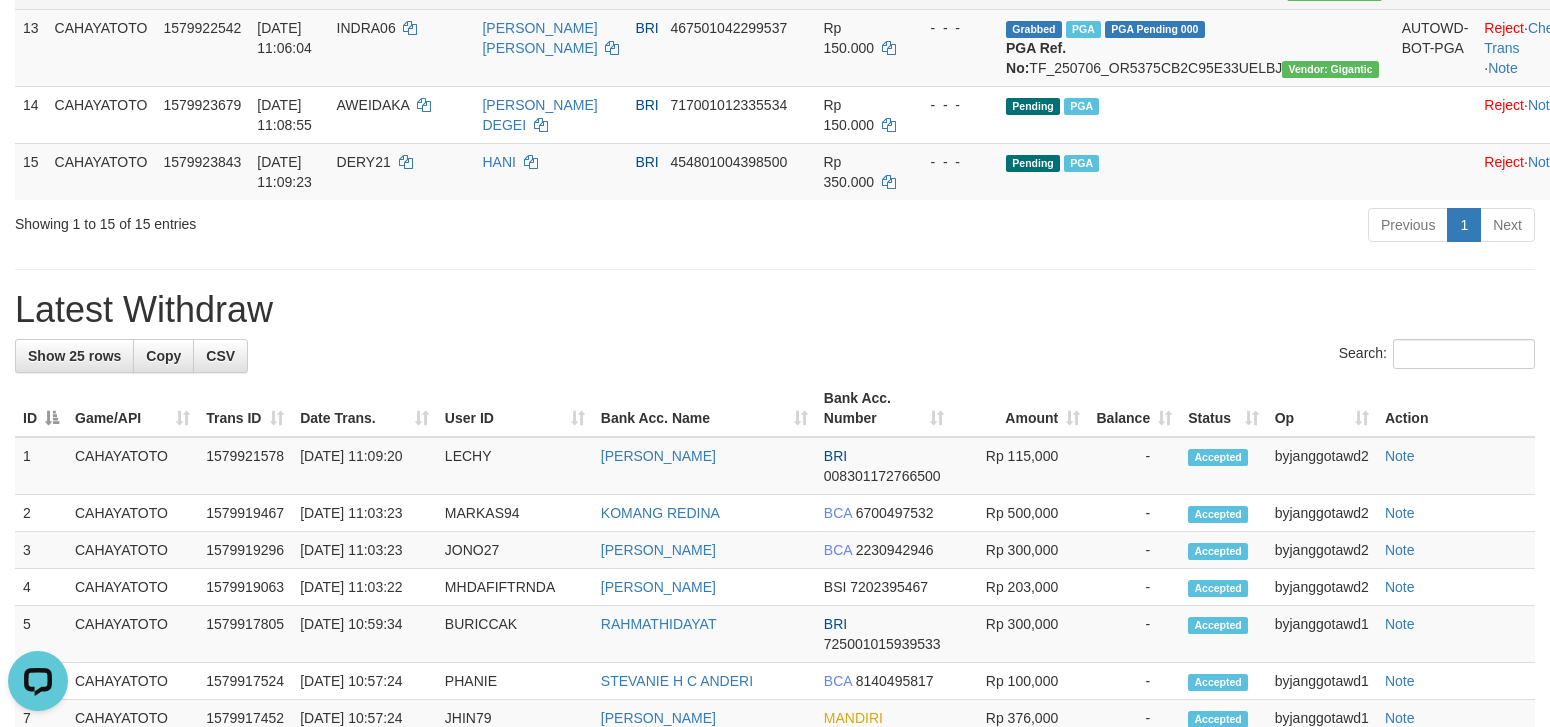 drag, startPoint x: 738, startPoint y: 227, endPoint x: 751, endPoint y: 247, distance: 23.853722 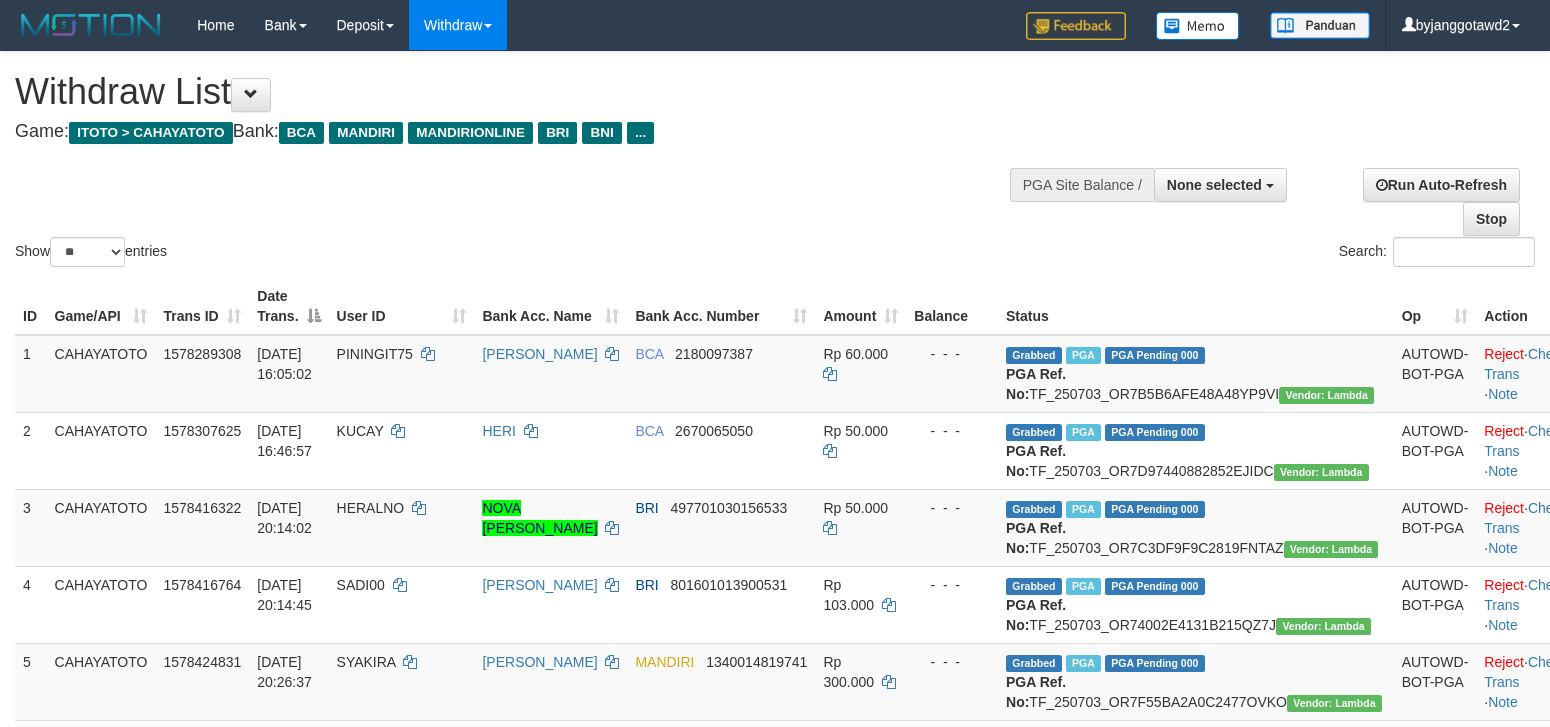 select 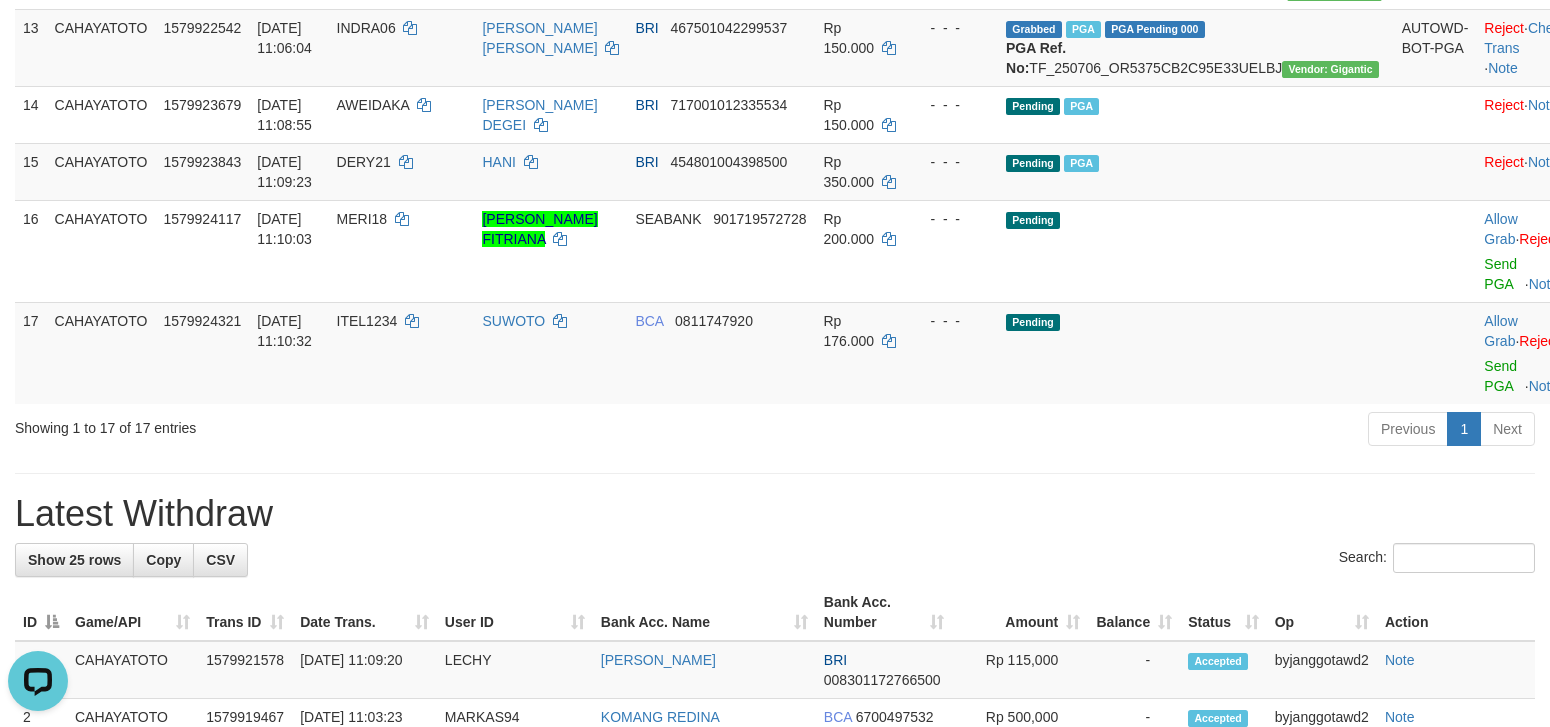 scroll, scrollTop: 0, scrollLeft: 0, axis: both 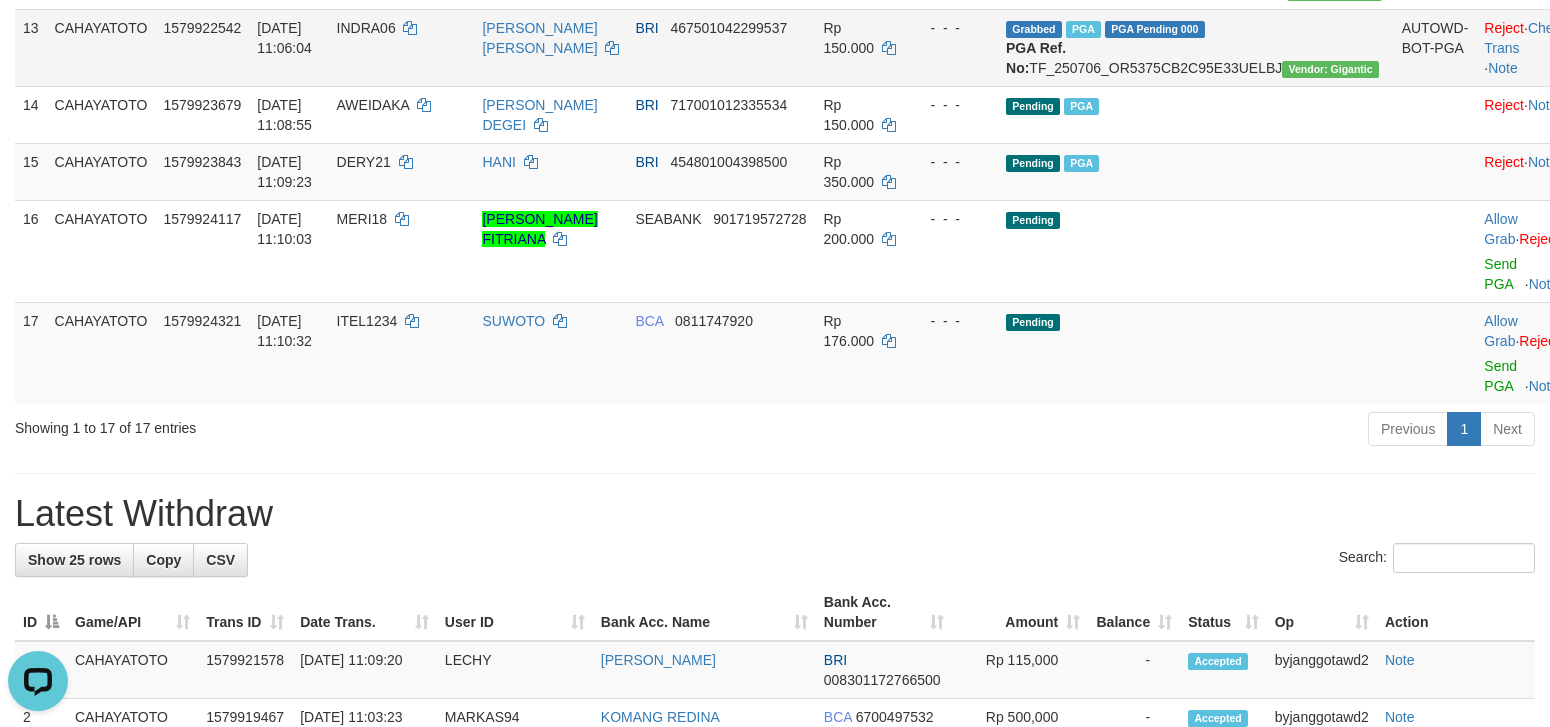 drag, startPoint x: 735, startPoint y: 297, endPoint x: 630, endPoint y: 313, distance: 106.21205 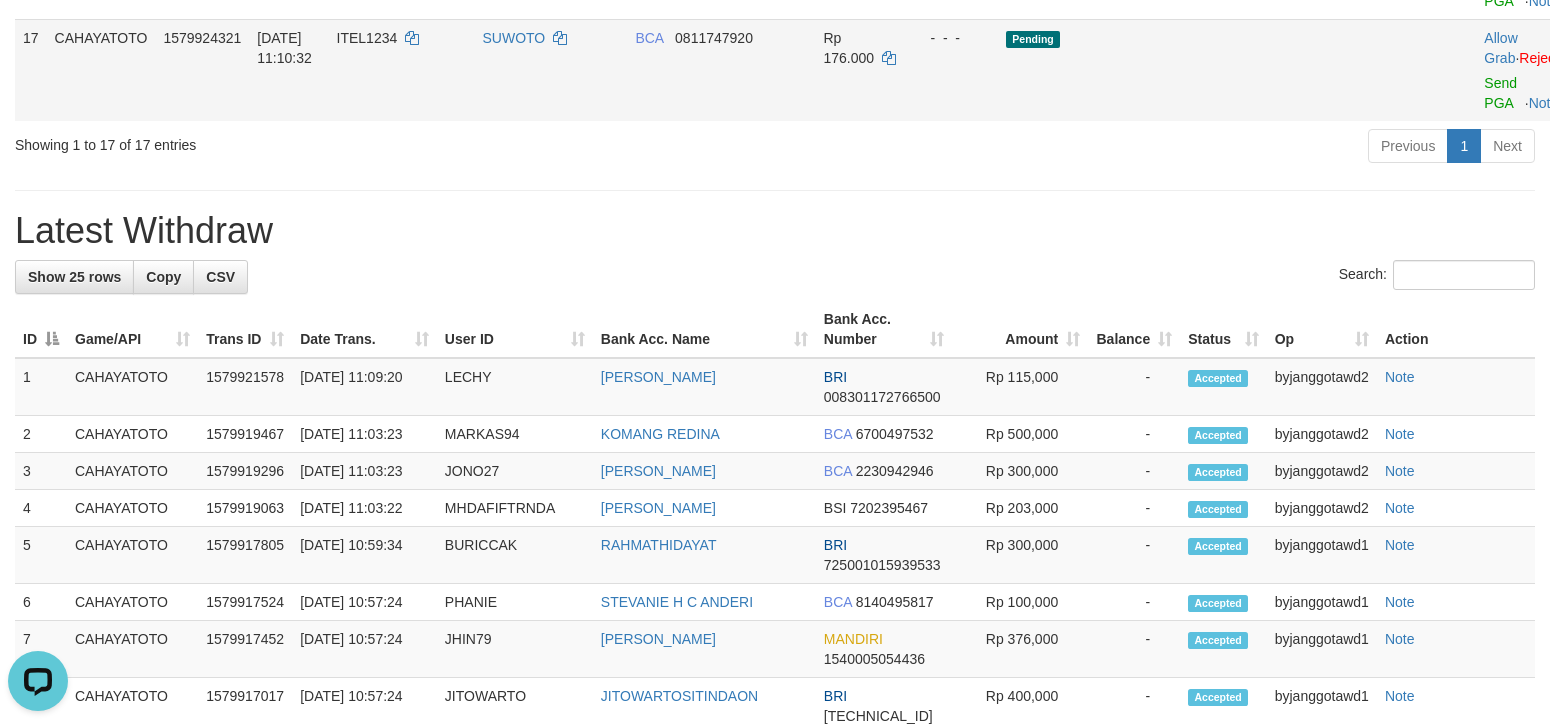 scroll, scrollTop: 1625, scrollLeft: 0, axis: vertical 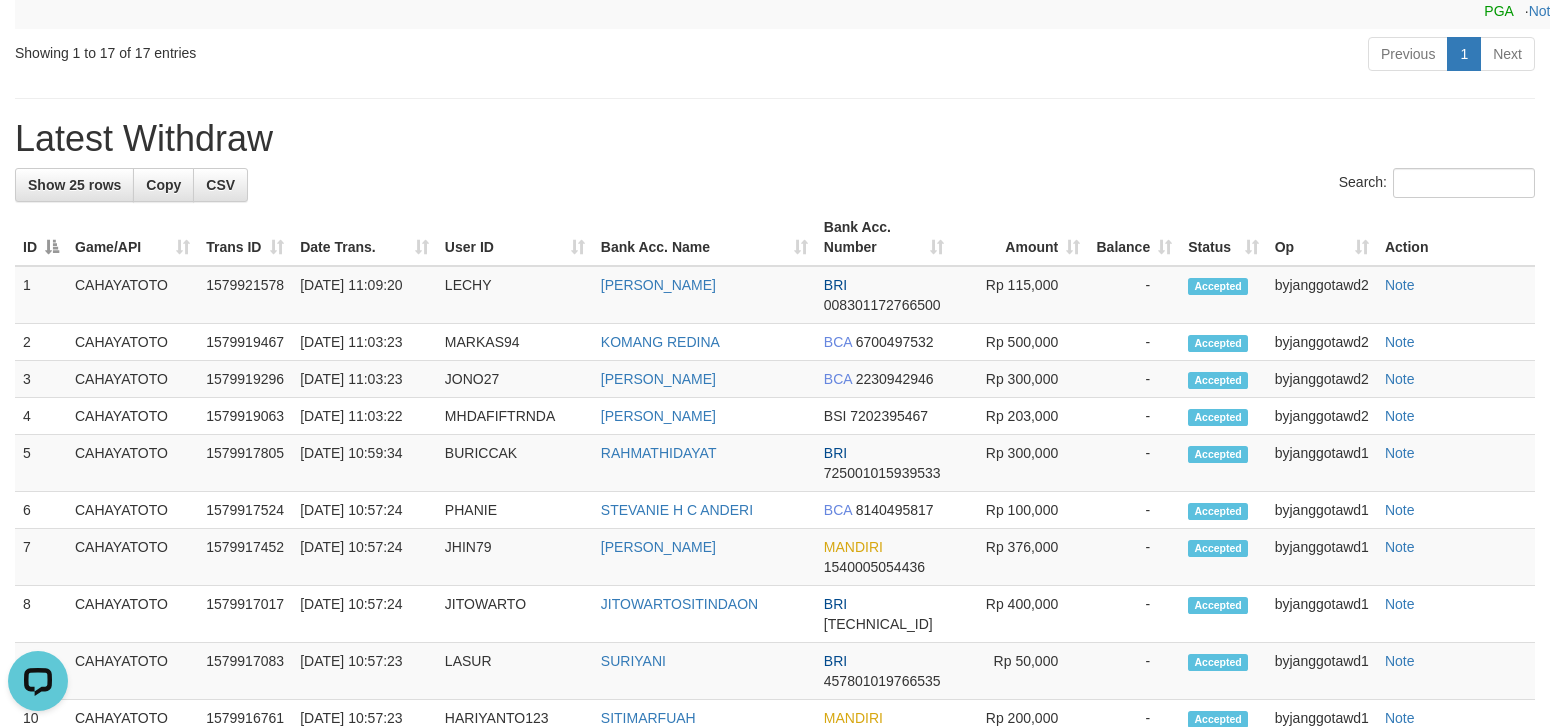 click on "Send PGA" at bounding box center (1500, -101) 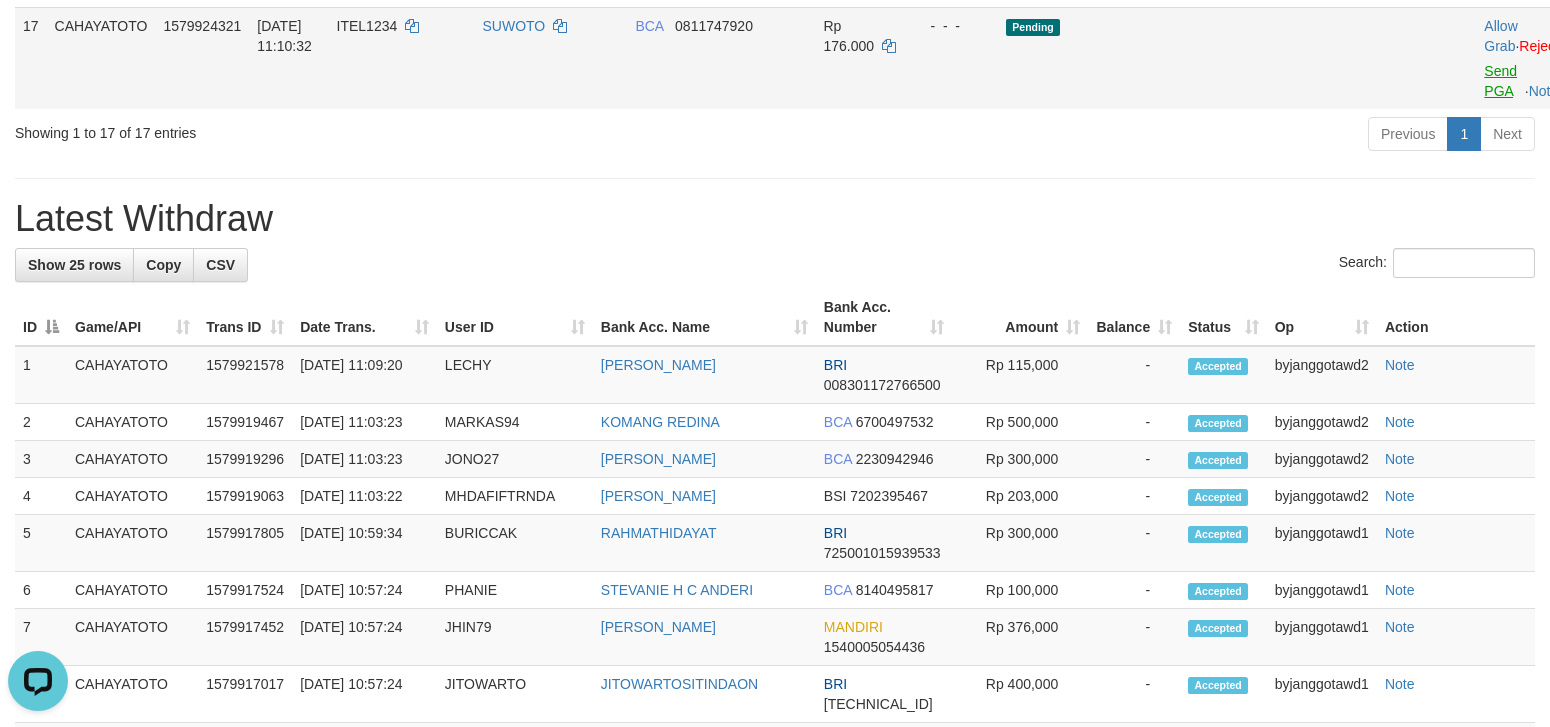 scroll, scrollTop: 1455, scrollLeft: 0, axis: vertical 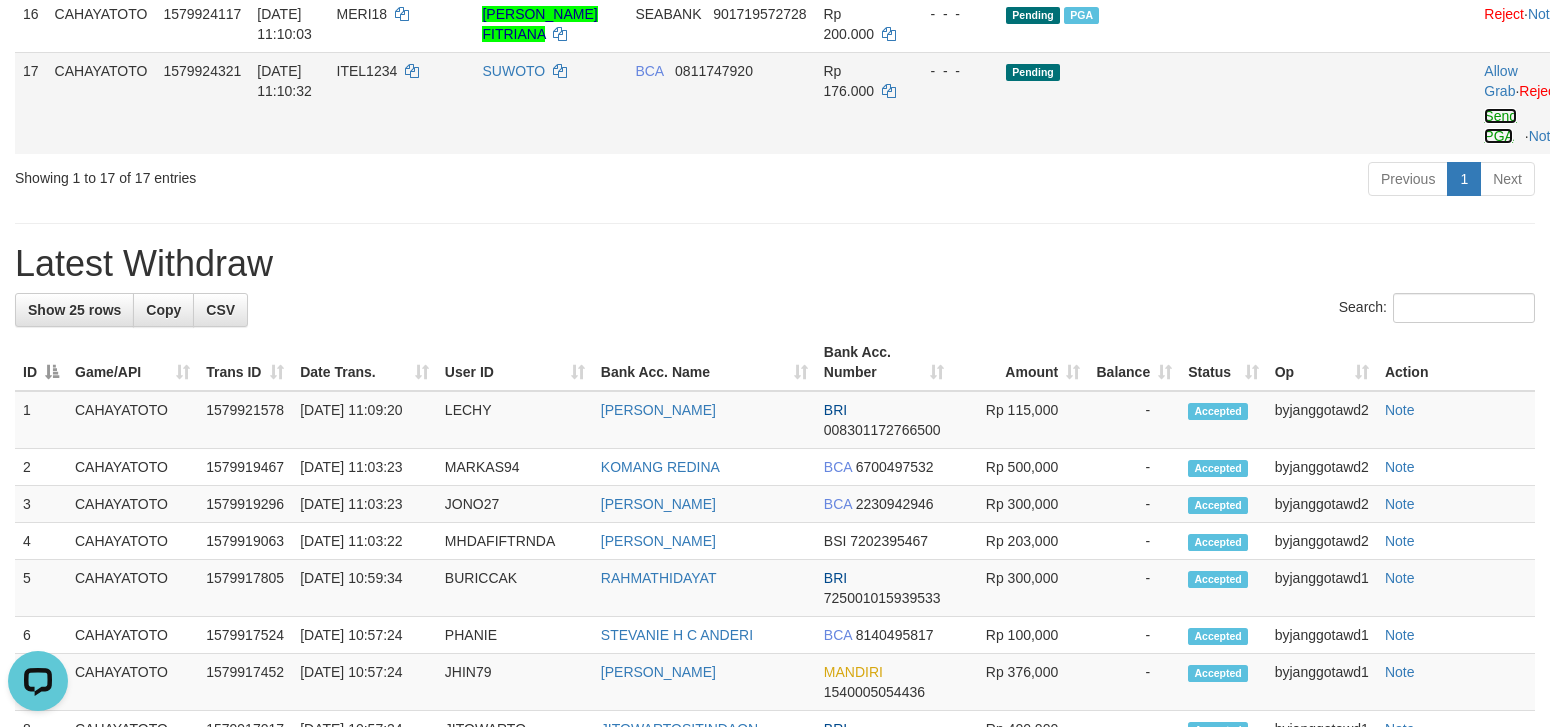 click on "Send PGA" at bounding box center (1500, 126) 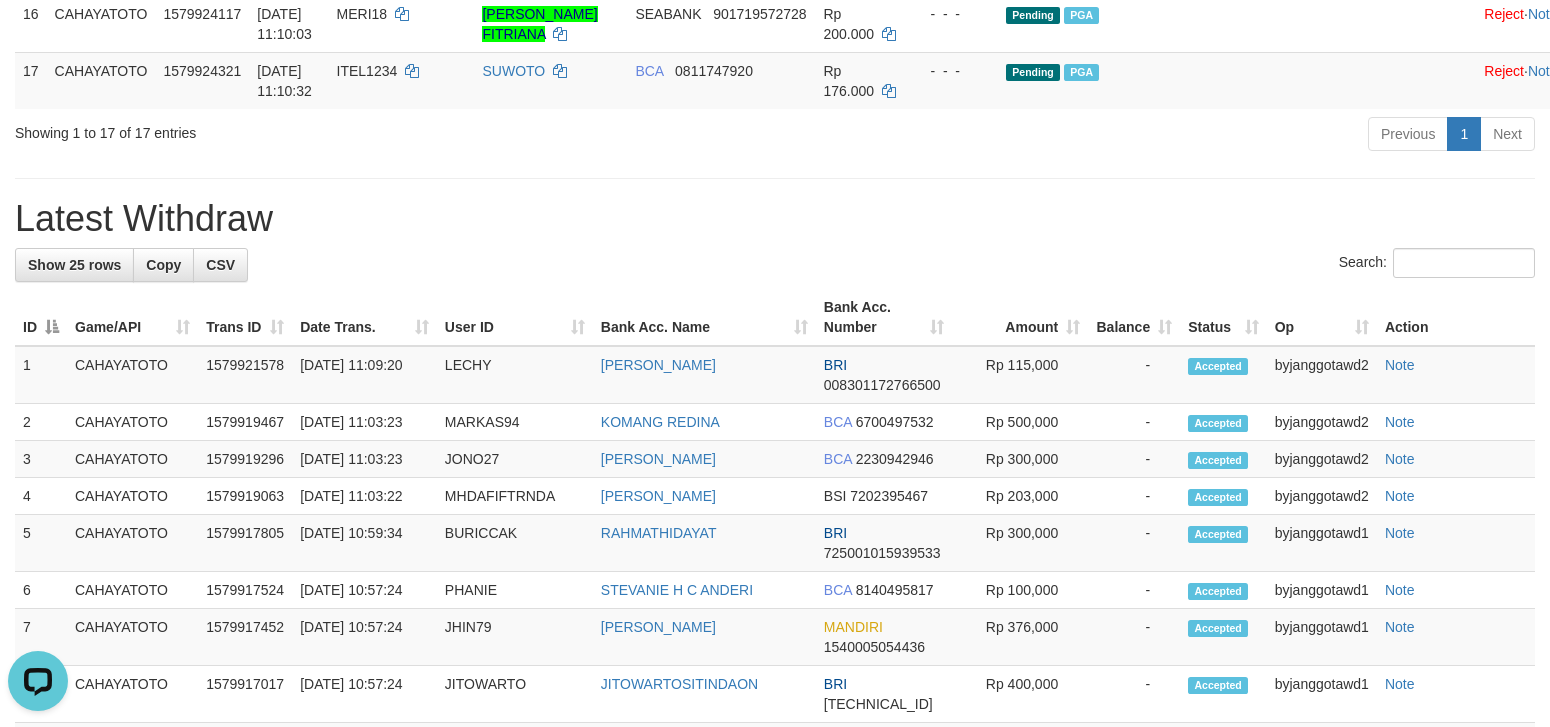drag, startPoint x: 571, startPoint y: 396, endPoint x: 625, endPoint y: 438, distance: 68.41052 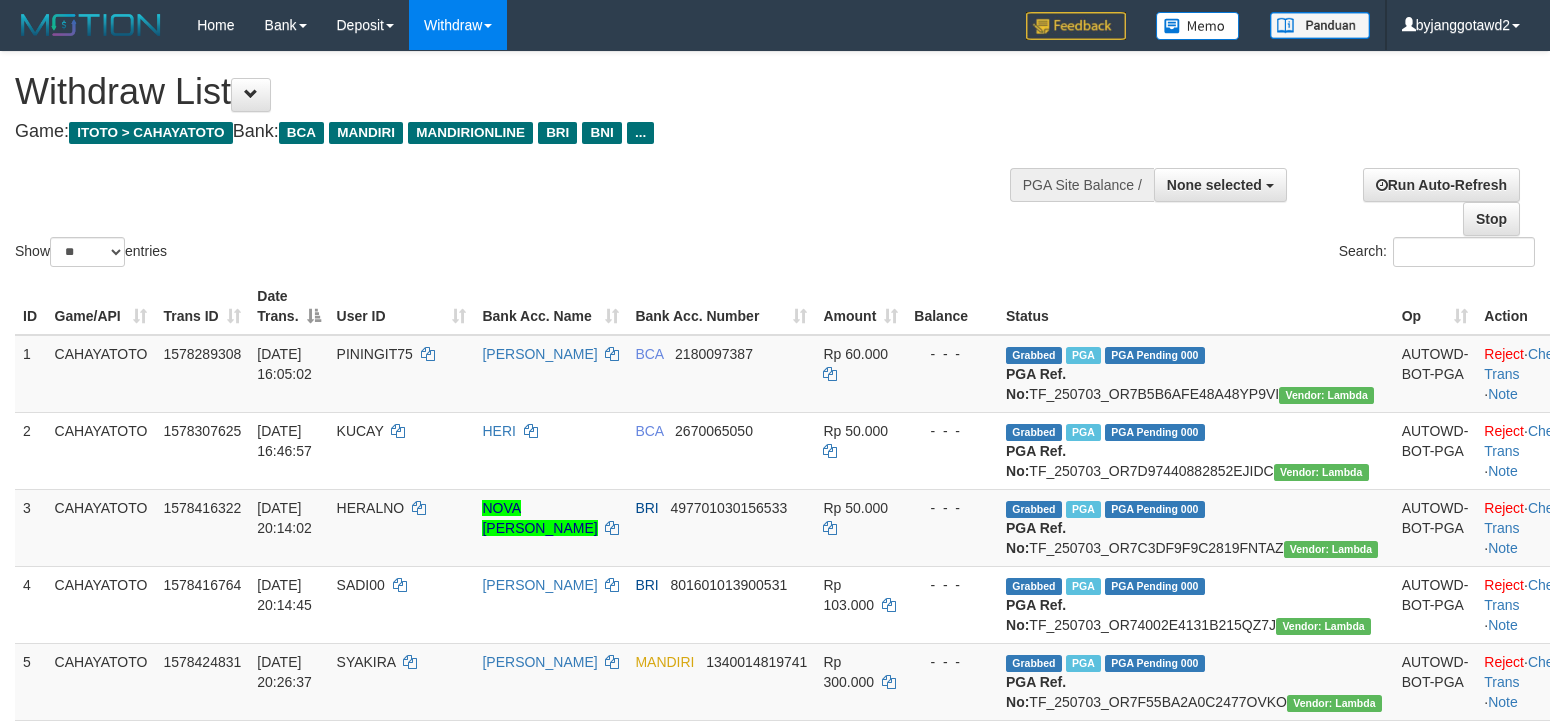 select 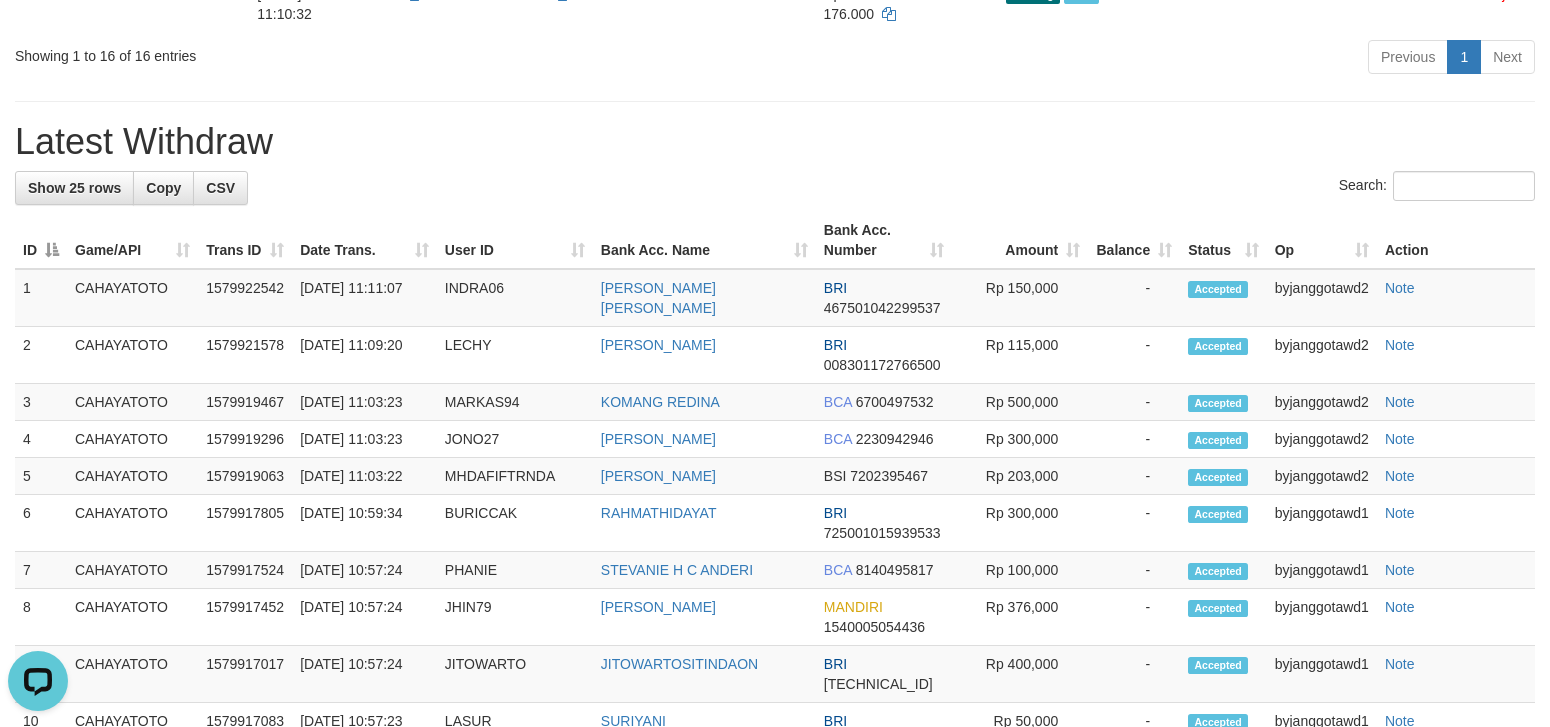 scroll, scrollTop: 0, scrollLeft: 0, axis: both 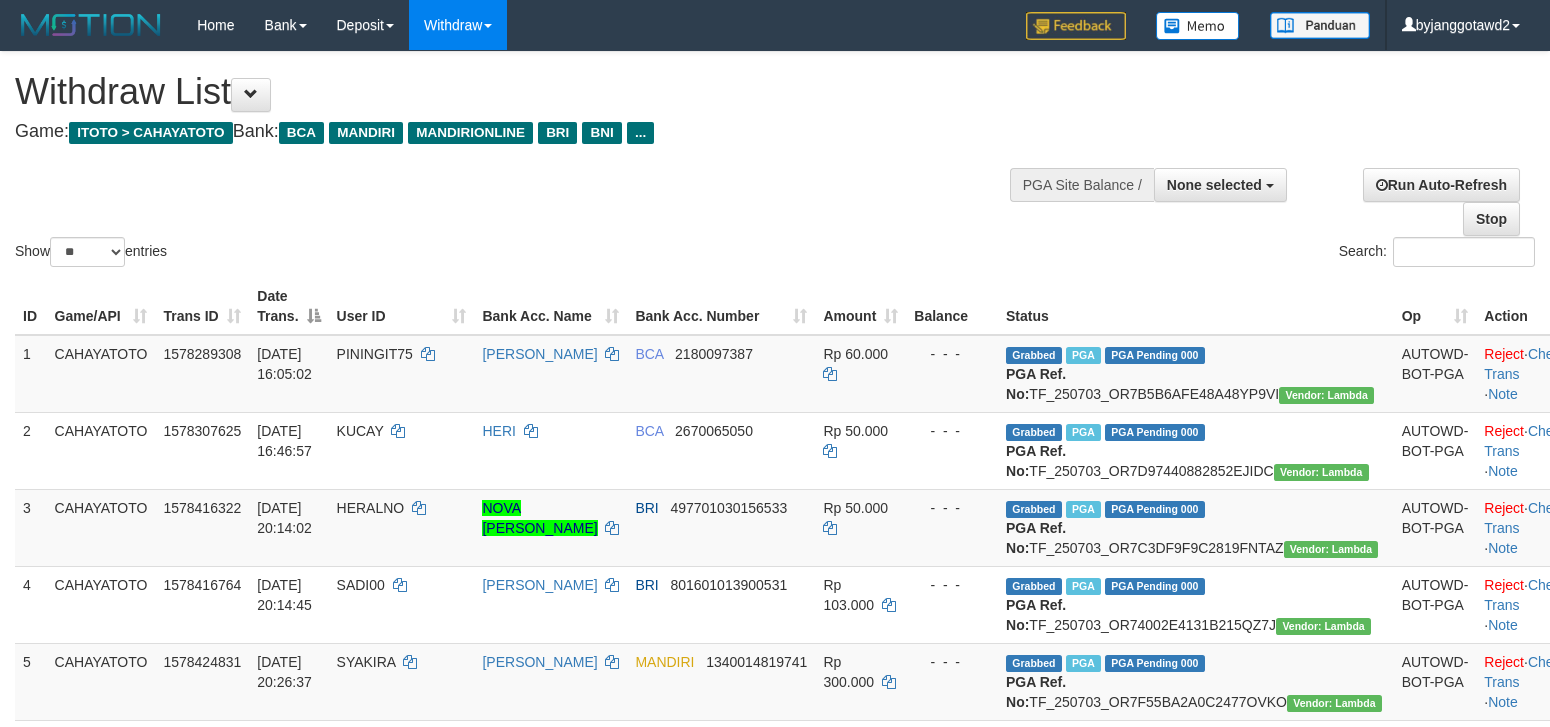 select 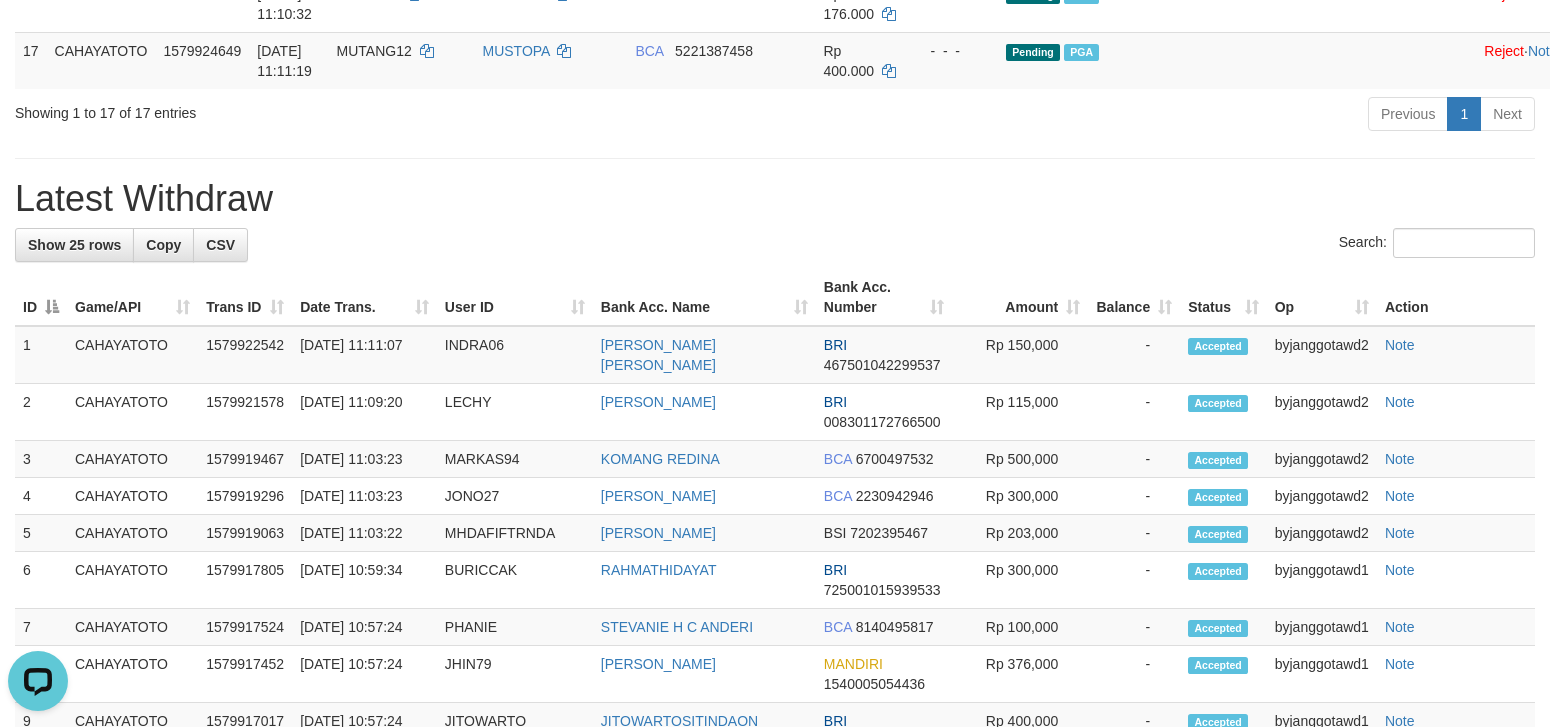 scroll, scrollTop: 0, scrollLeft: 0, axis: both 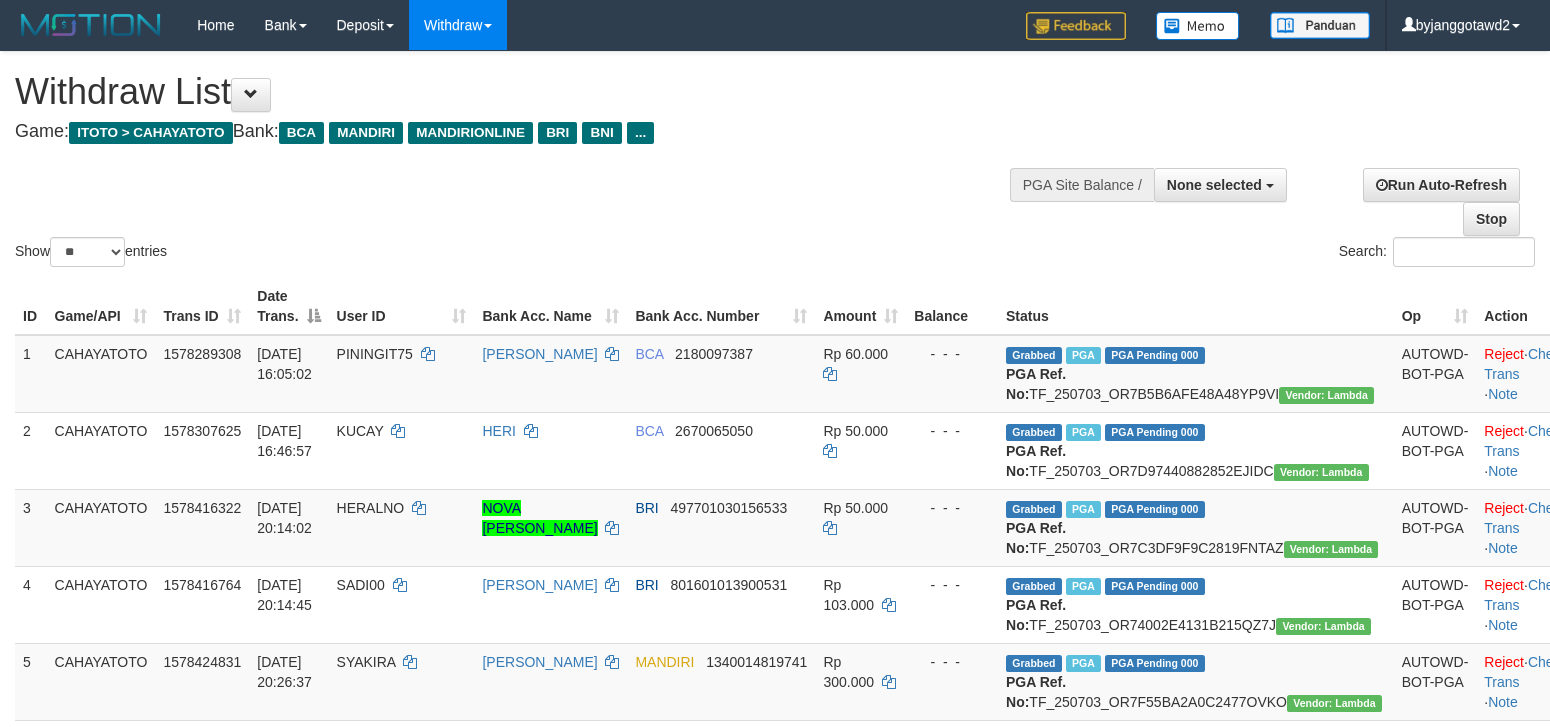 select 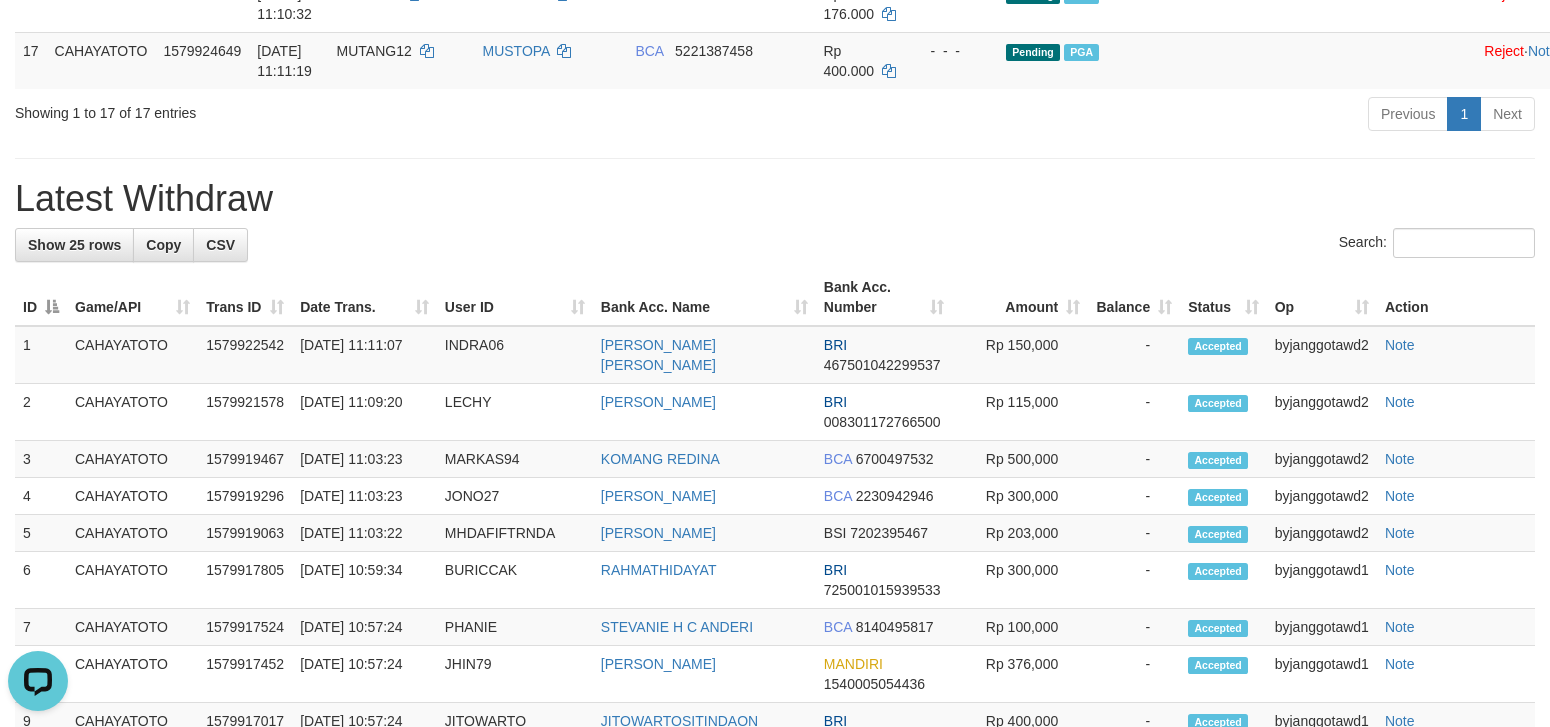scroll, scrollTop: 0, scrollLeft: 0, axis: both 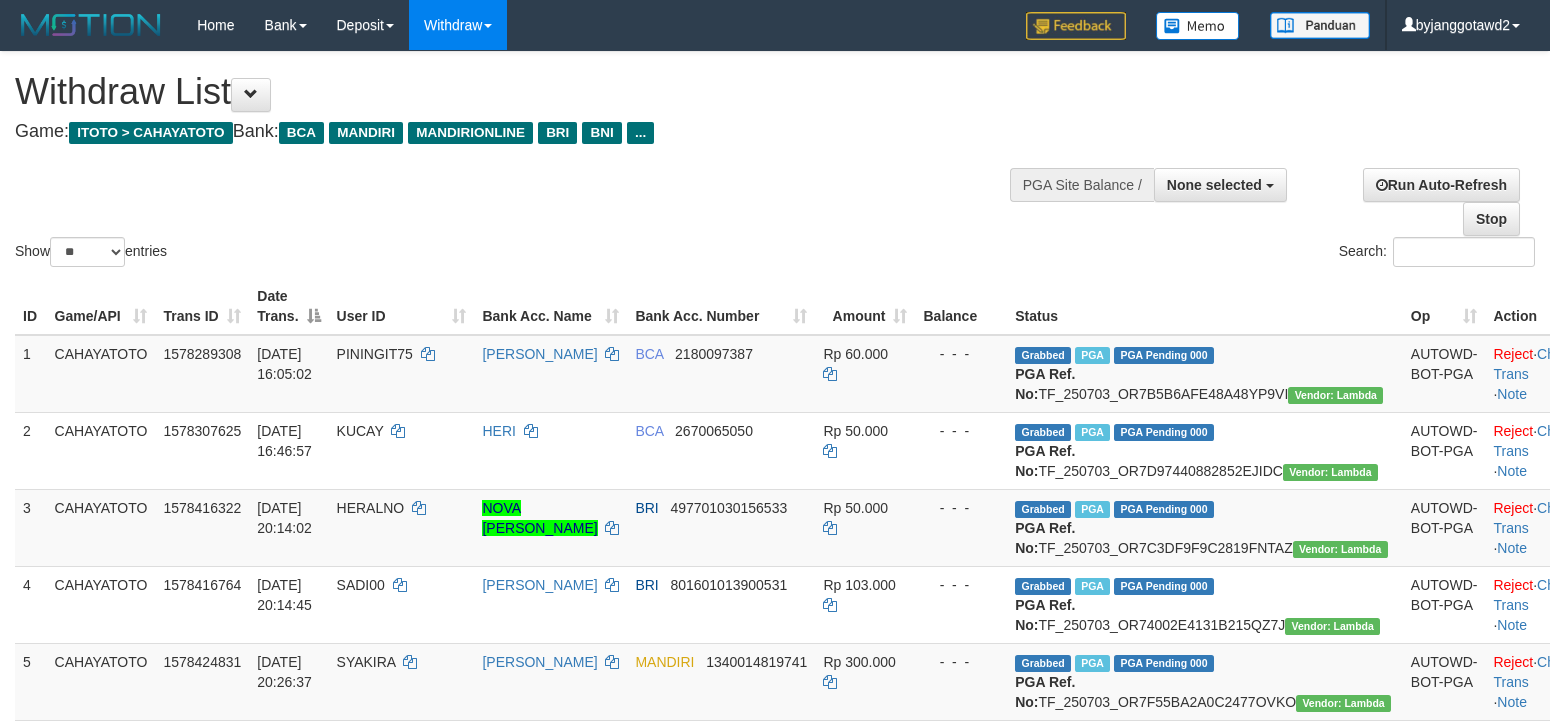 select 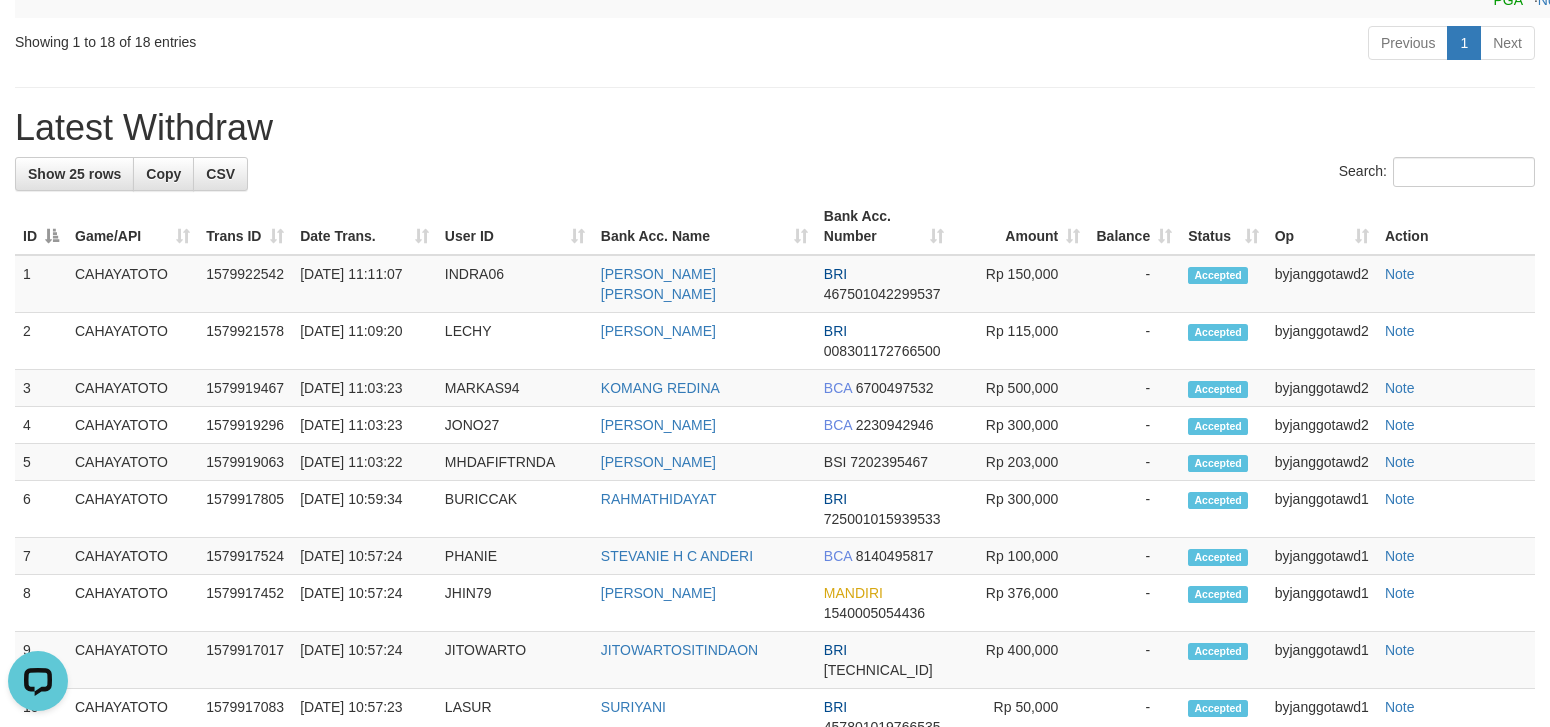 scroll, scrollTop: 0, scrollLeft: 0, axis: both 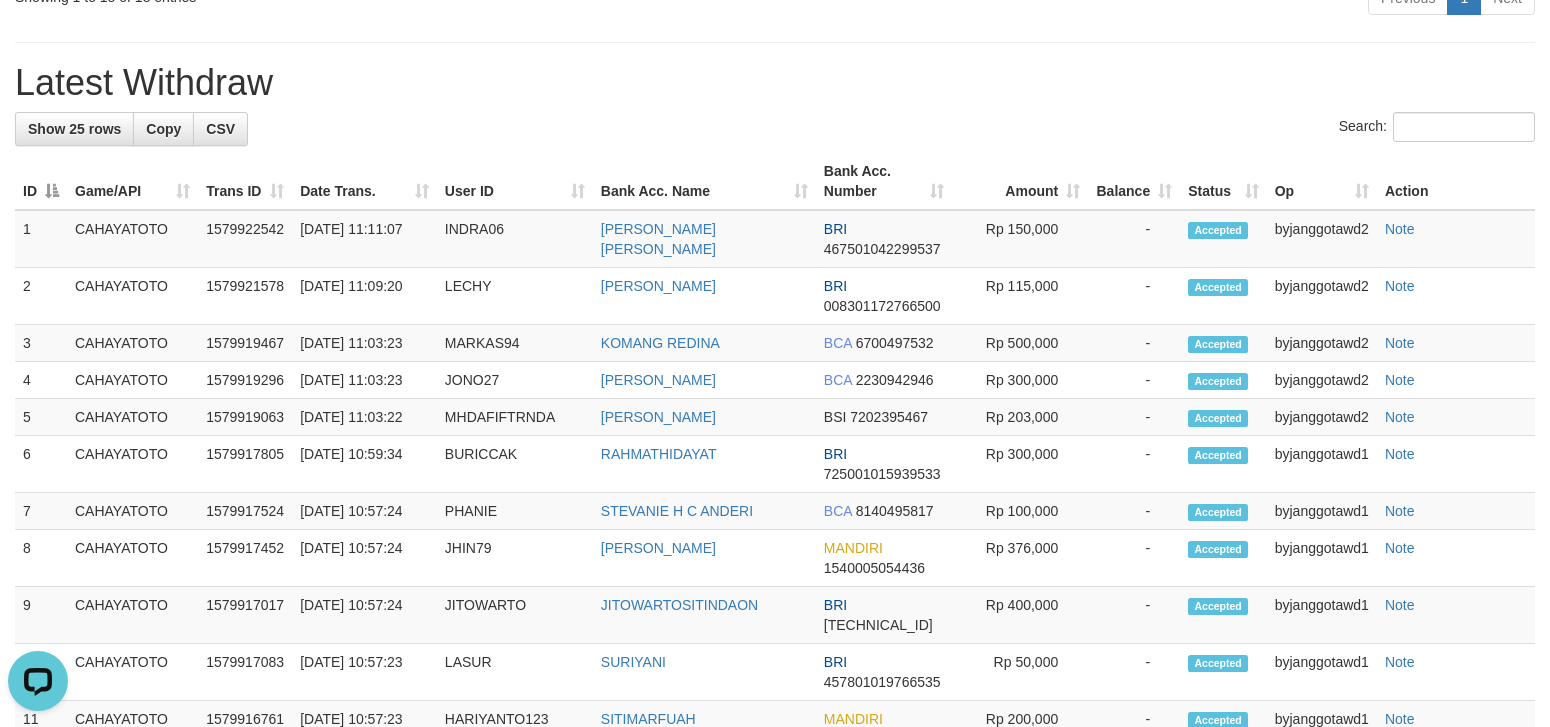 click on "Latest Withdraw" at bounding box center [775, 83] 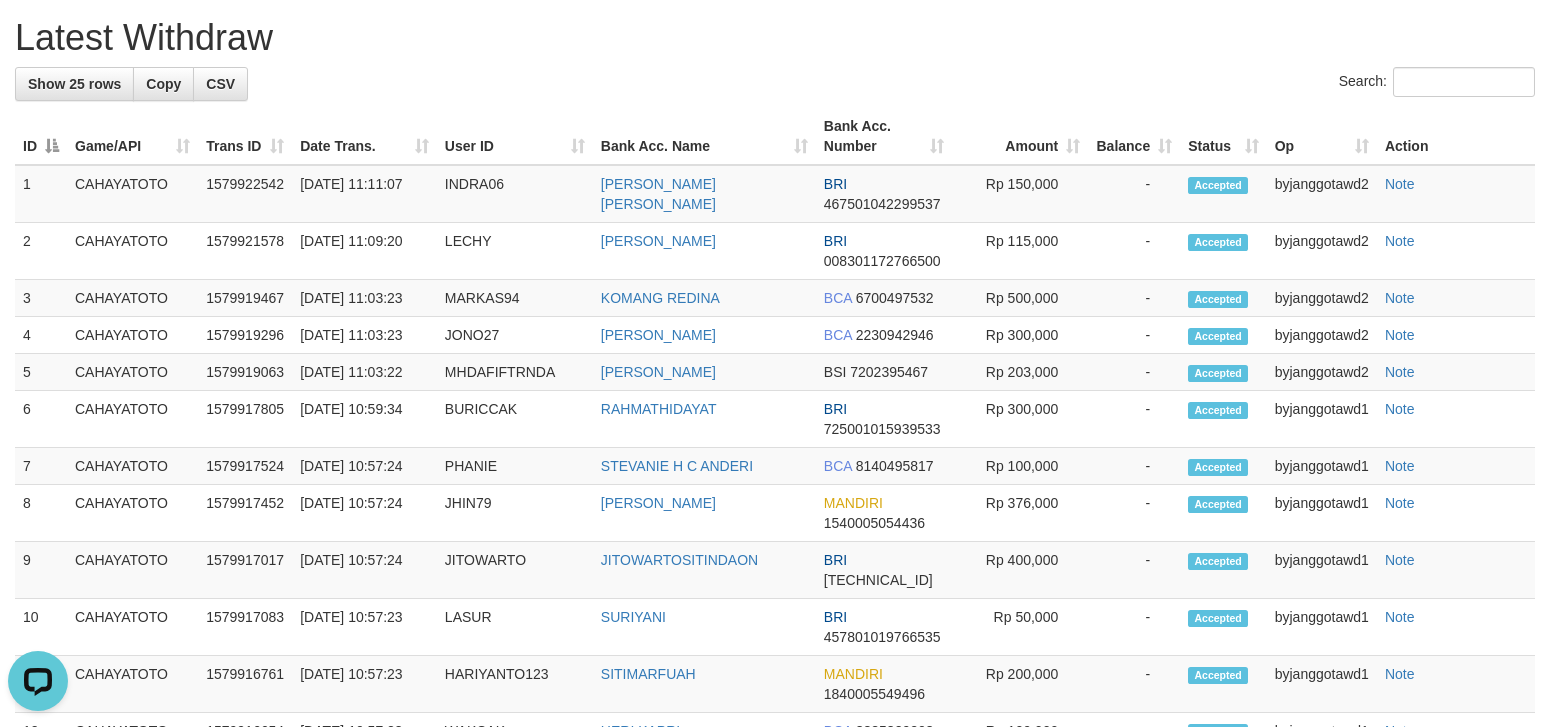click on "**********" at bounding box center (775, -127) 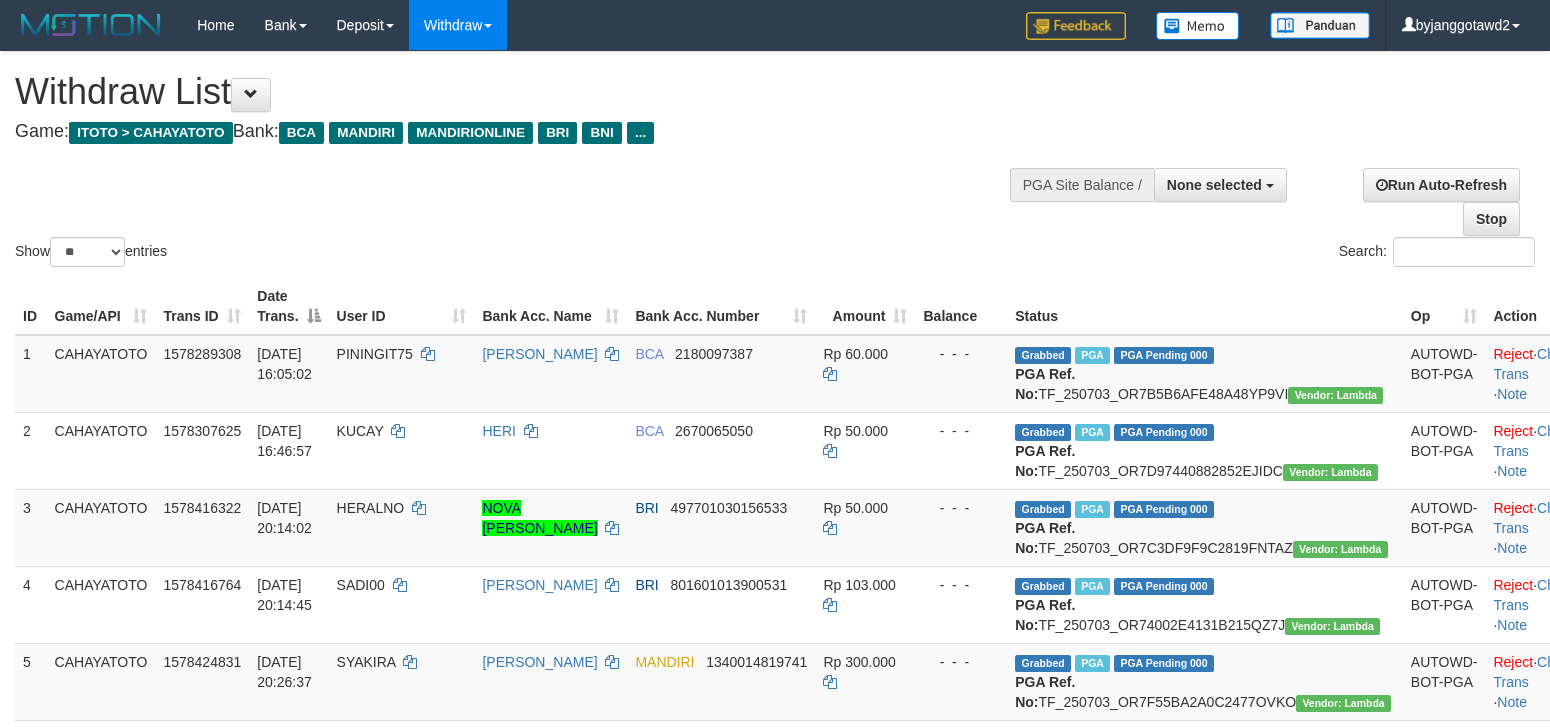 select 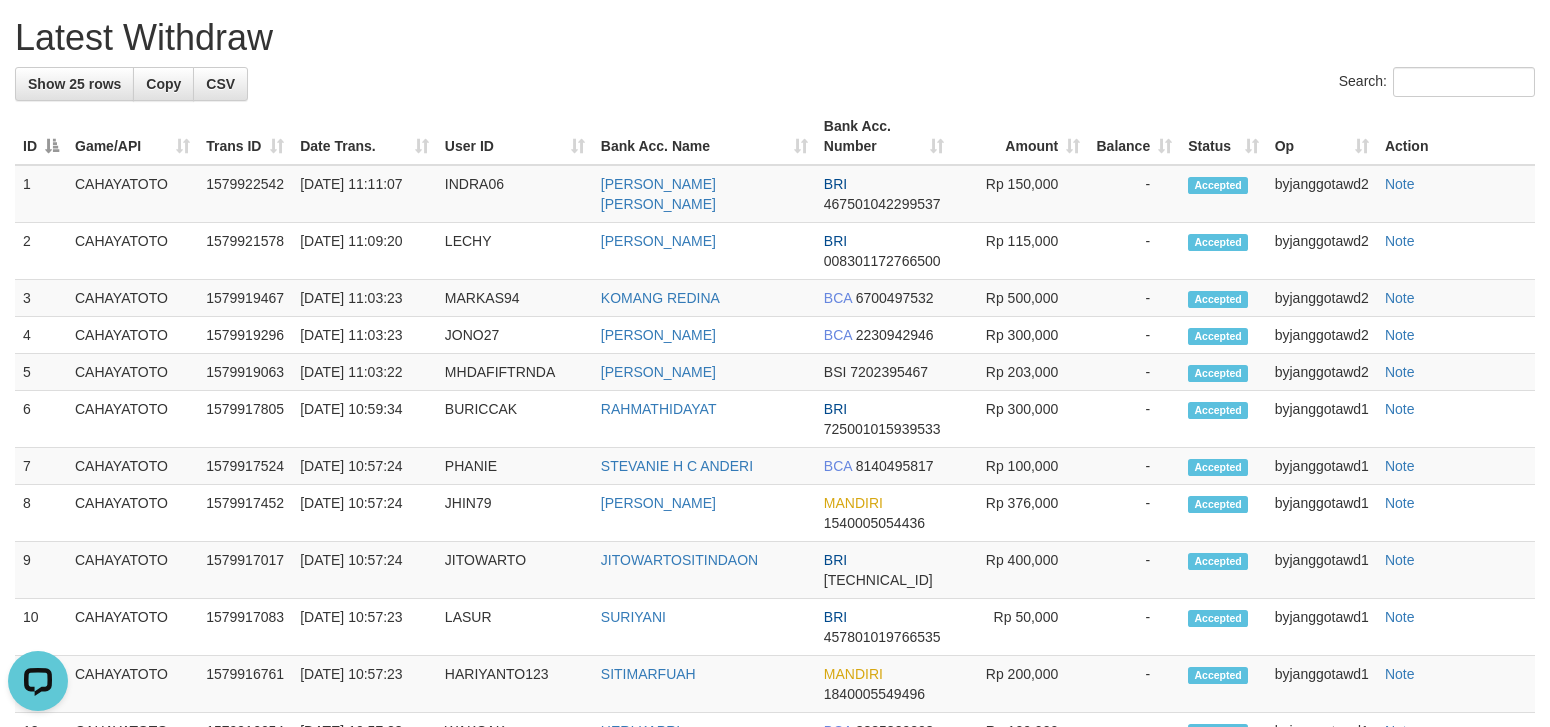 scroll, scrollTop: 0, scrollLeft: 0, axis: both 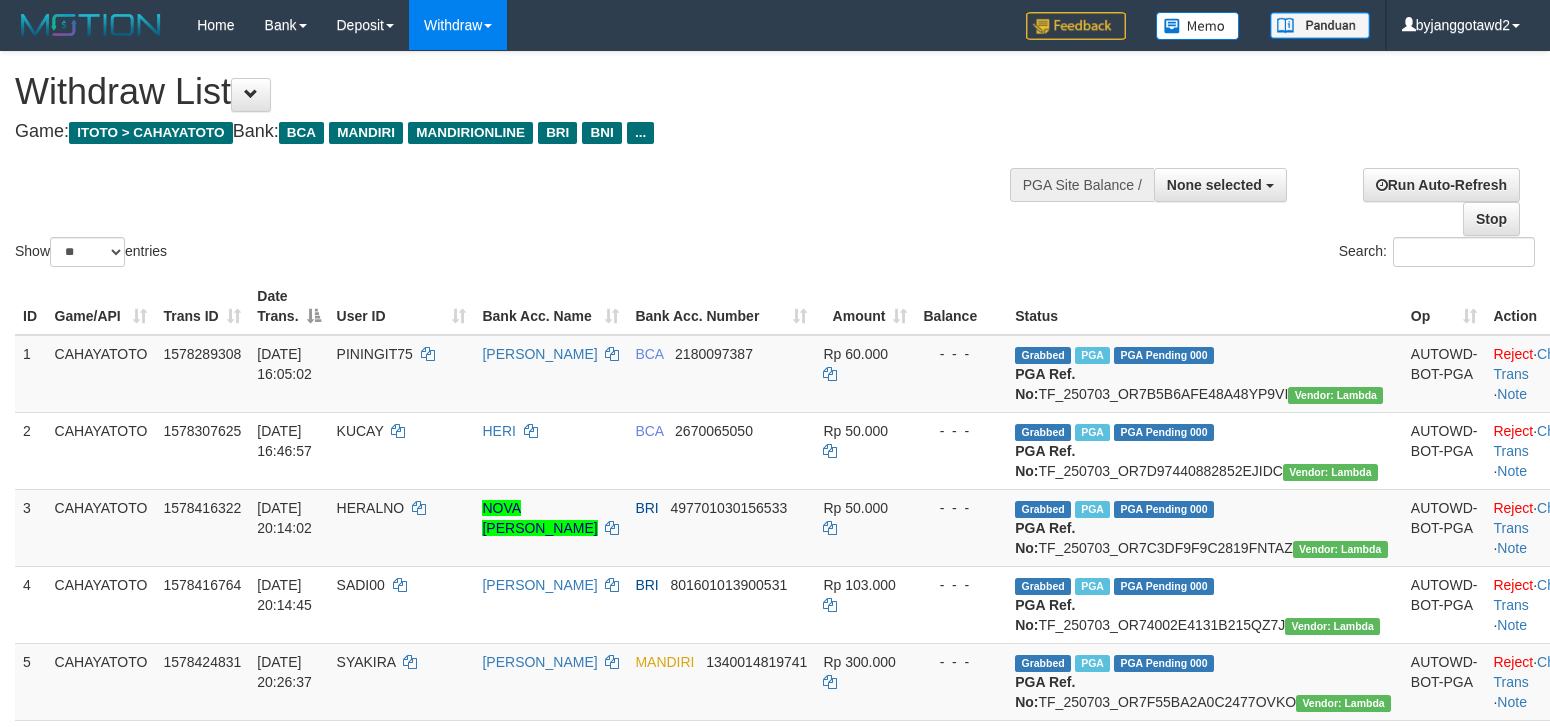 select 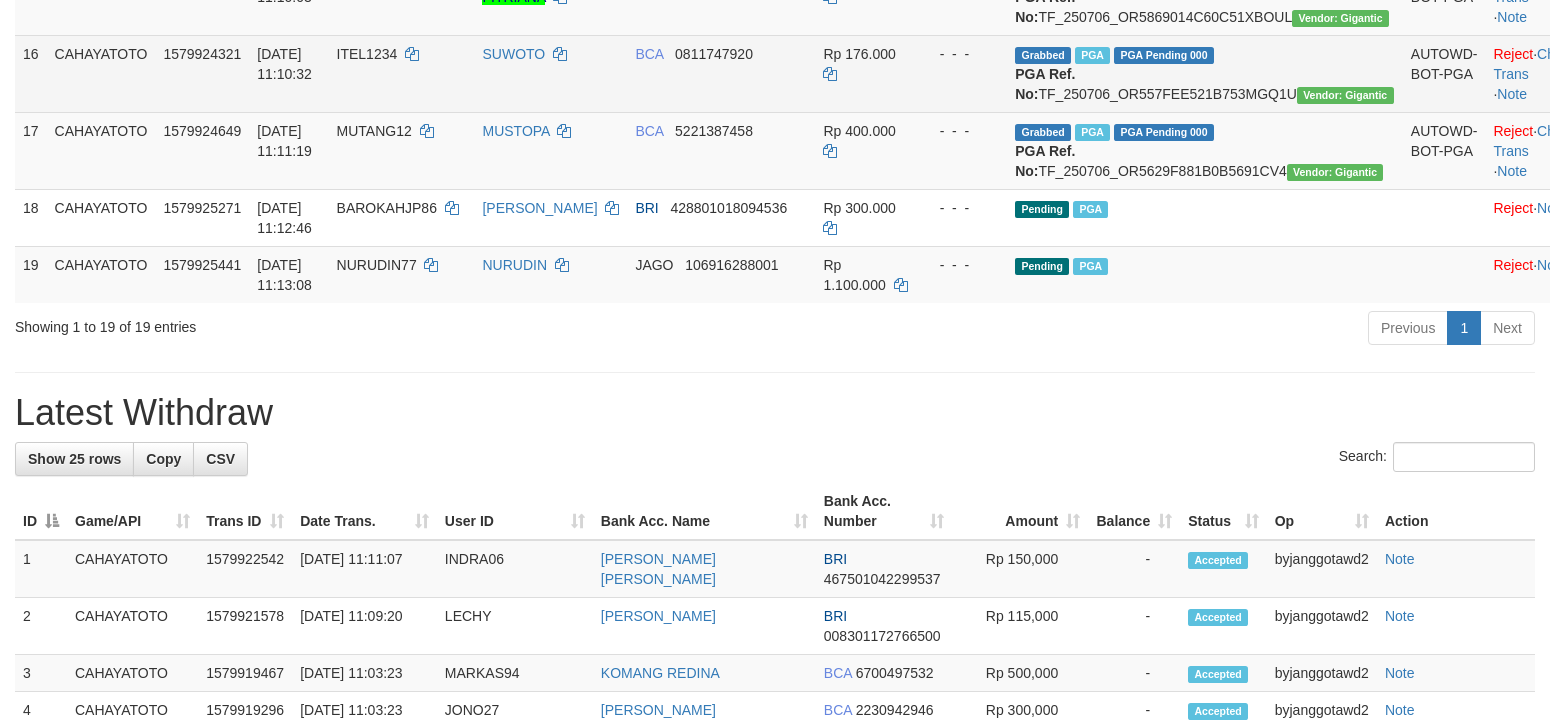 drag, startPoint x: 828, startPoint y: 418, endPoint x: 868, endPoint y: 433, distance: 42.72002 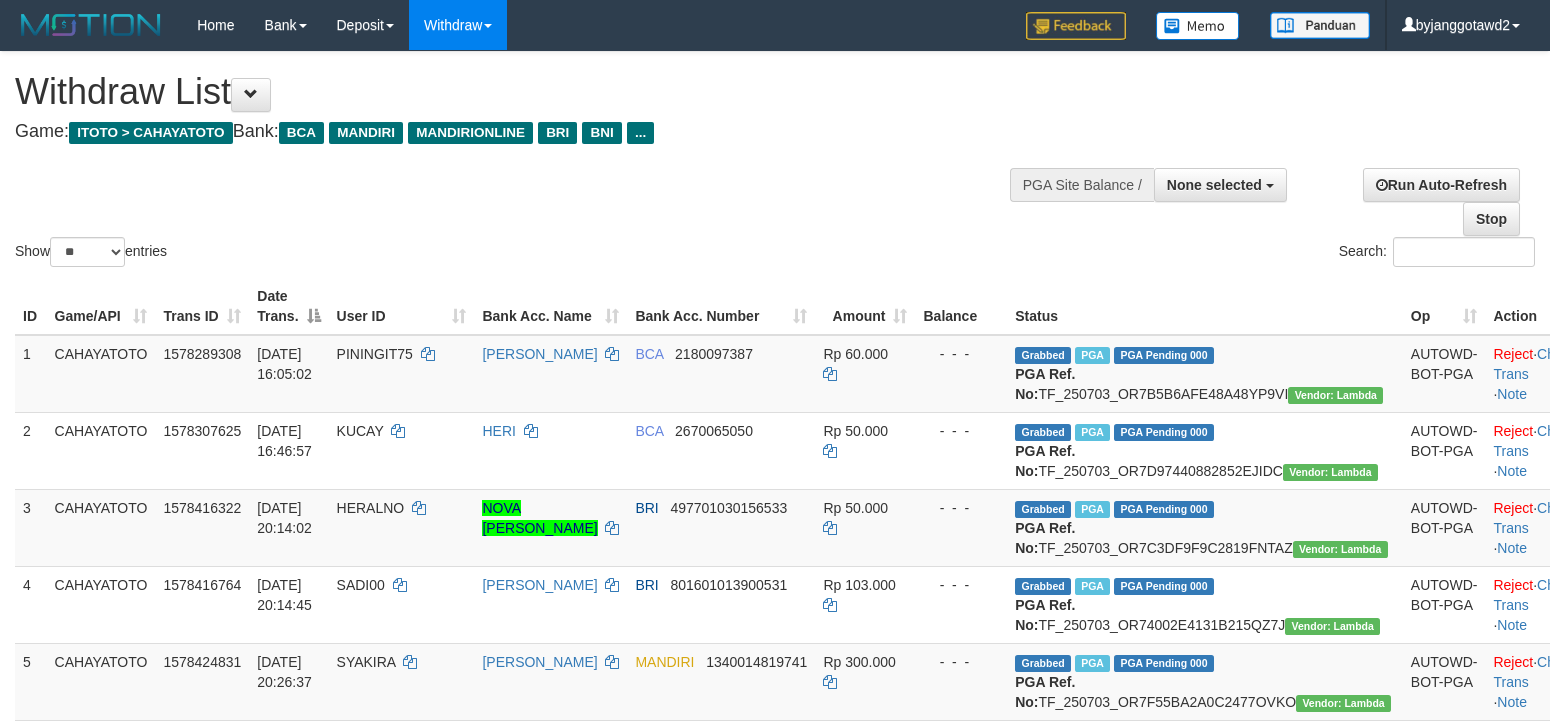 select 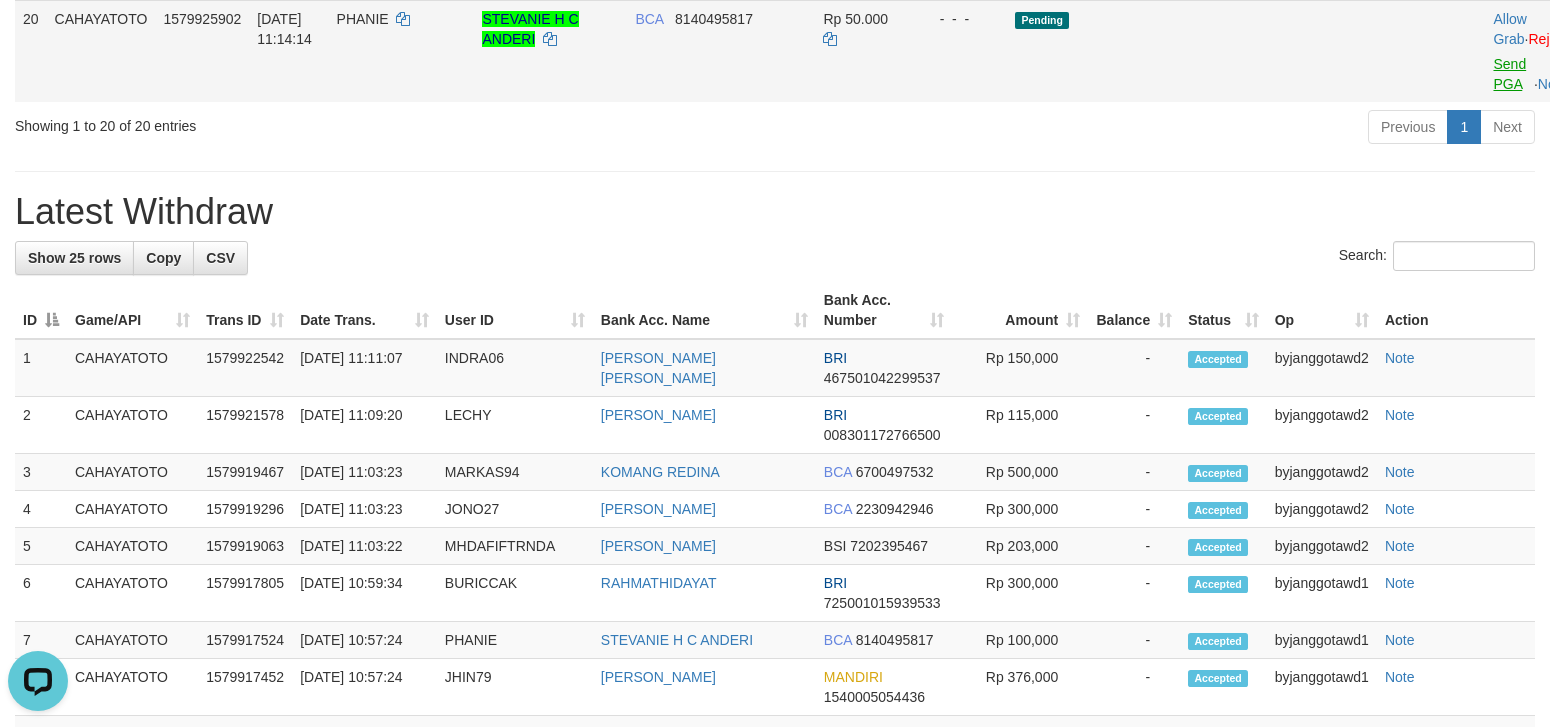scroll, scrollTop: 0, scrollLeft: 0, axis: both 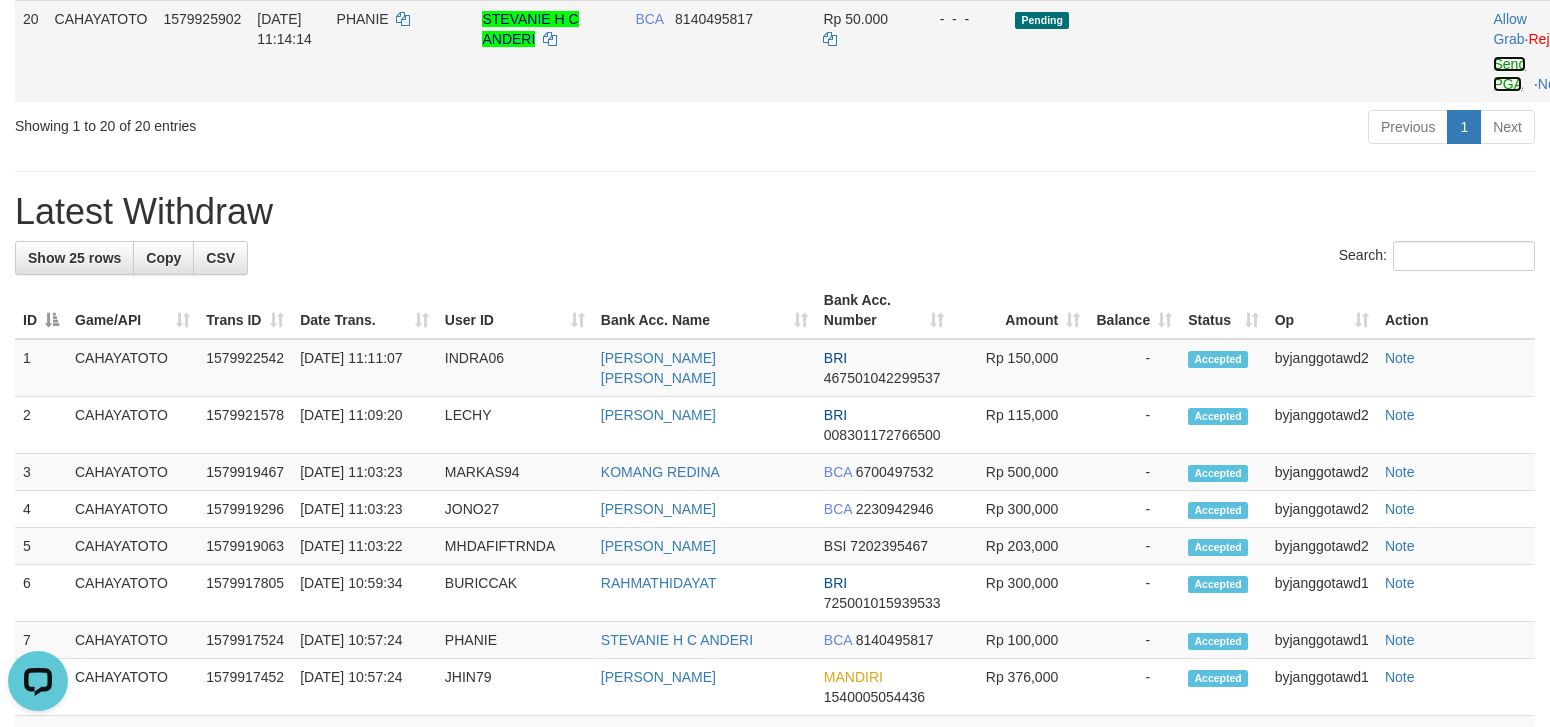 click on "Send PGA" at bounding box center (1509, 74) 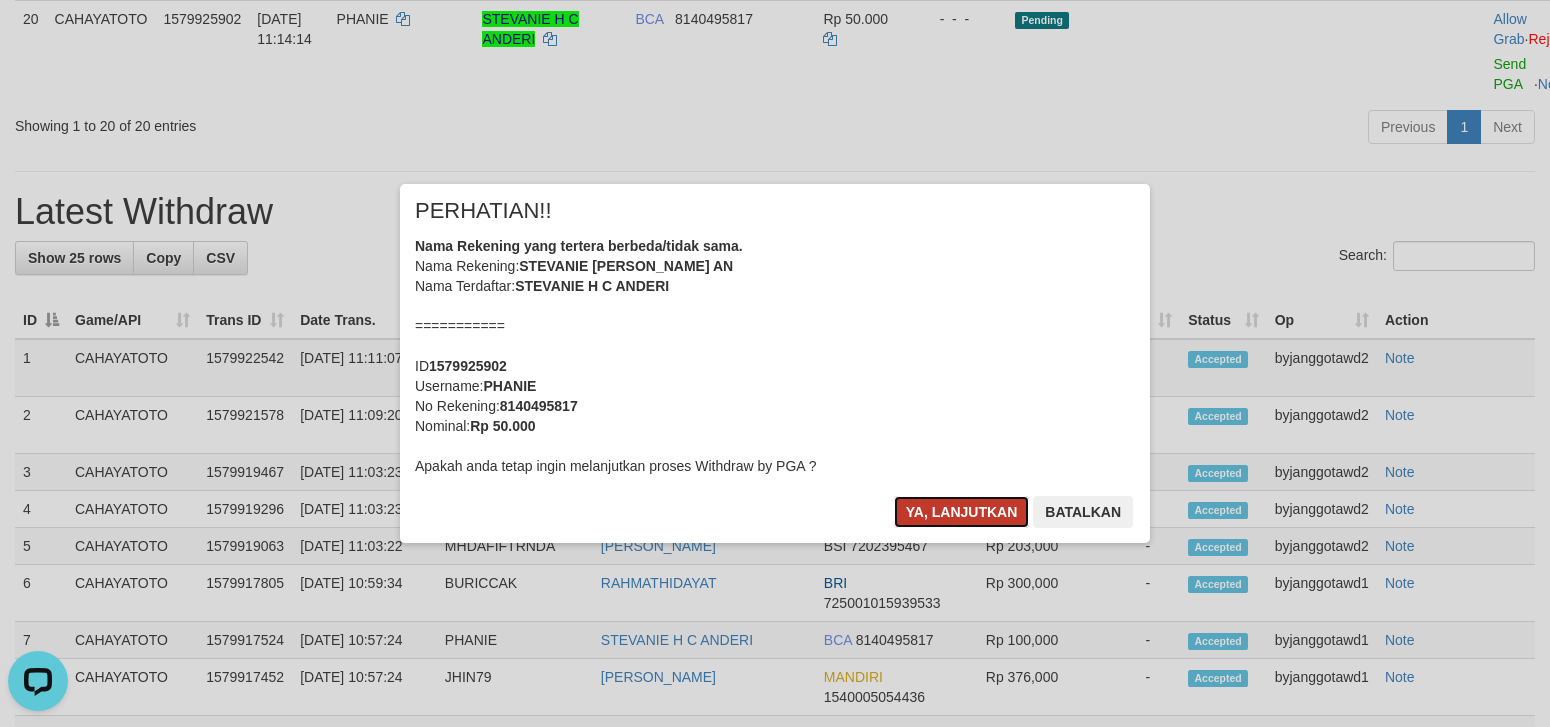 click on "Ya, lanjutkan" at bounding box center [962, 512] 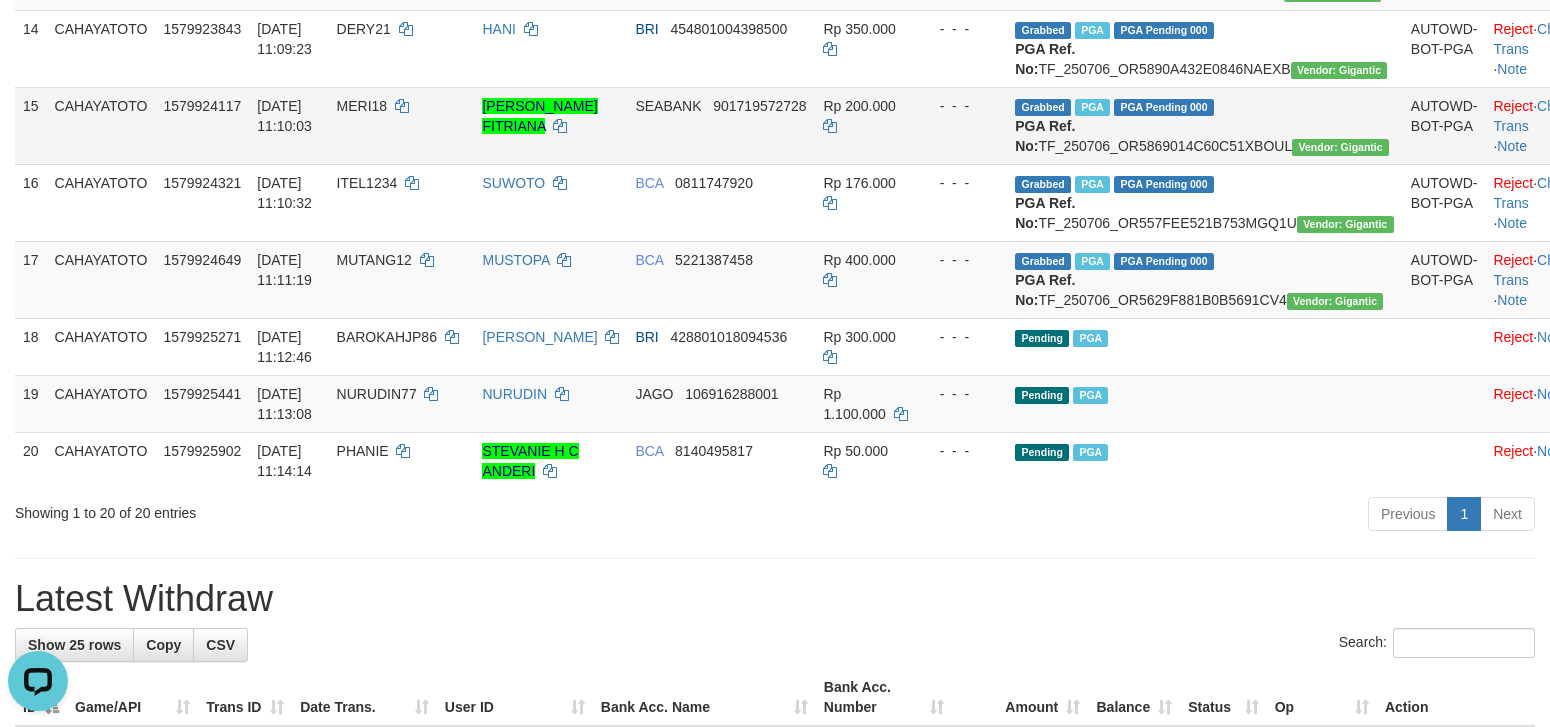 scroll, scrollTop: 1258, scrollLeft: 0, axis: vertical 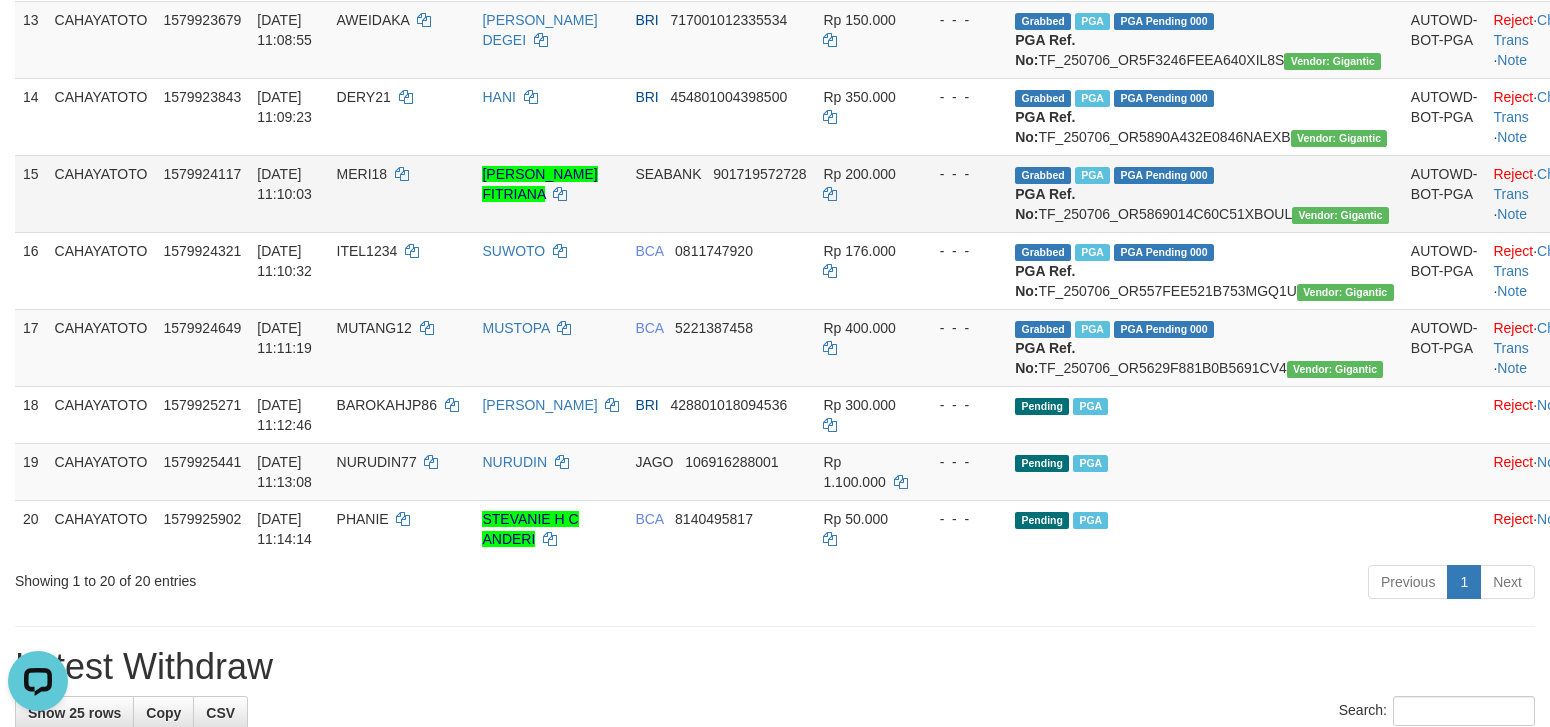 click on "[PERSON_NAME] FITRIANA" at bounding box center (550, 193) 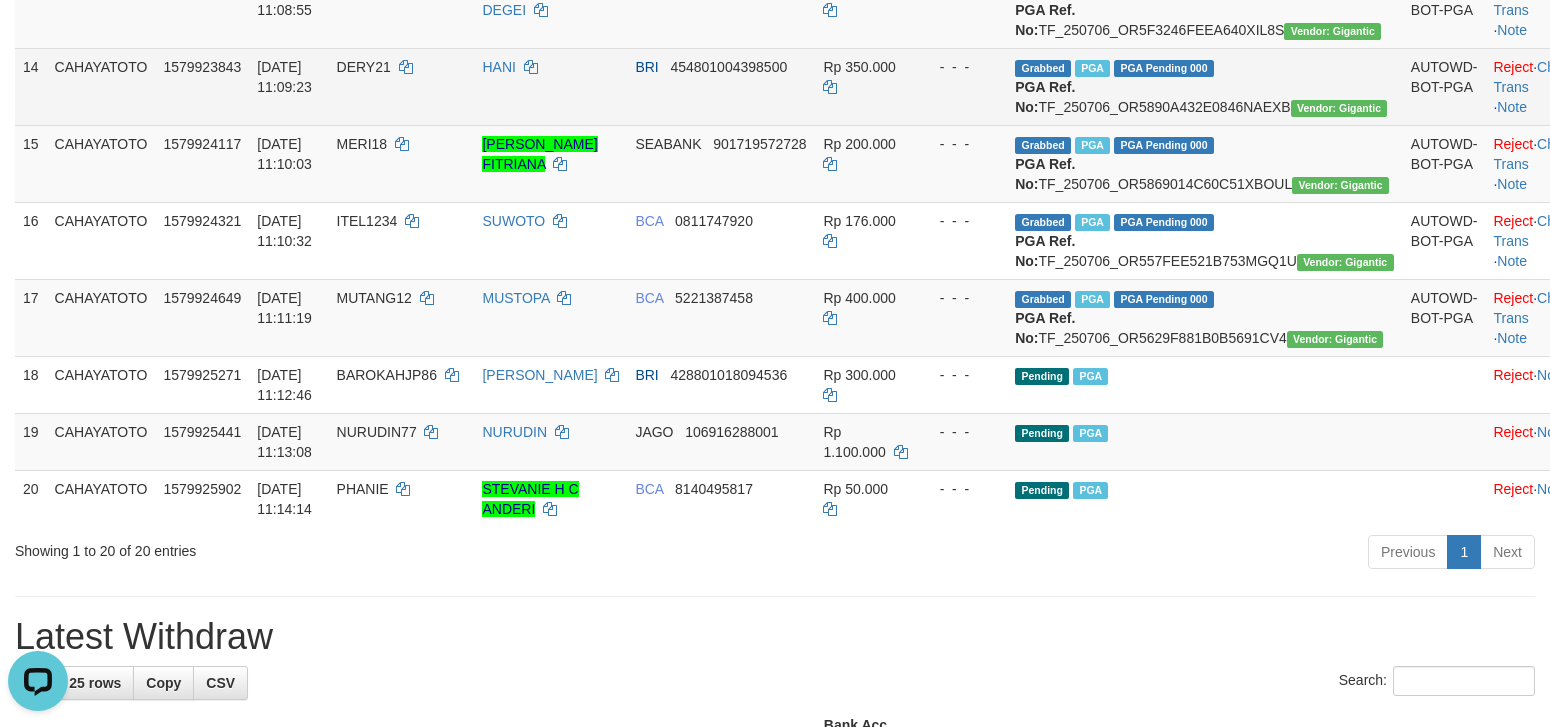 scroll, scrollTop: 1258, scrollLeft: 0, axis: vertical 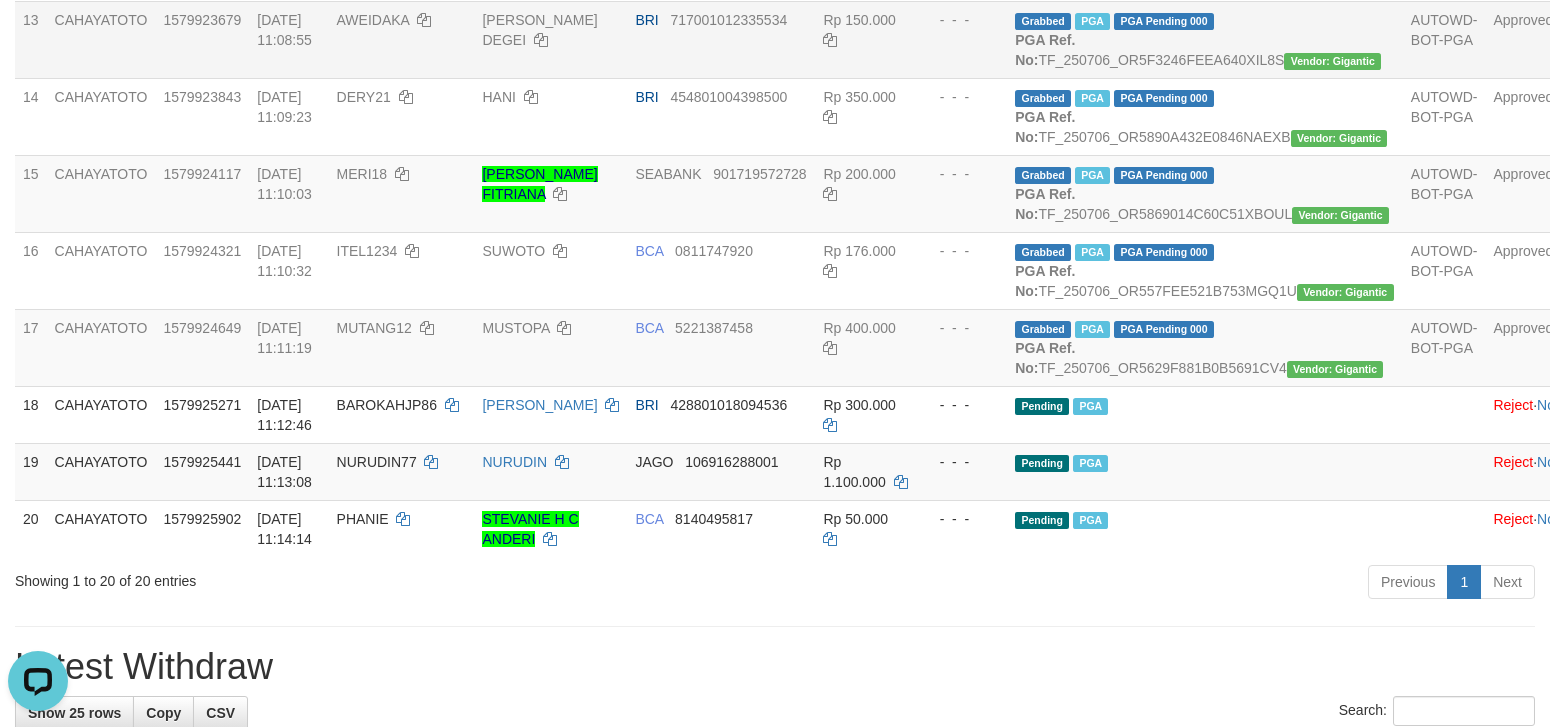 drag, startPoint x: 812, startPoint y: 311, endPoint x: 836, endPoint y: 325, distance: 27.784887 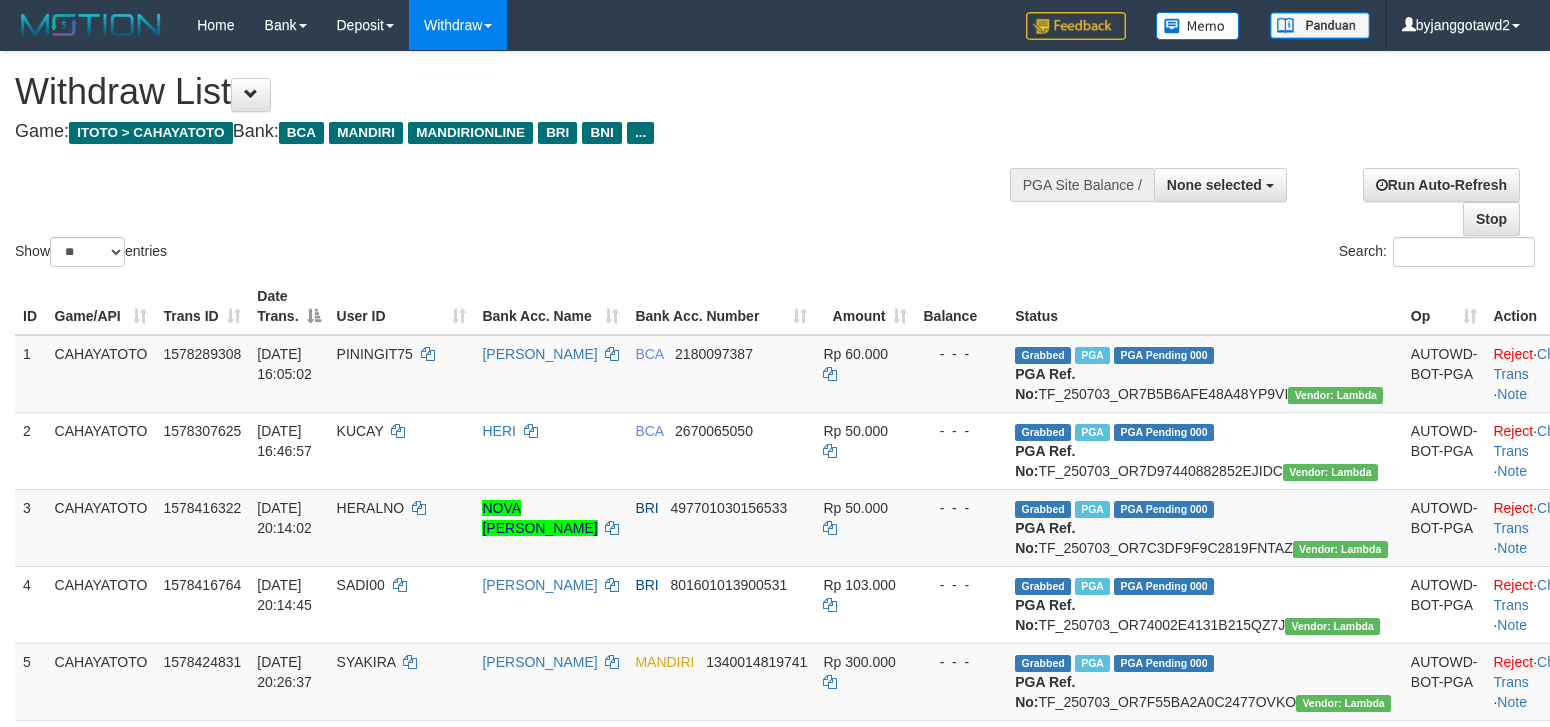 select 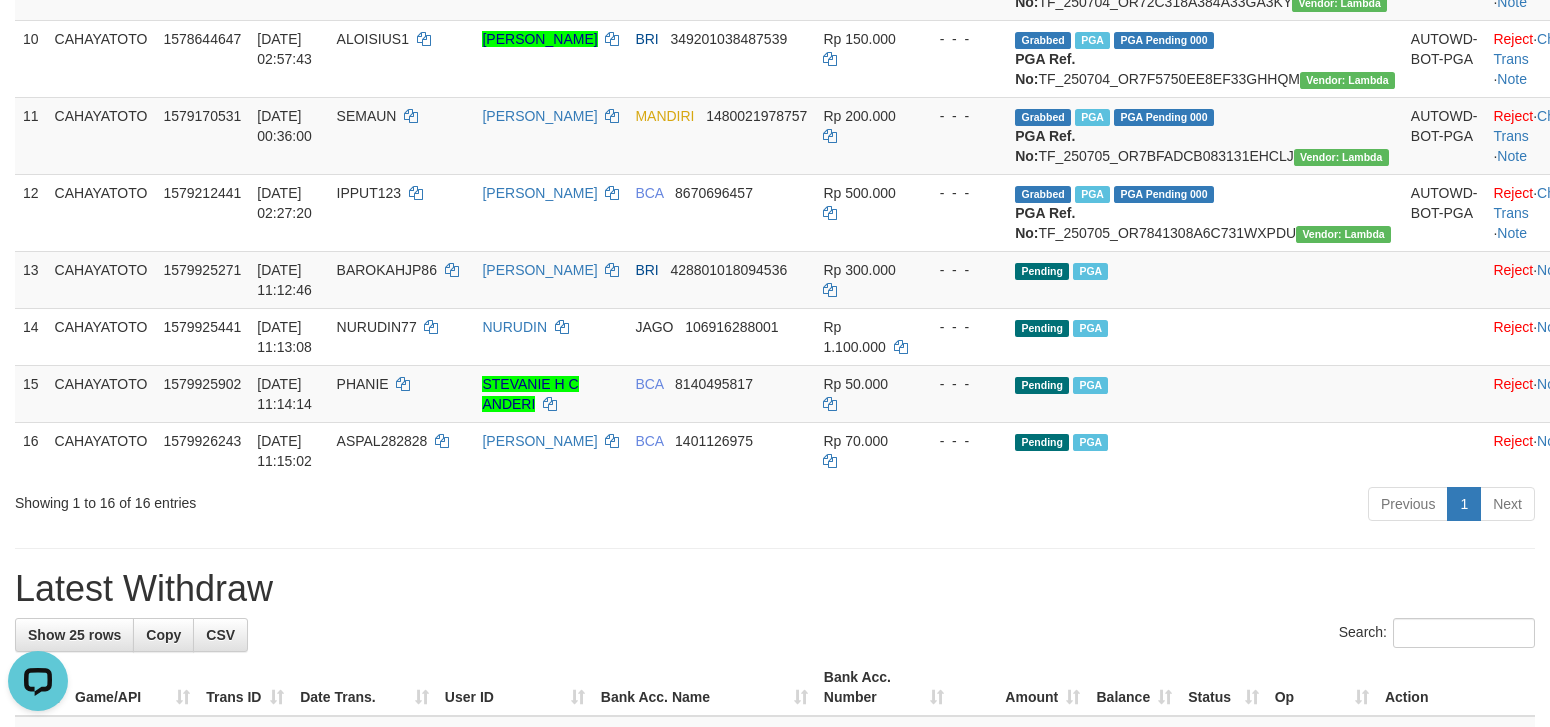 scroll, scrollTop: 0, scrollLeft: 0, axis: both 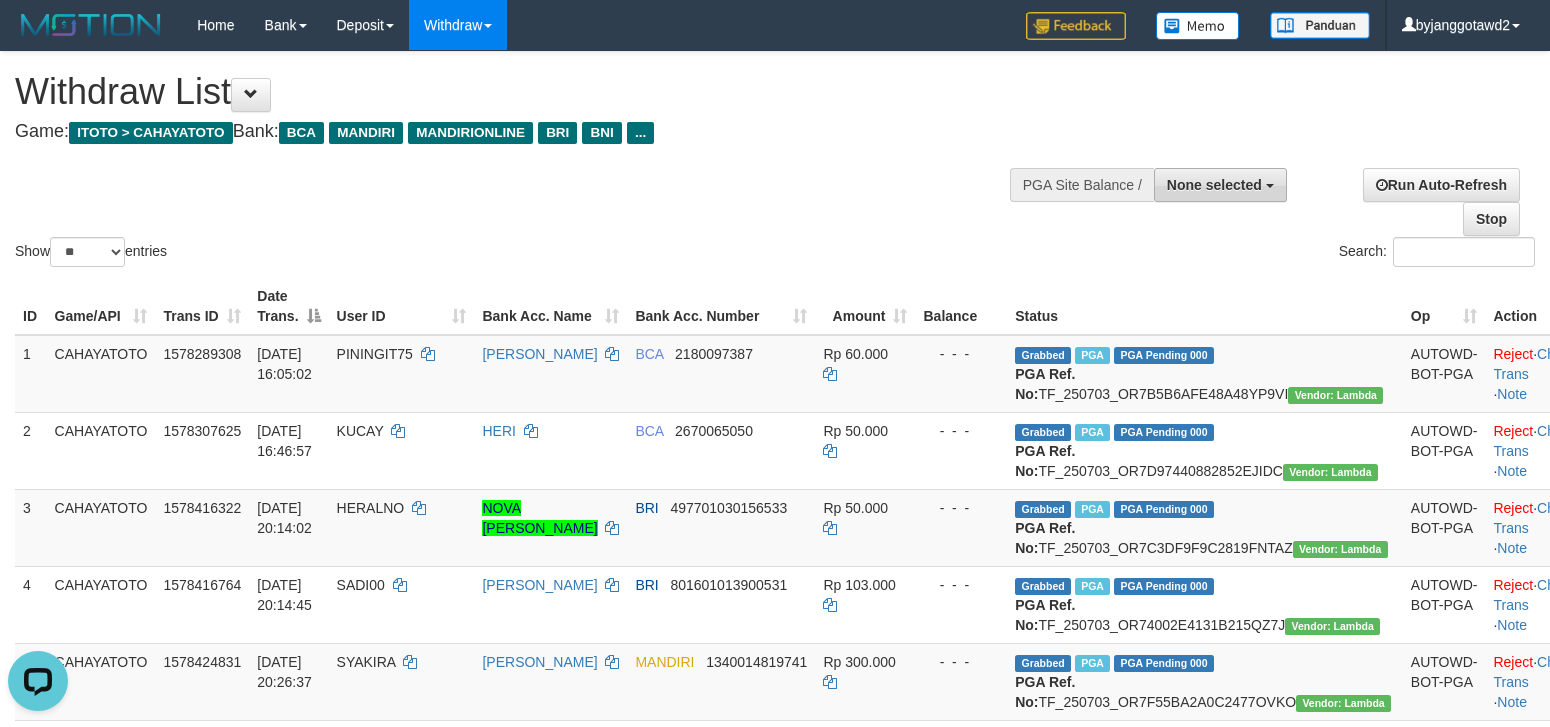 click on "None selected" at bounding box center [1214, 185] 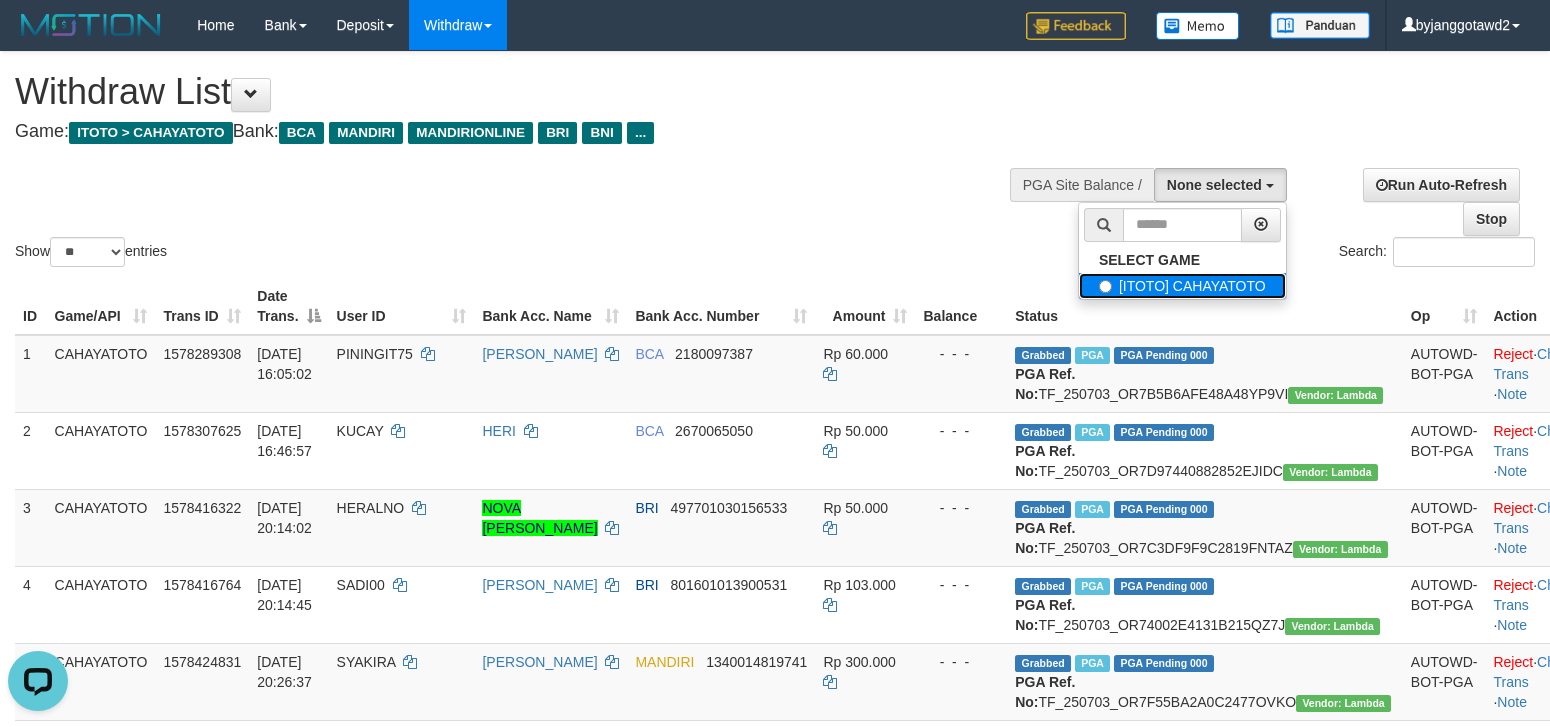 click on "[ITOTO] CAHAYATOTO" at bounding box center (1182, 286) 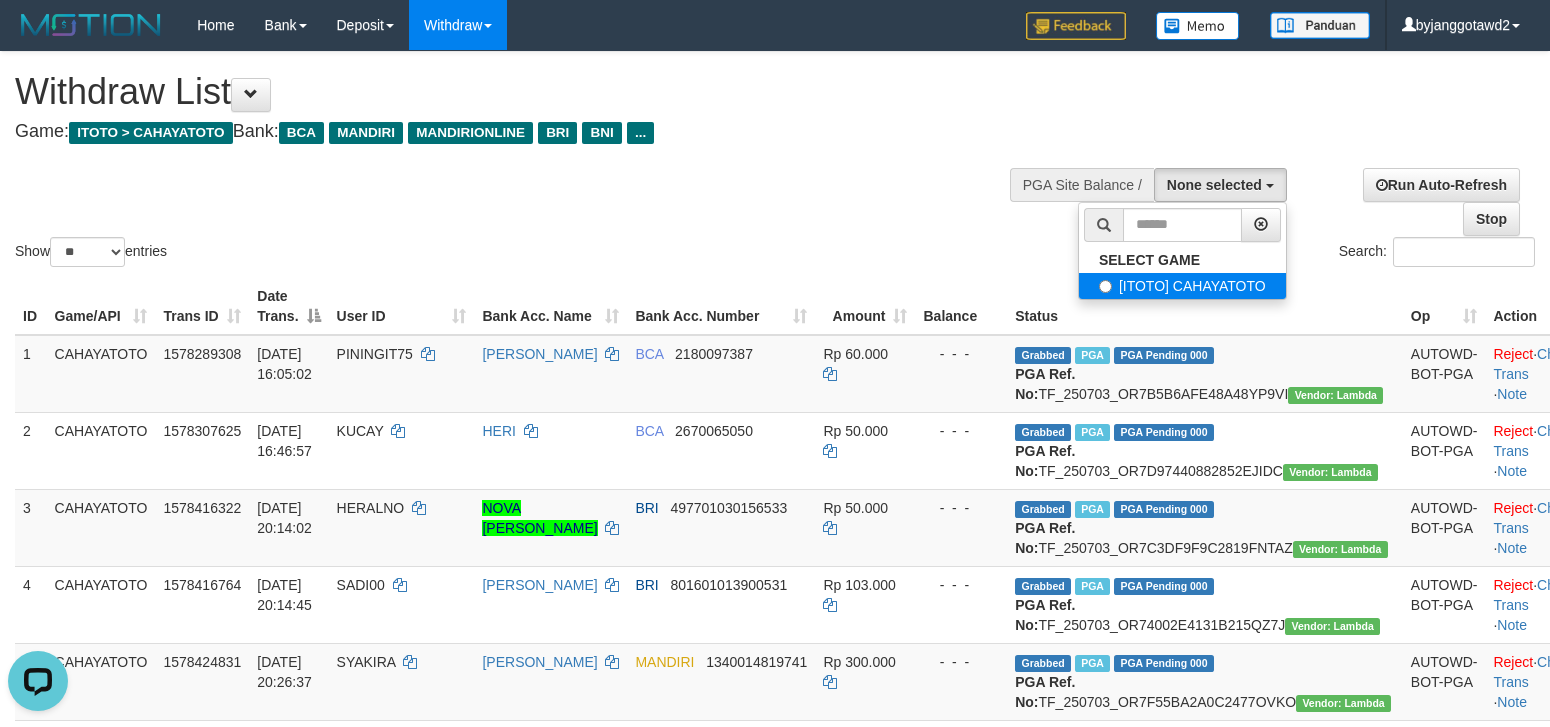 select on "****" 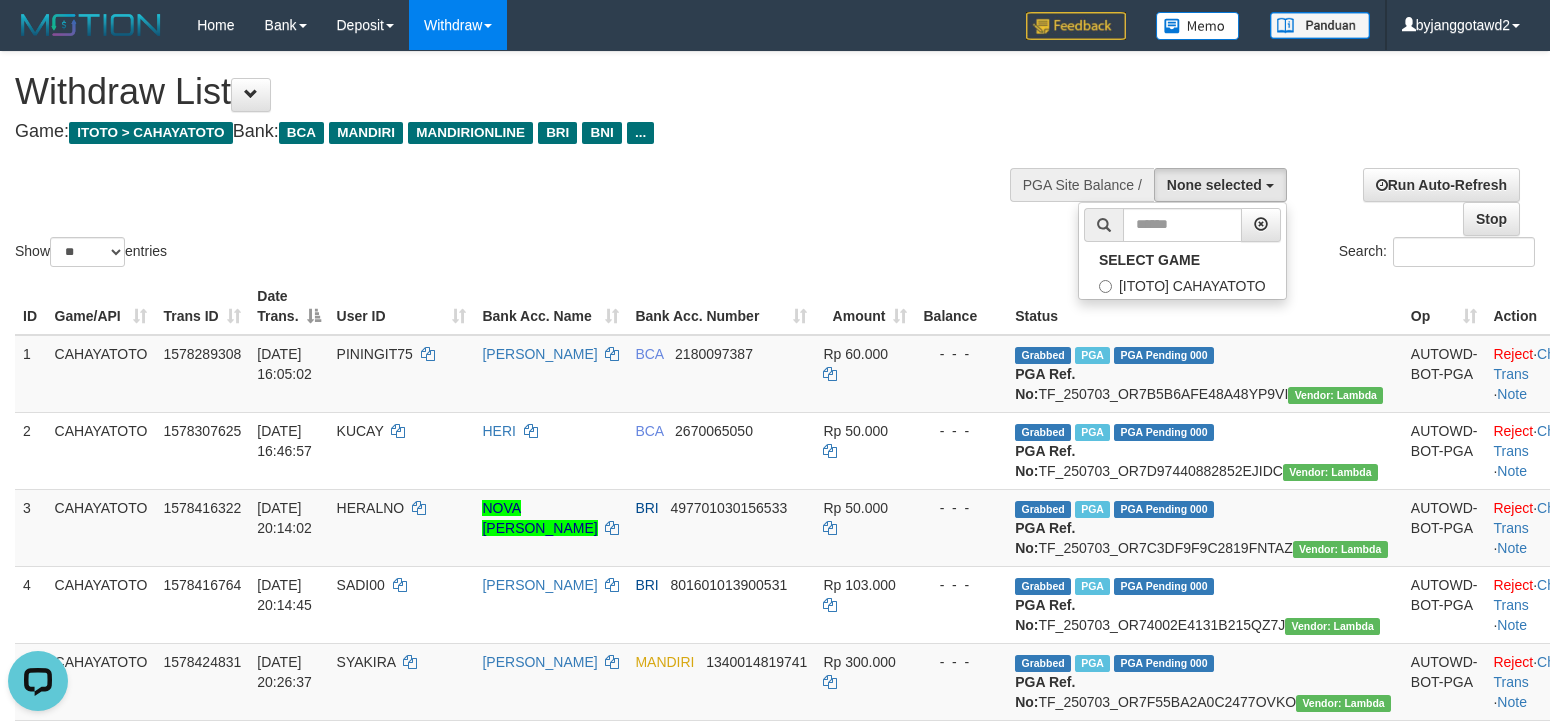 scroll, scrollTop: 17, scrollLeft: 0, axis: vertical 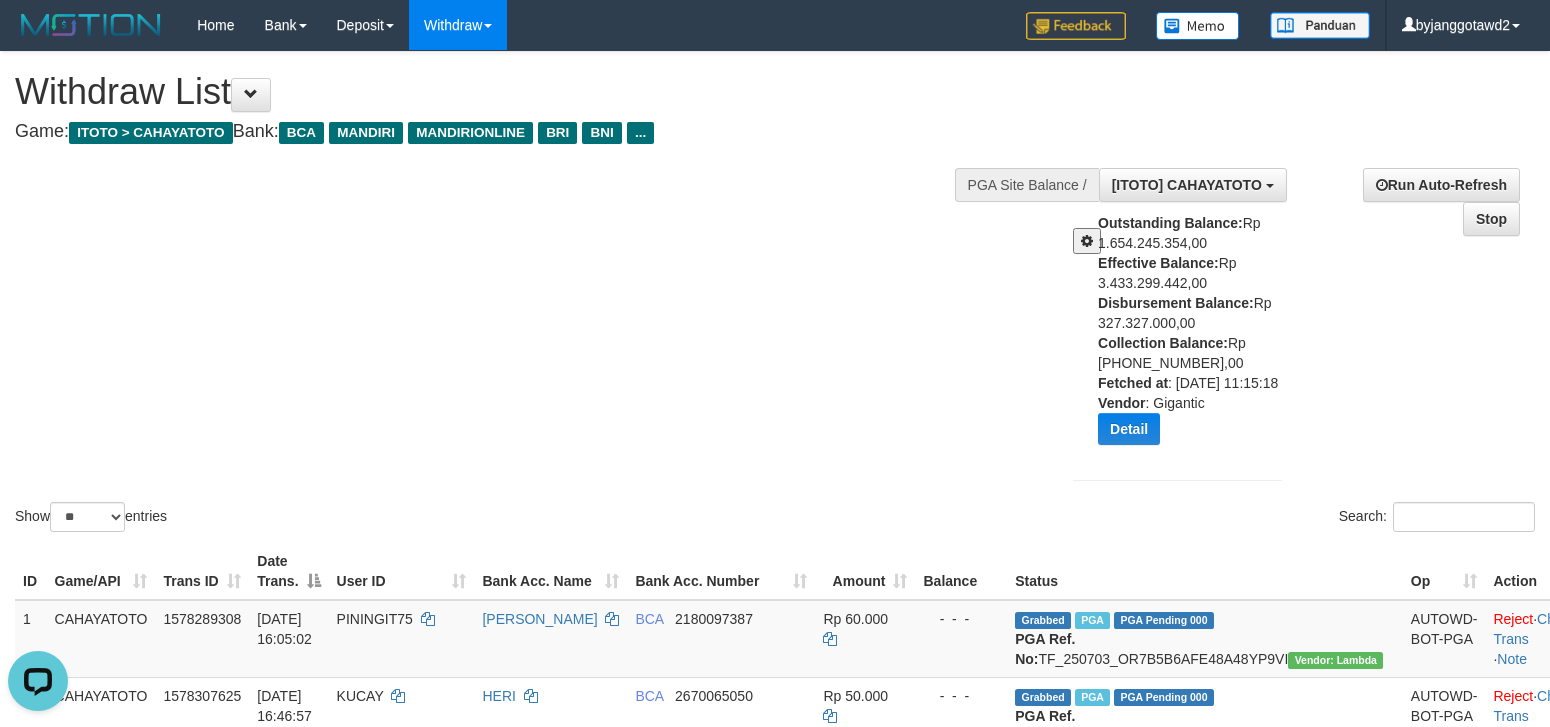 click on "Outstanding Balance:  Rp 1.654.245.354,00
Effective Balance:  Rp 3.433.299.442,00
Disbursement Balance:  Rp 327.327.000,00
Collection Balance:  Rp 12.332.031.578,00
Fetched at : 2025-07-06 11:15:18
Vendor : Gigantic
Detail
Vendor Name
Outstanding Balance
Effective Balance
Disbursment Balance
Collection Balance
No data found
Fetched at:   2025-07-06 11:15:18
Vendor:   Gigantic" at bounding box center [1197, 336] 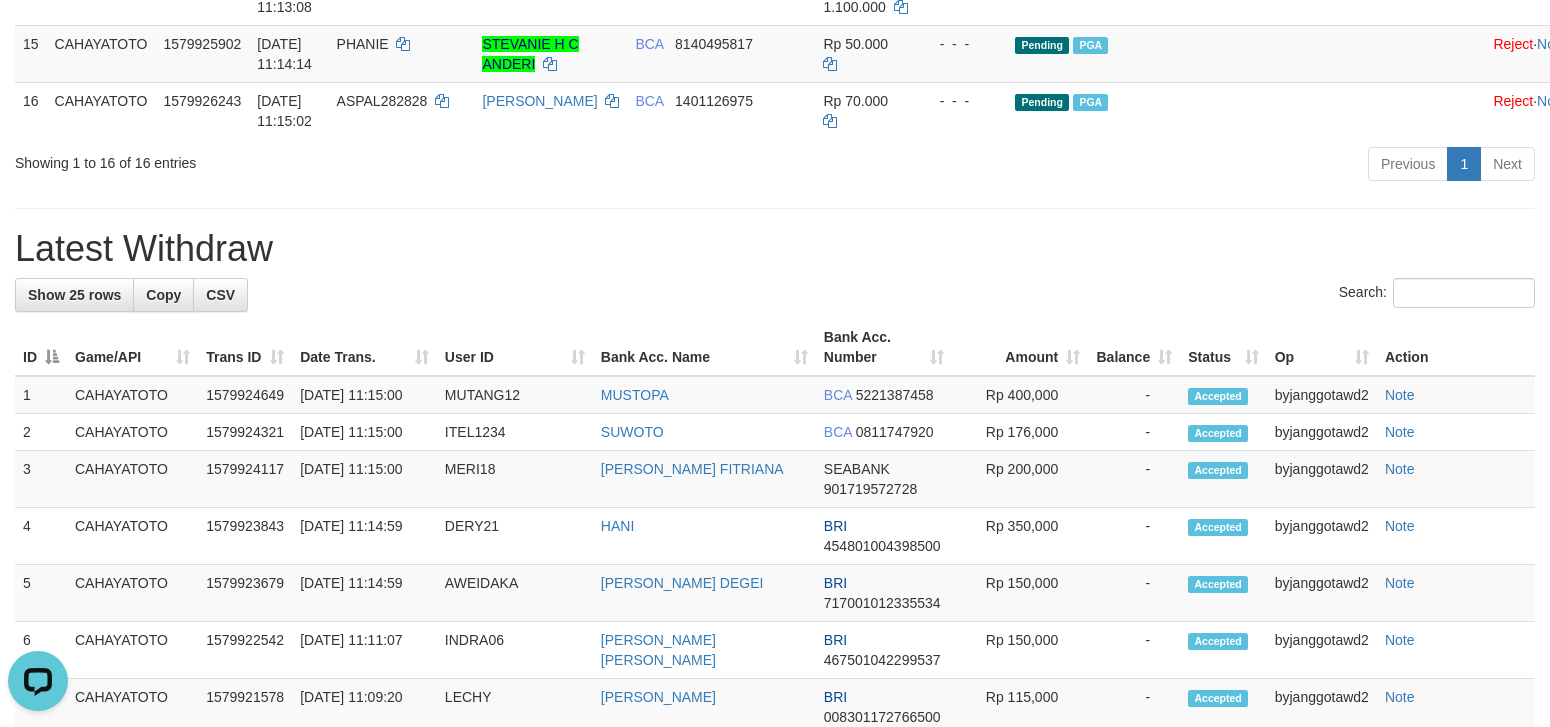 click on "**********" at bounding box center (775, 87) 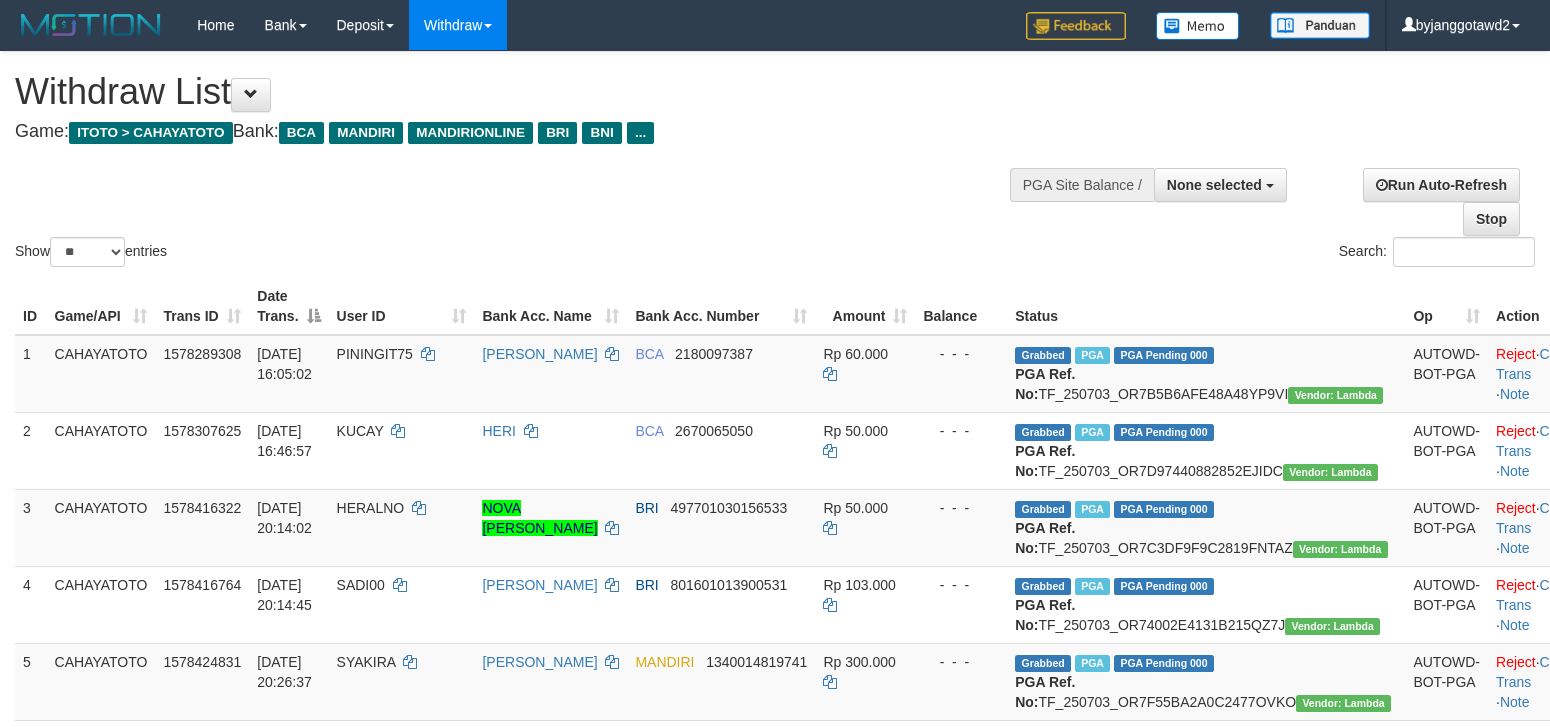 select 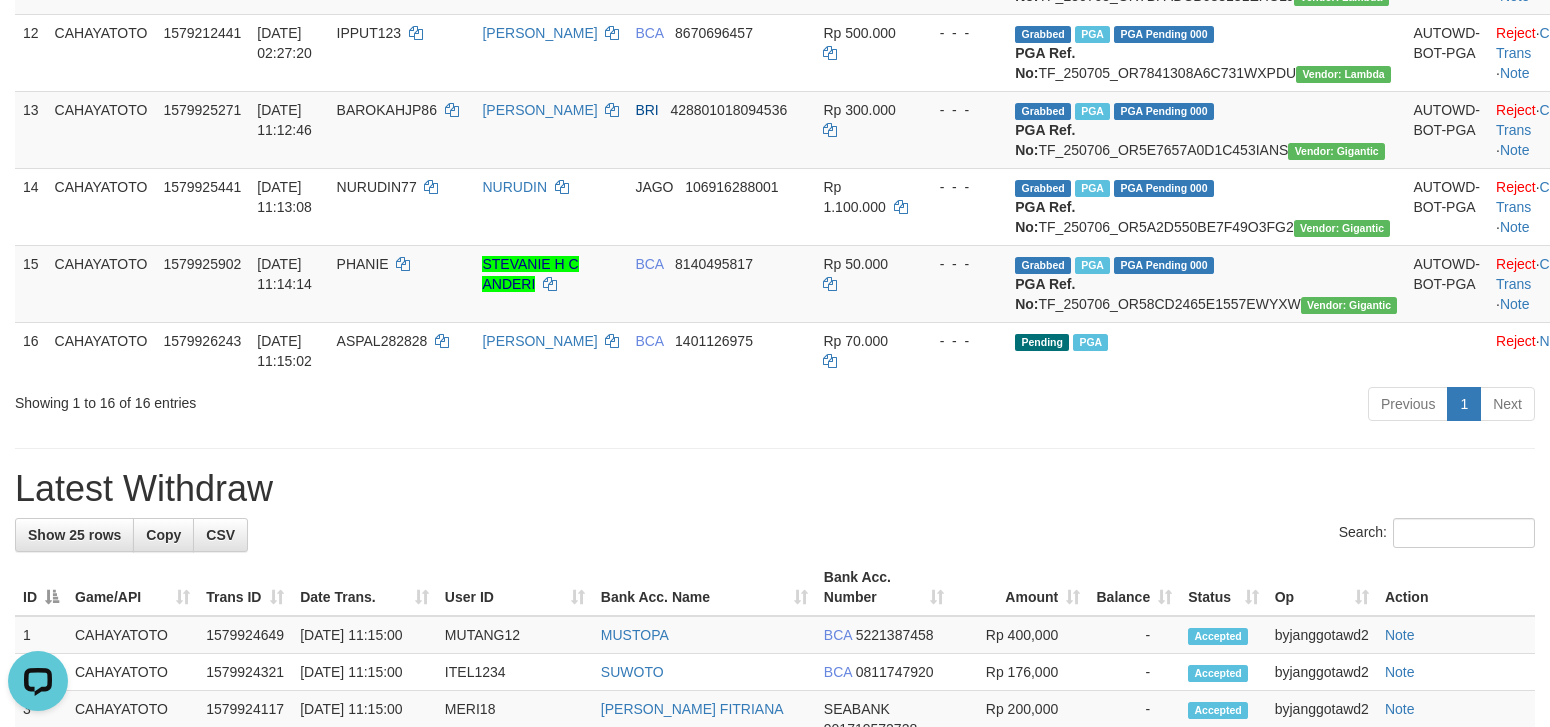 scroll, scrollTop: 0, scrollLeft: 0, axis: both 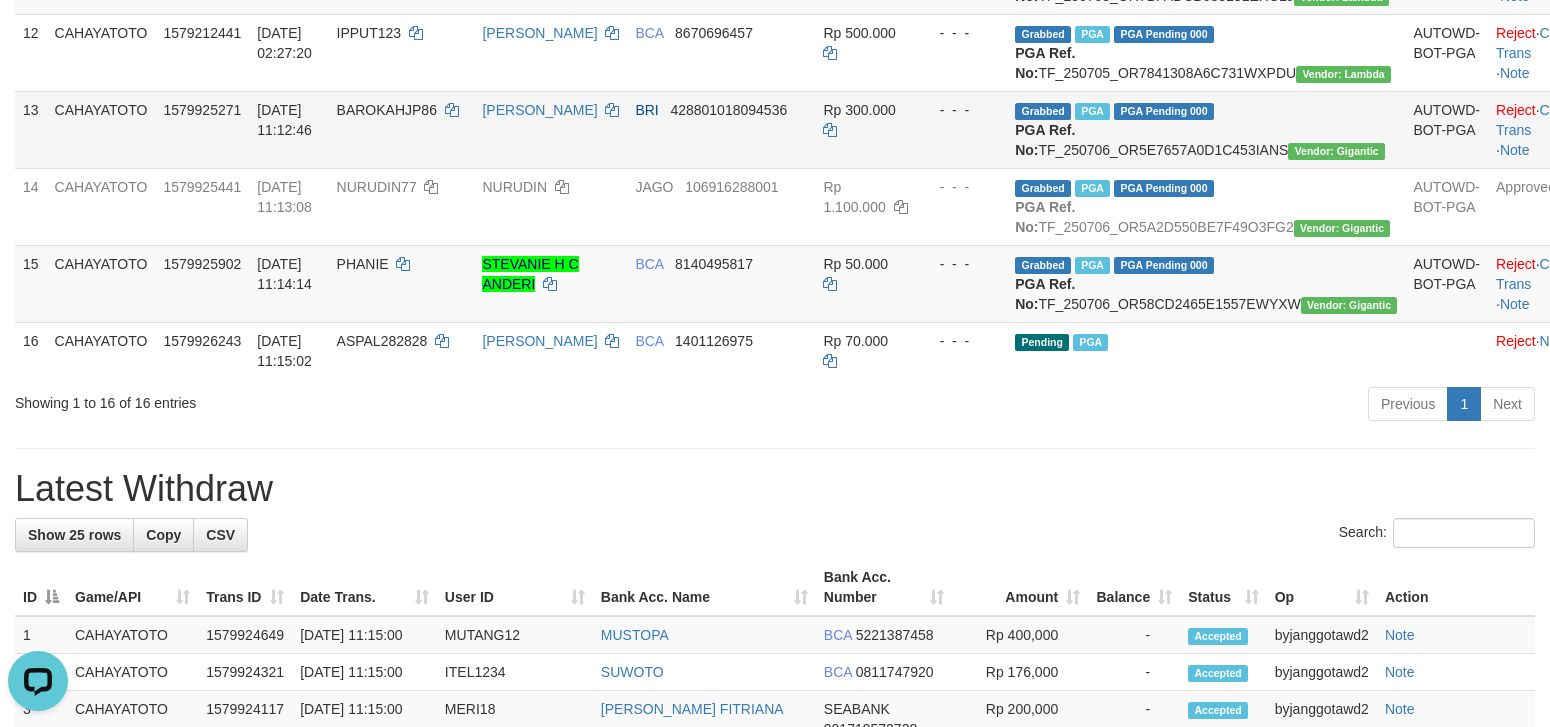 click on "BRI     428801018094536" at bounding box center (721, 129) 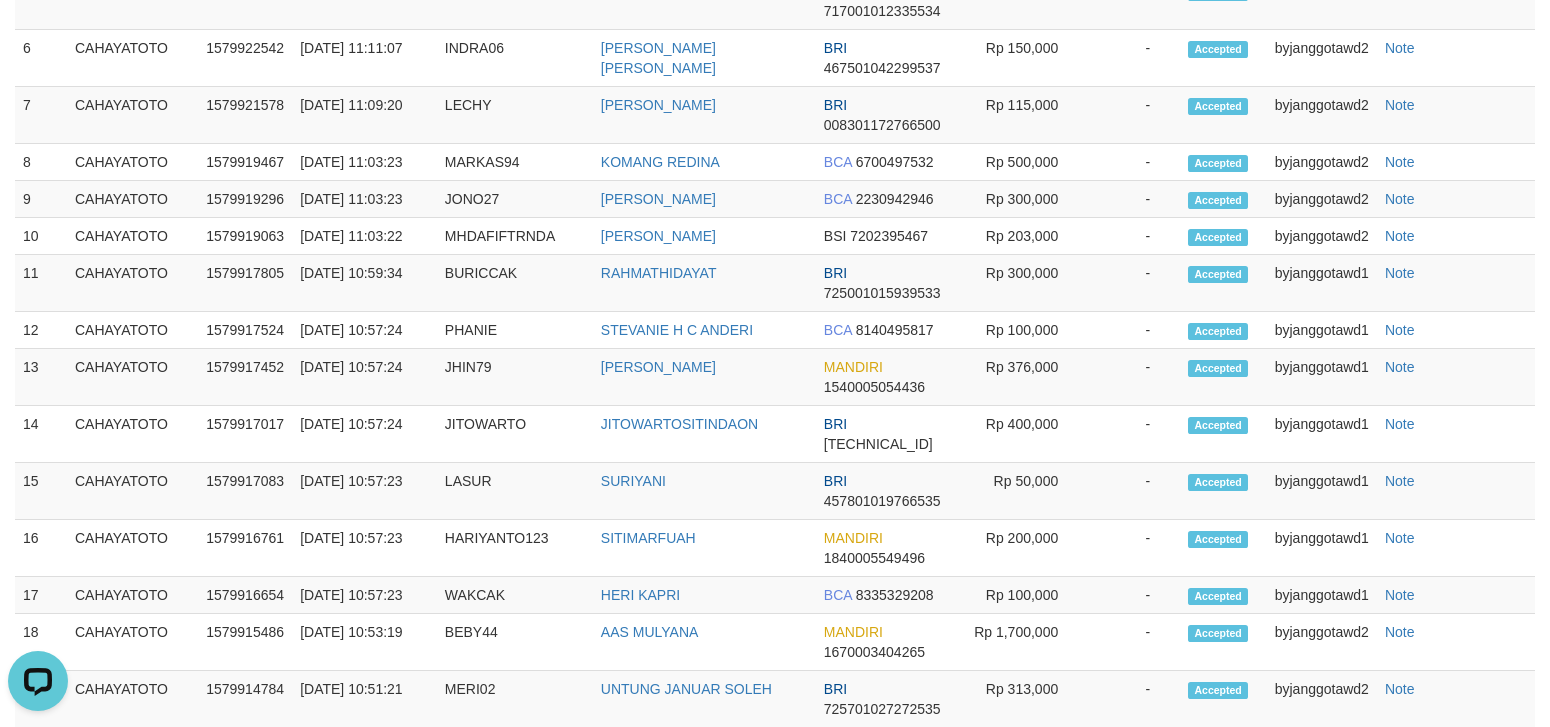 scroll, scrollTop: 2043, scrollLeft: 0, axis: vertical 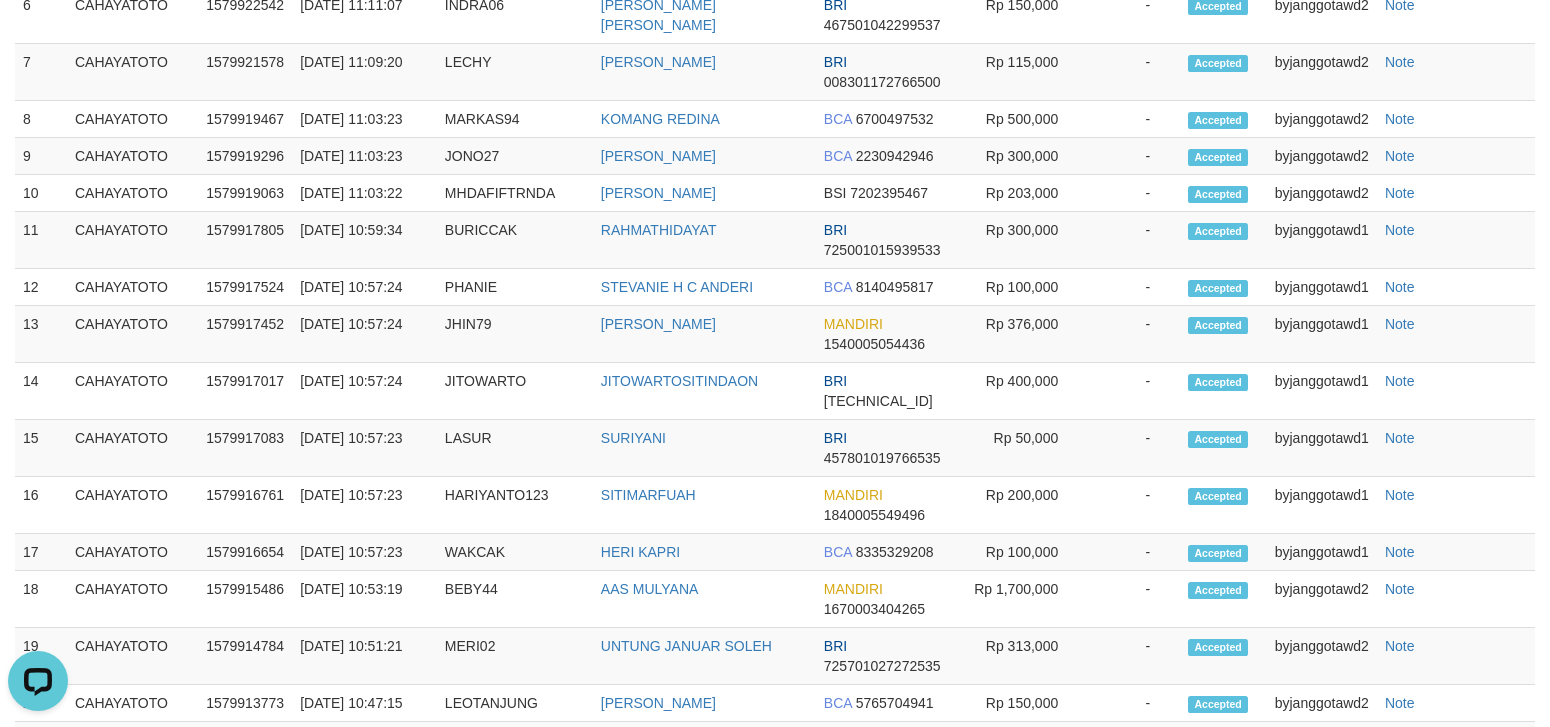 drag, startPoint x: 621, startPoint y: 243, endPoint x: 777, endPoint y: 165, distance: 174.4133 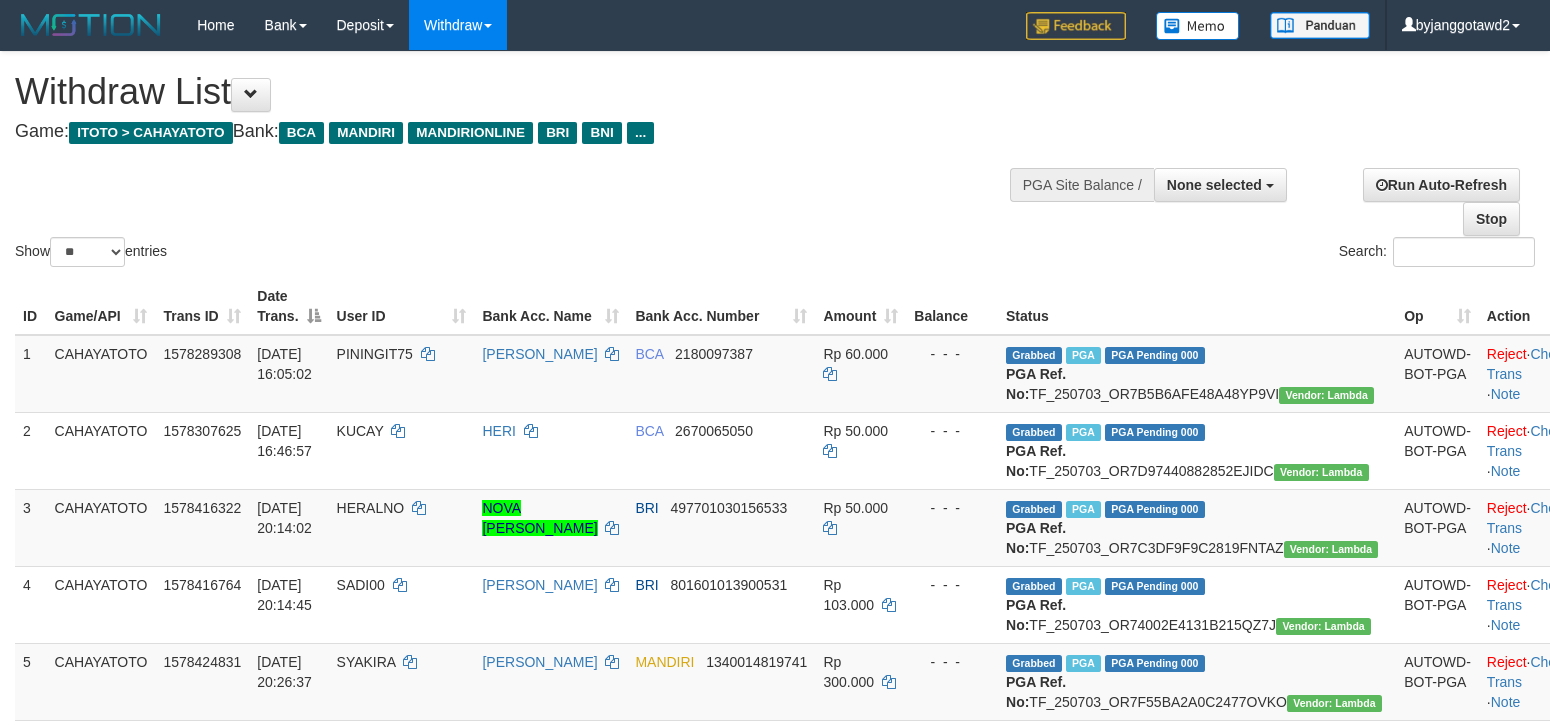 select 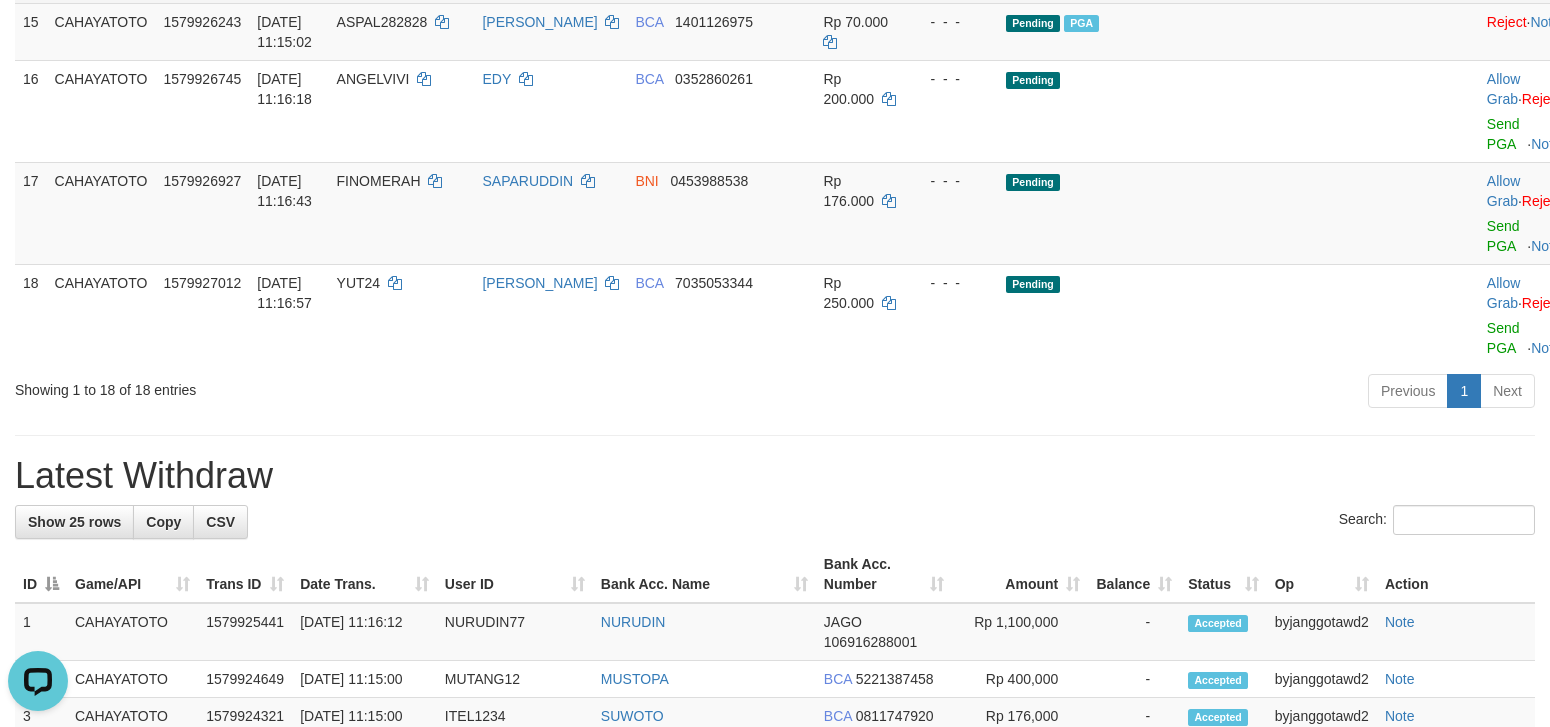scroll, scrollTop: 0, scrollLeft: 0, axis: both 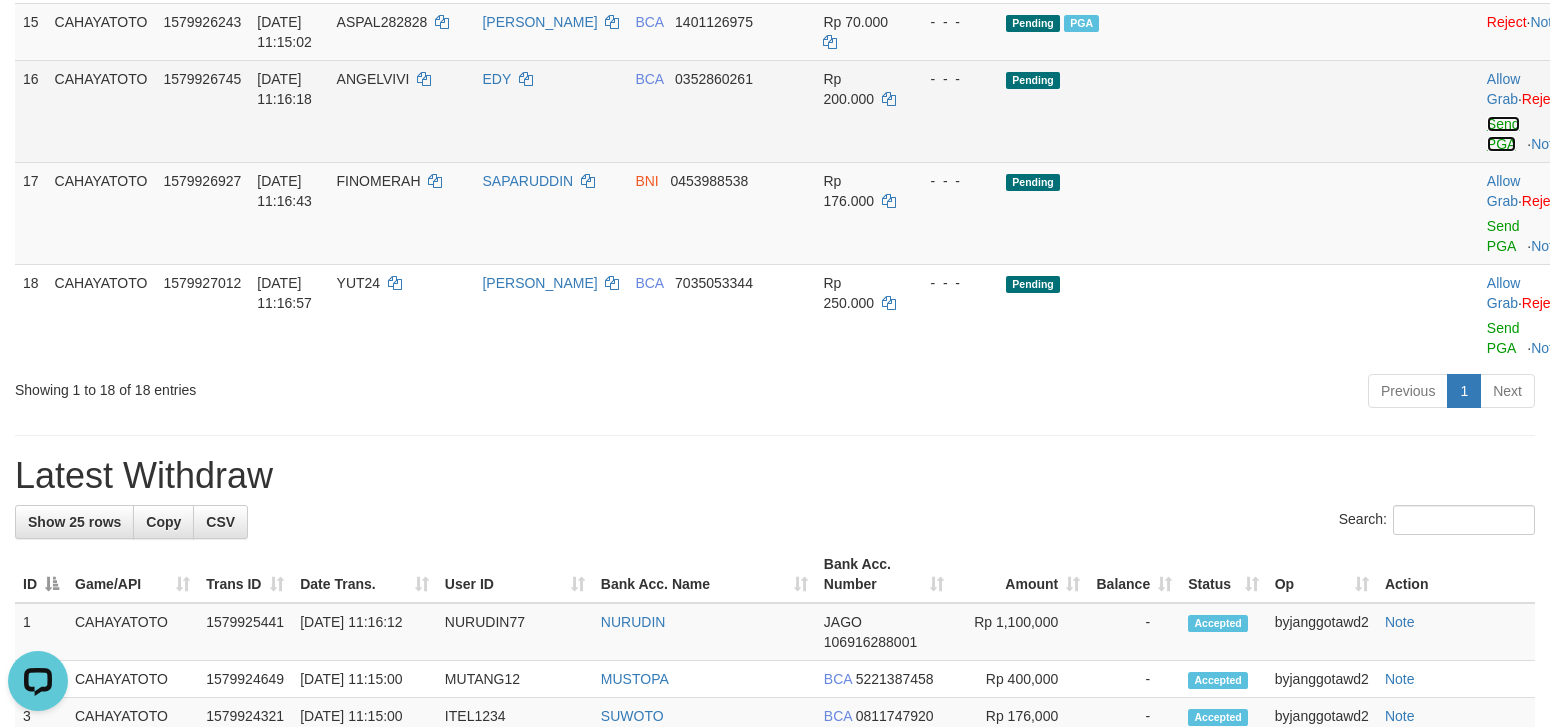 click on "Send PGA" at bounding box center (1503, 134) 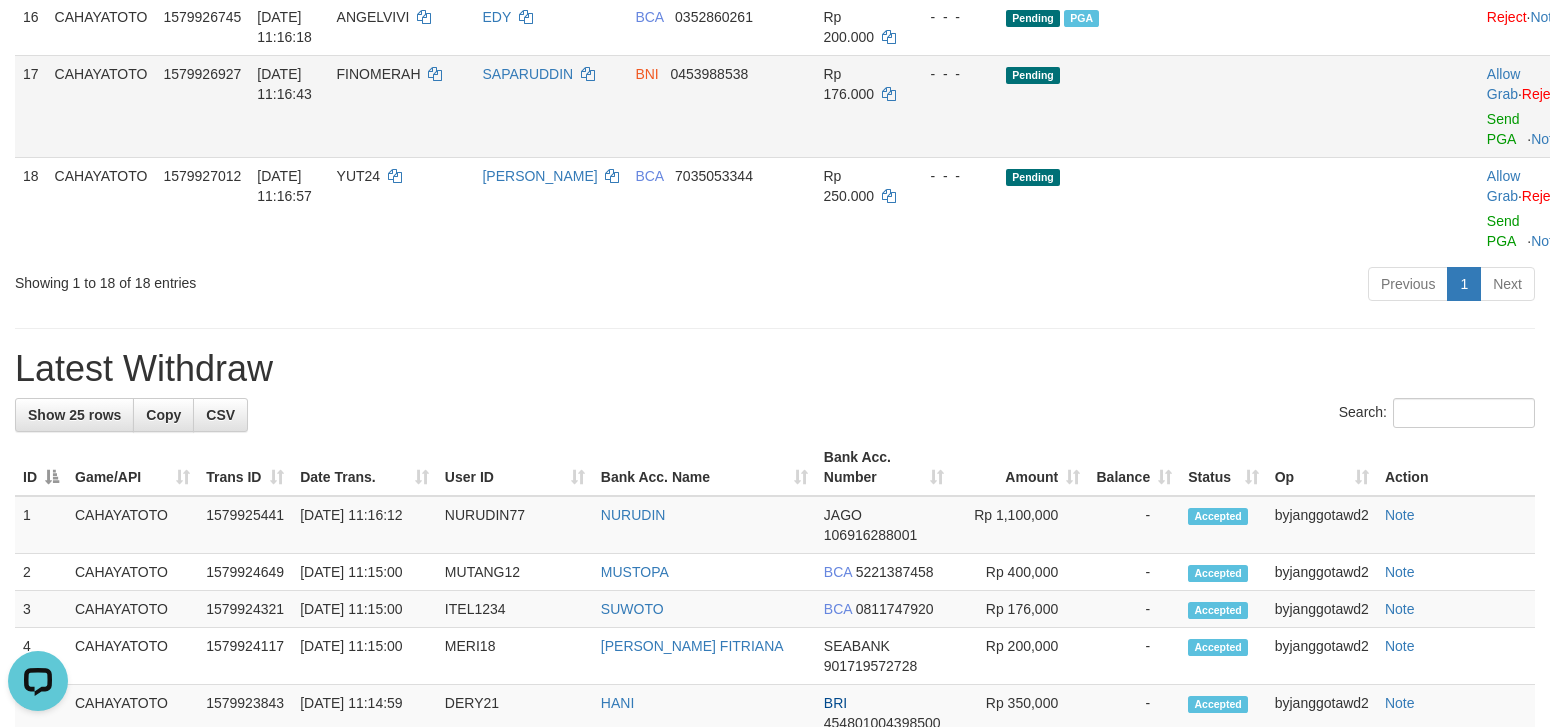 scroll, scrollTop: 1410, scrollLeft: 0, axis: vertical 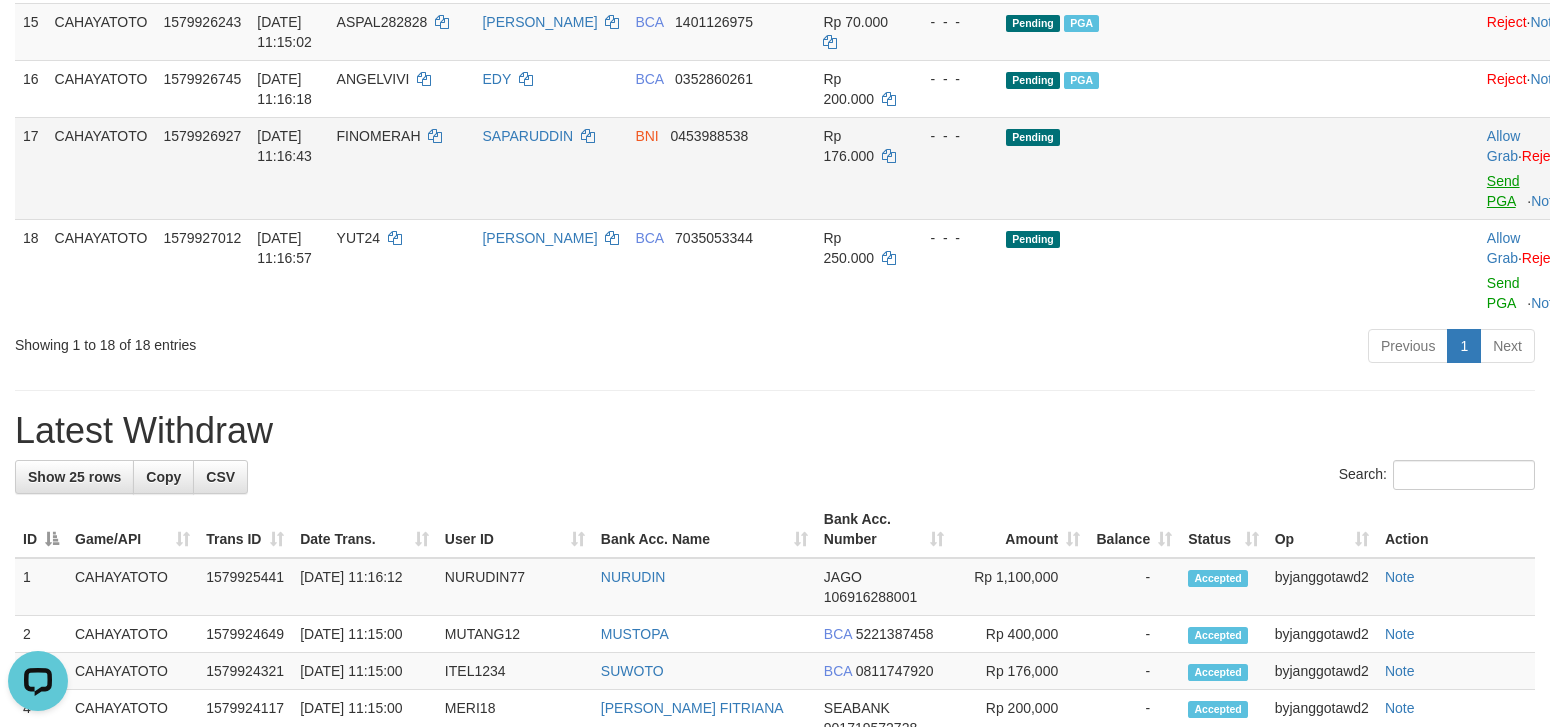 drag, startPoint x: 1447, startPoint y: 475, endPoint x: 1437, endPoint y: 476, distance: 10.049875 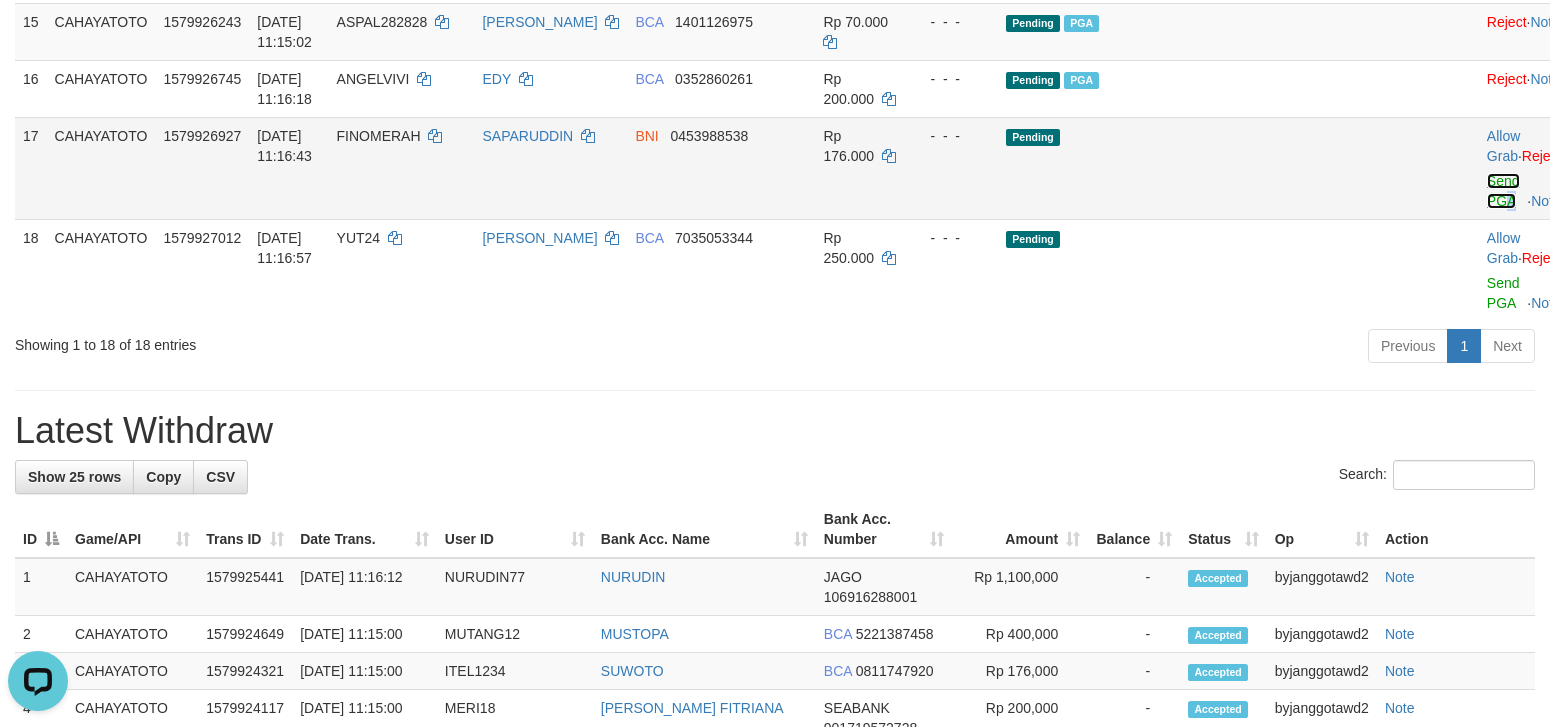 click on "Send PGA" at bounding box center (1503, 191) 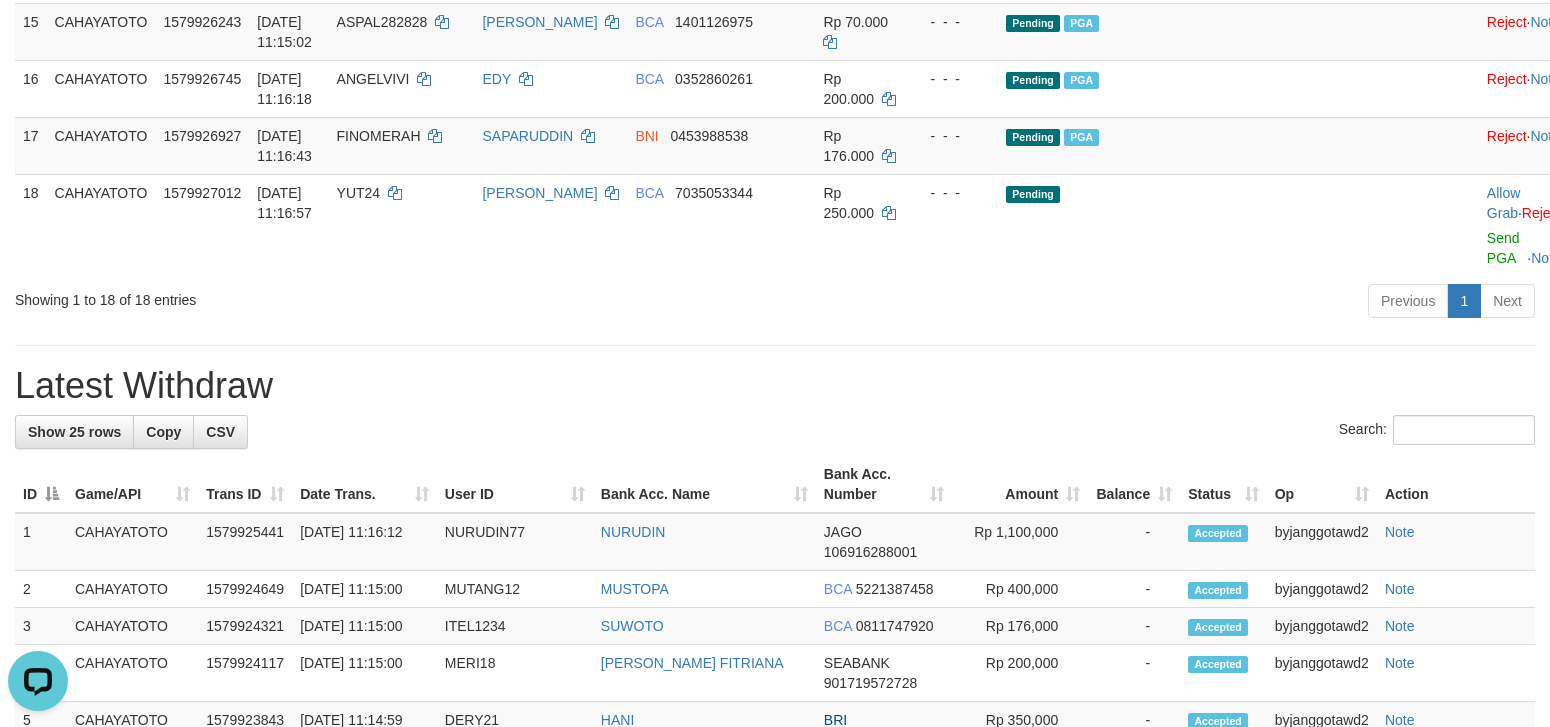 scroll, scrollTop: 1535, scrollLeft: 0, axis: vertical 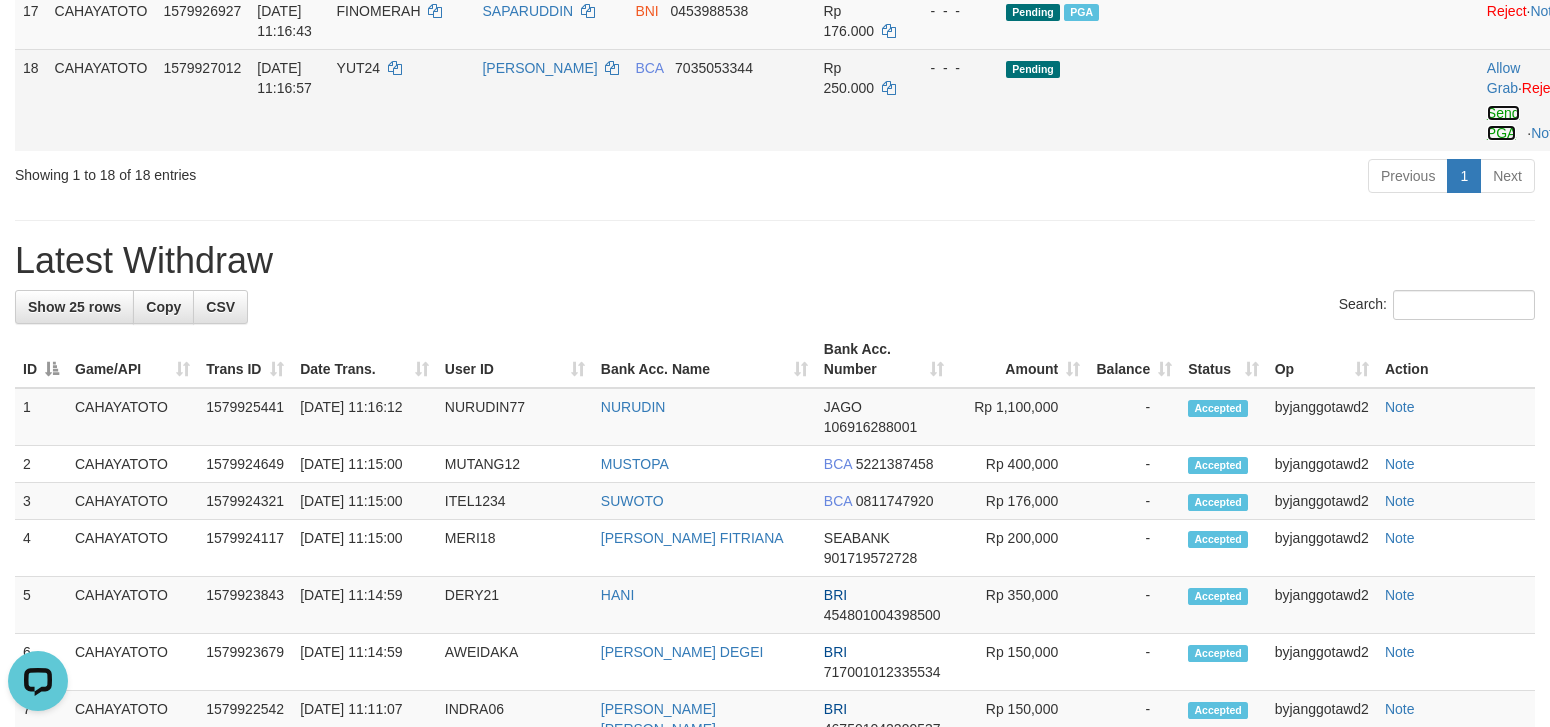 click on "Send PGA" at bounding box center (1503, 123) 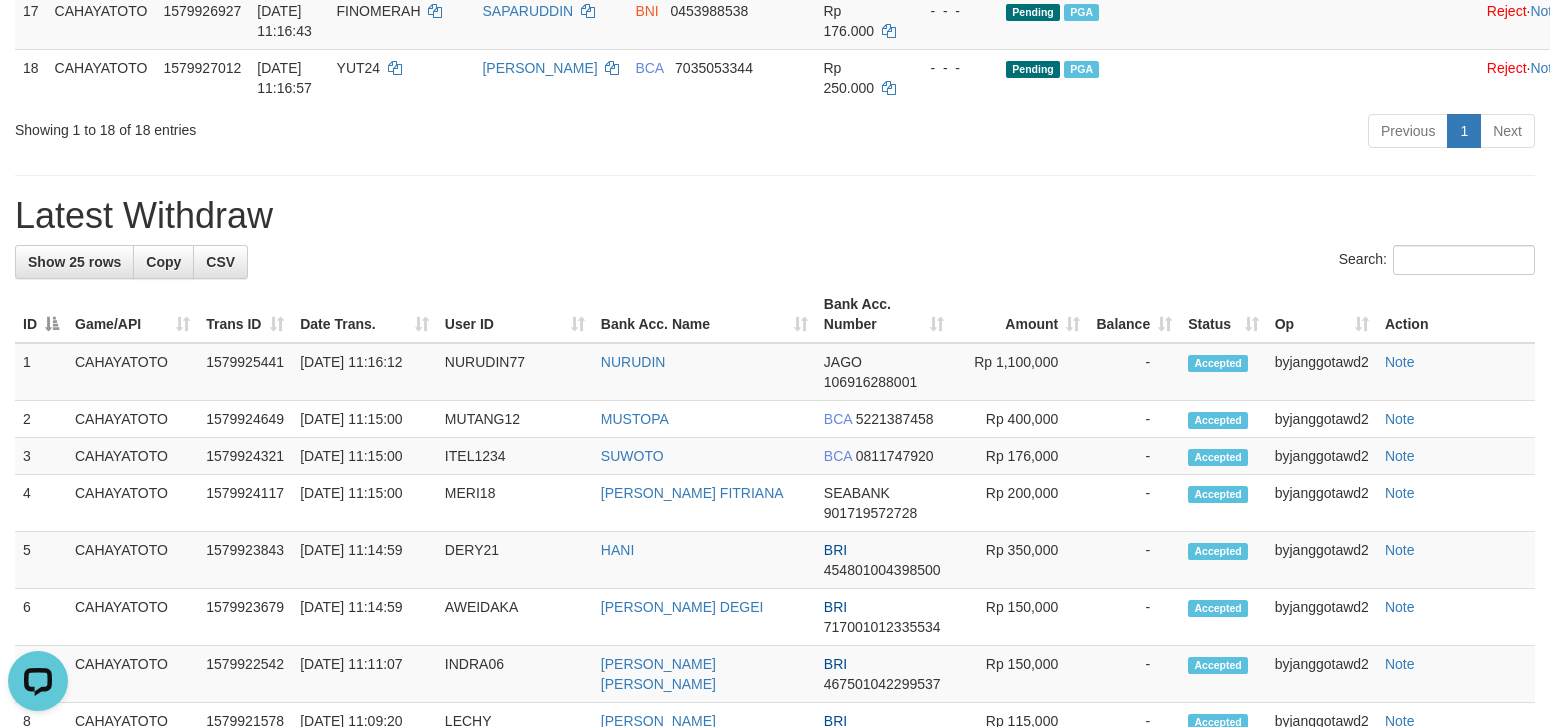 click on "**********" at bounding box center [775, 109] 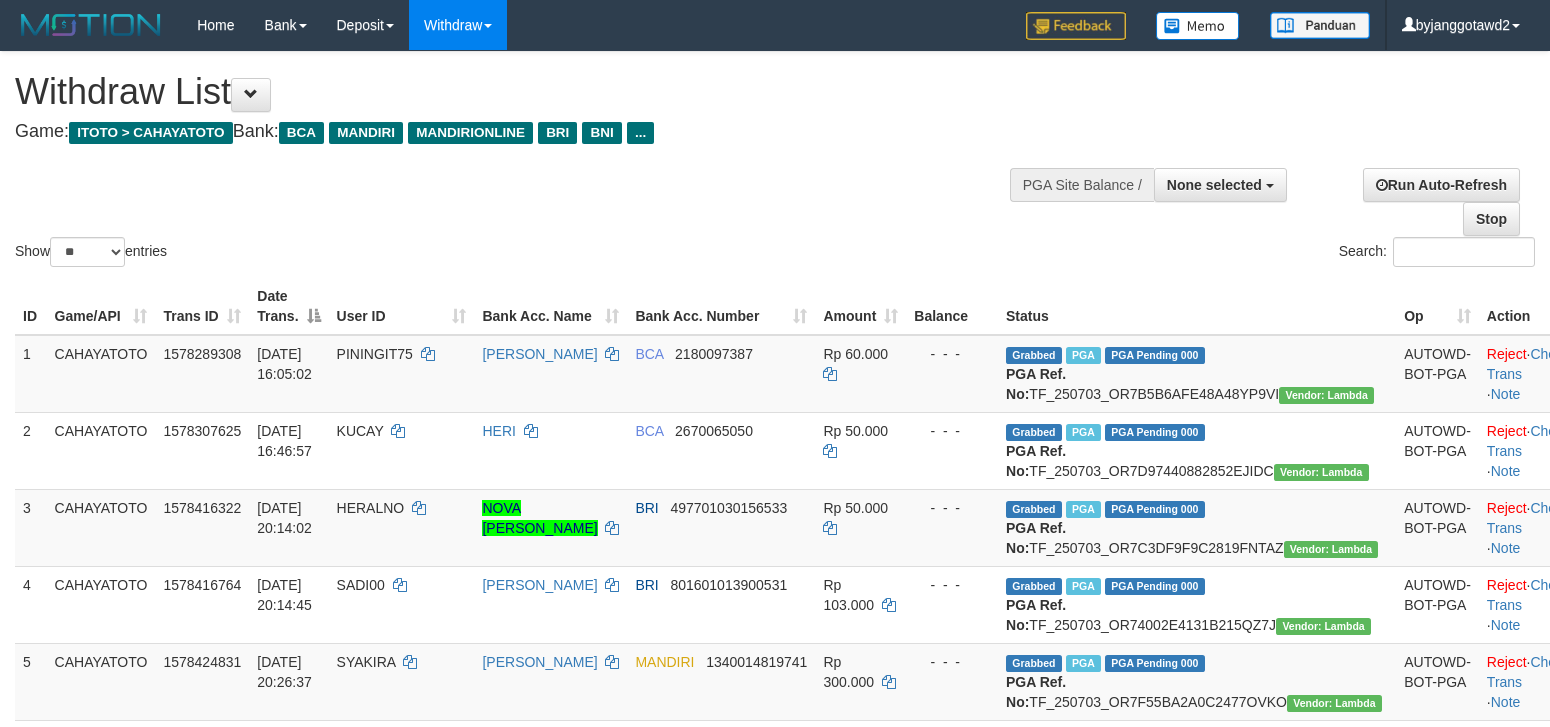 select 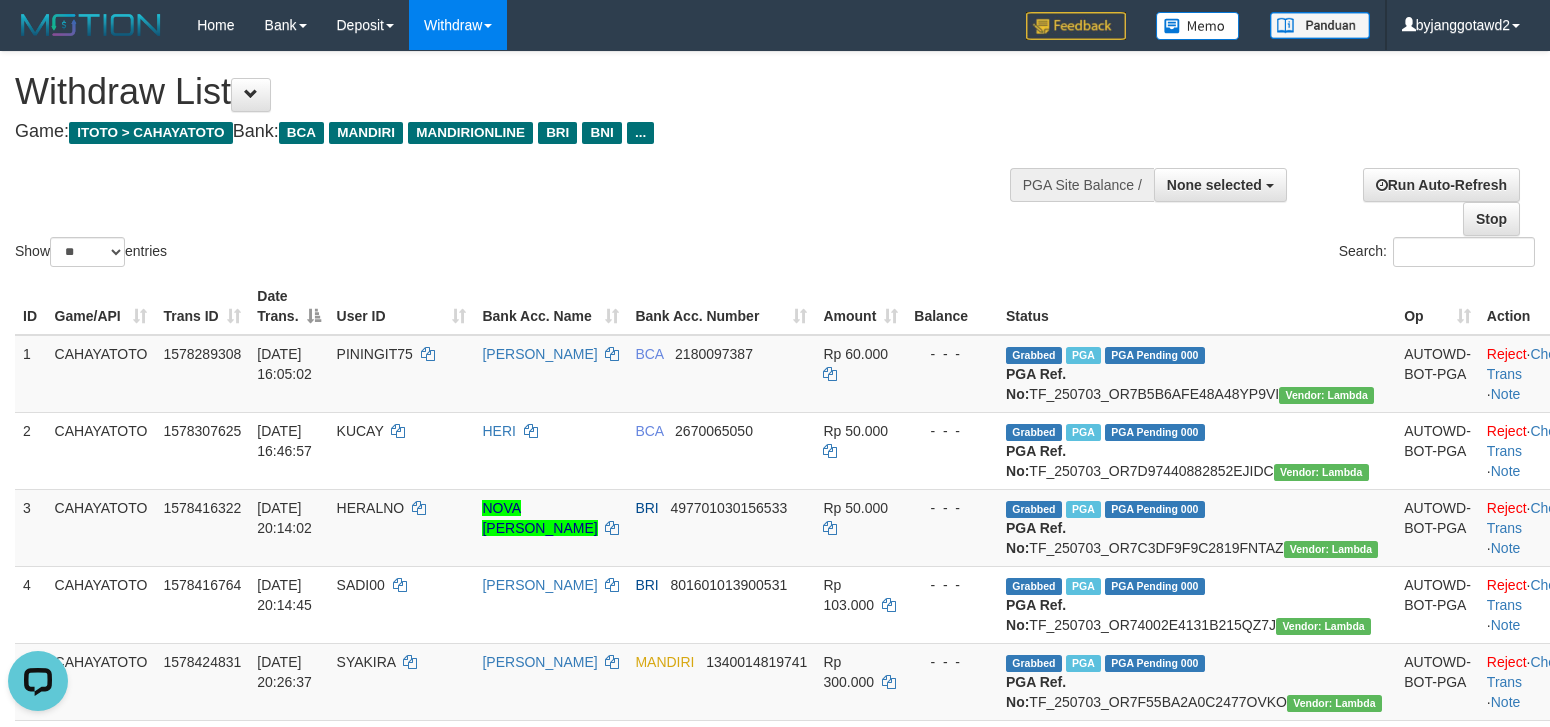 scroll, scrollTop: 0, scrollLeft: 0, axis: both 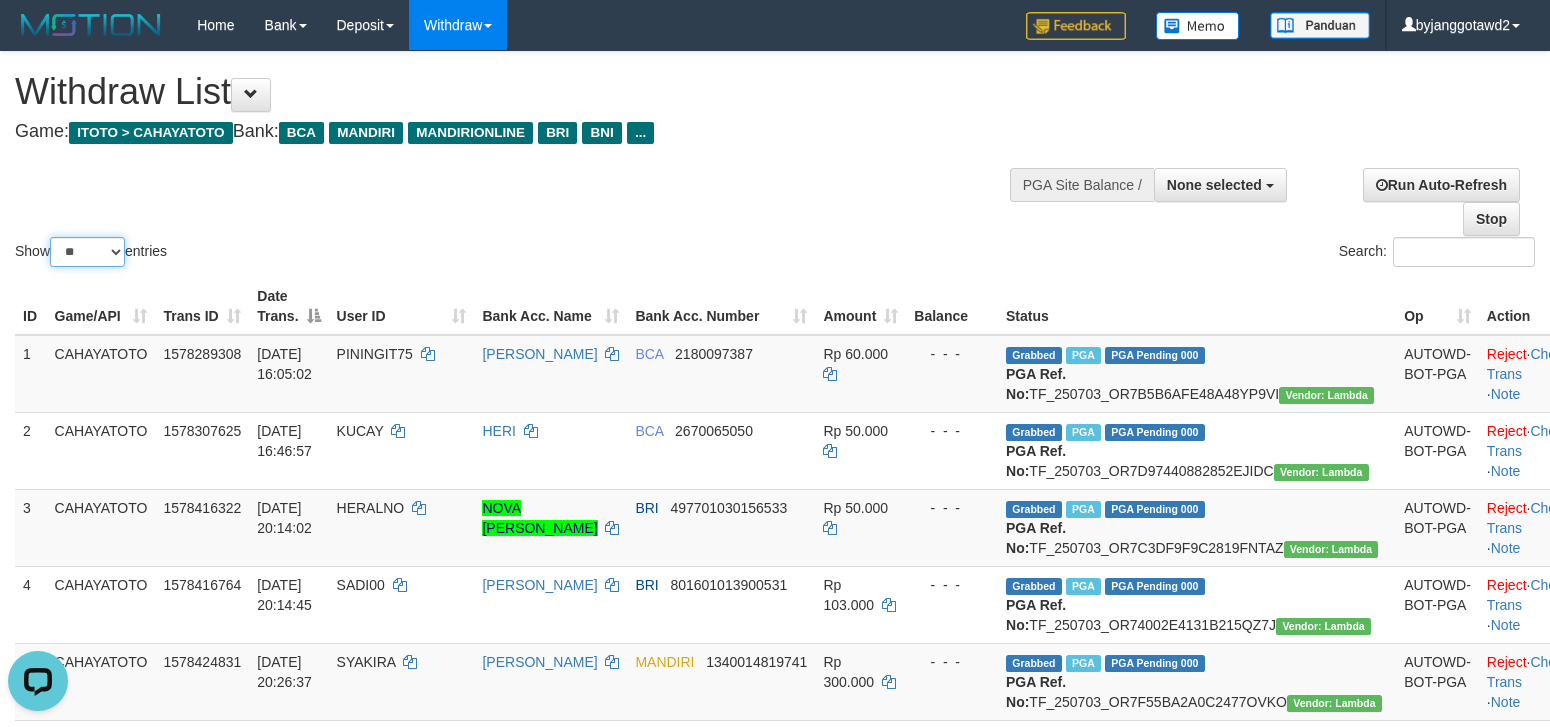 click on "** ** ** ***" at bounding box center (87, 252) 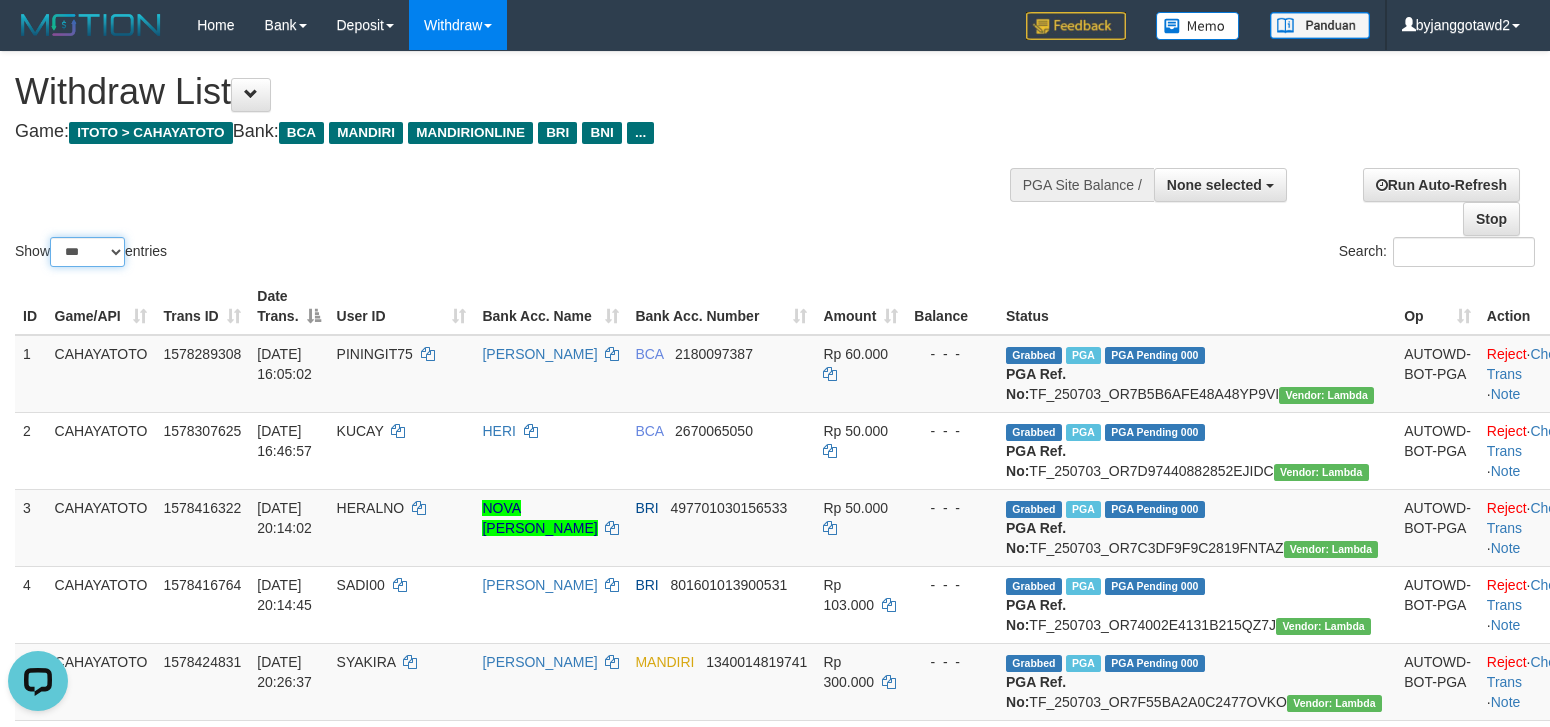 click on "** ** ** ***" at bounding box center [87, 252] 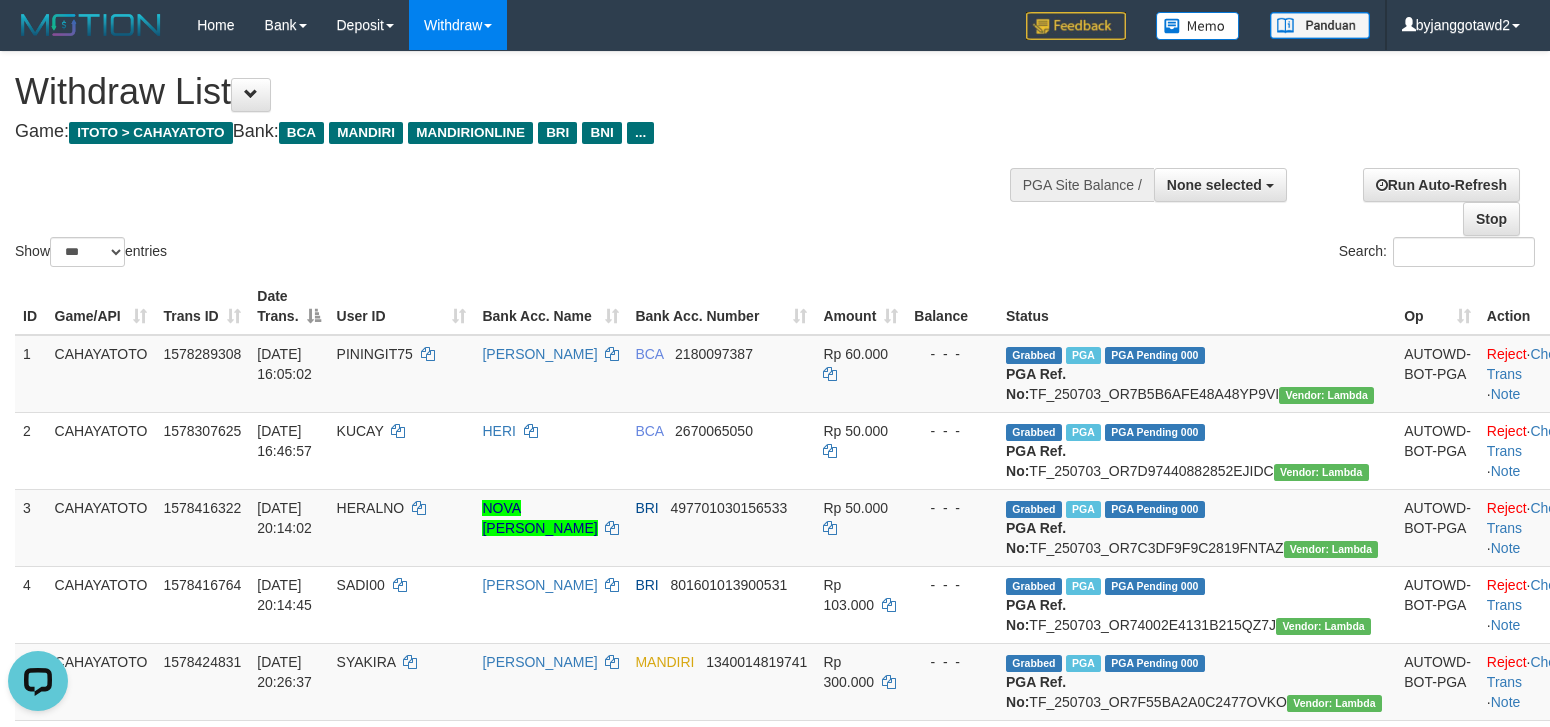 click on "Show  ** ** ** ***  entries Search:" at bounding box center (775, 161) 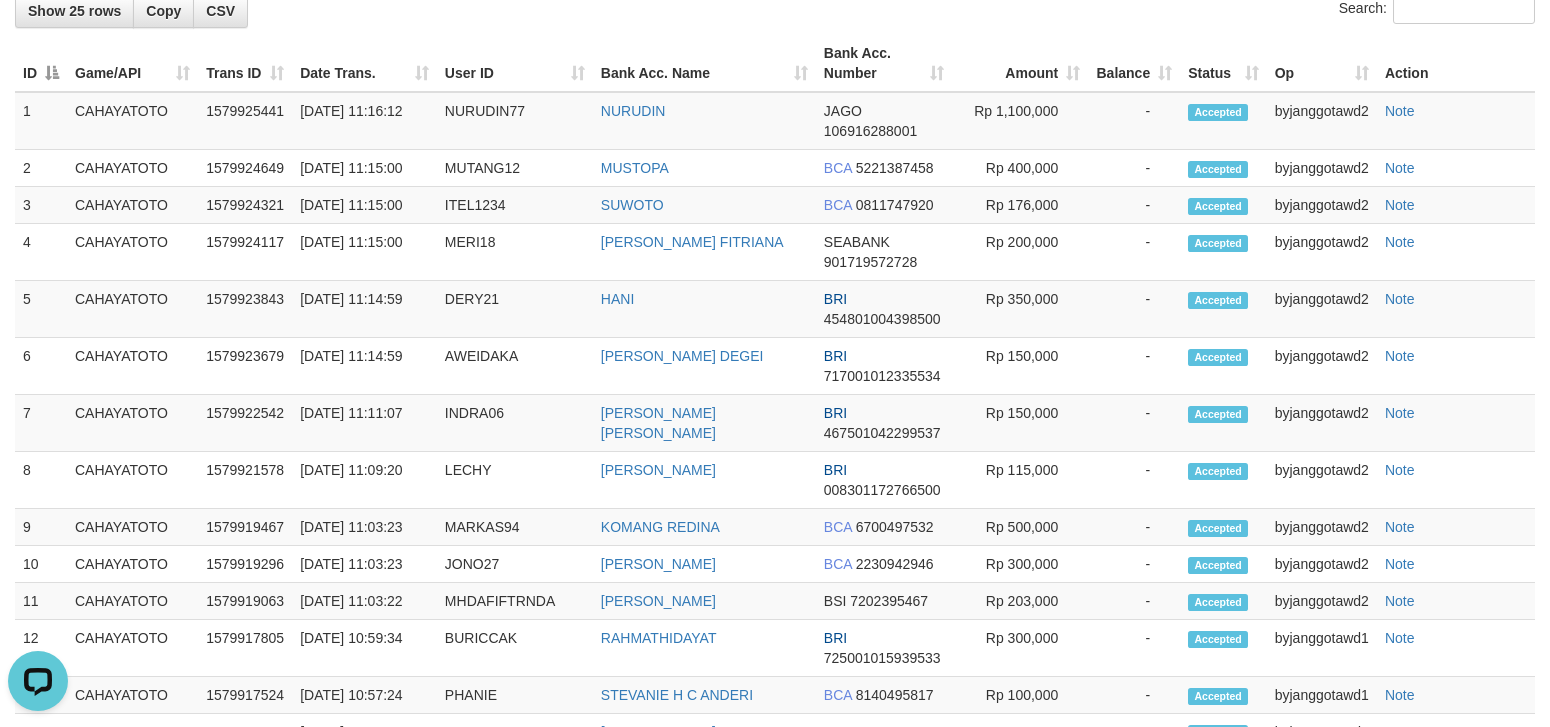 scroll, scrollTop: 1898, scrollLeft: 0, axis: vertical 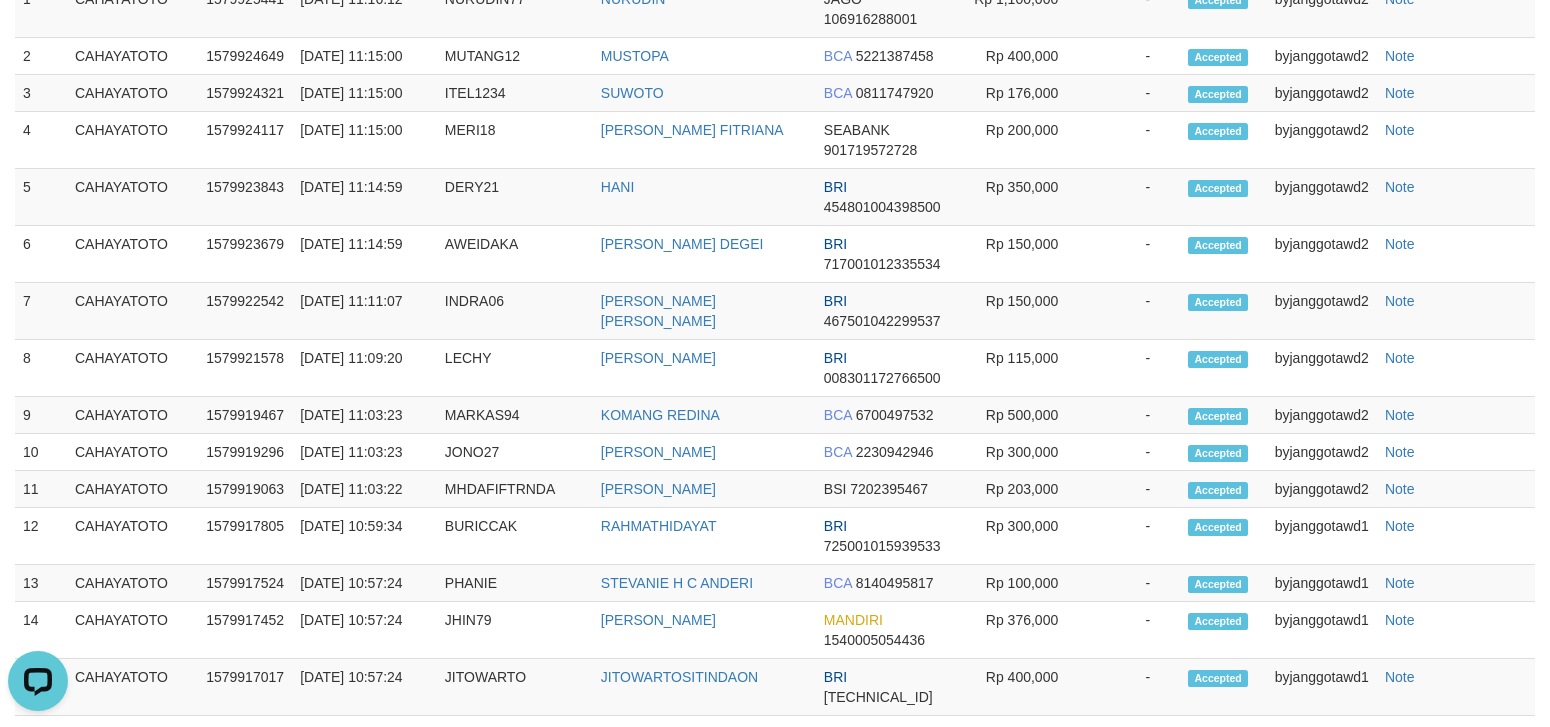 click on "Latest Withdraw" at bounding box center [775, -147] 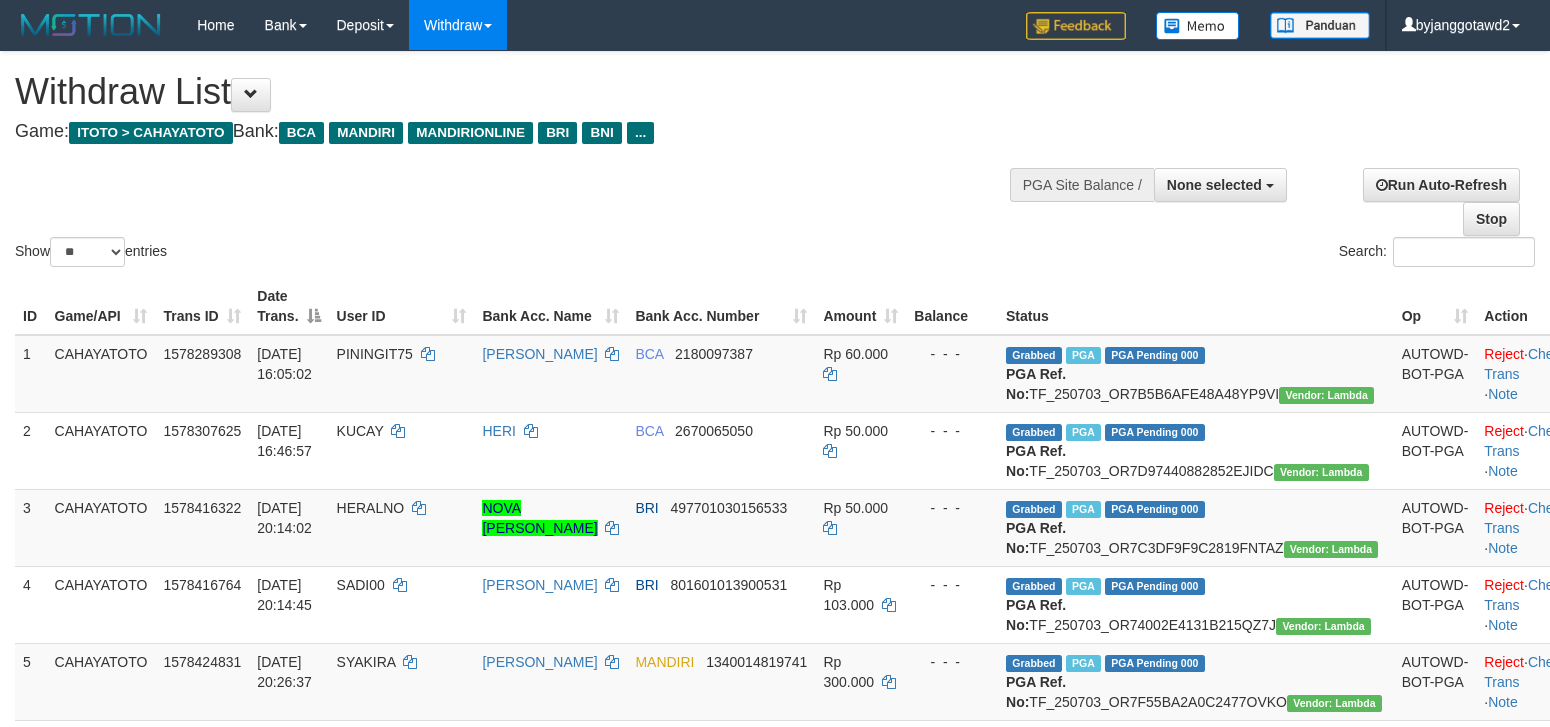 select 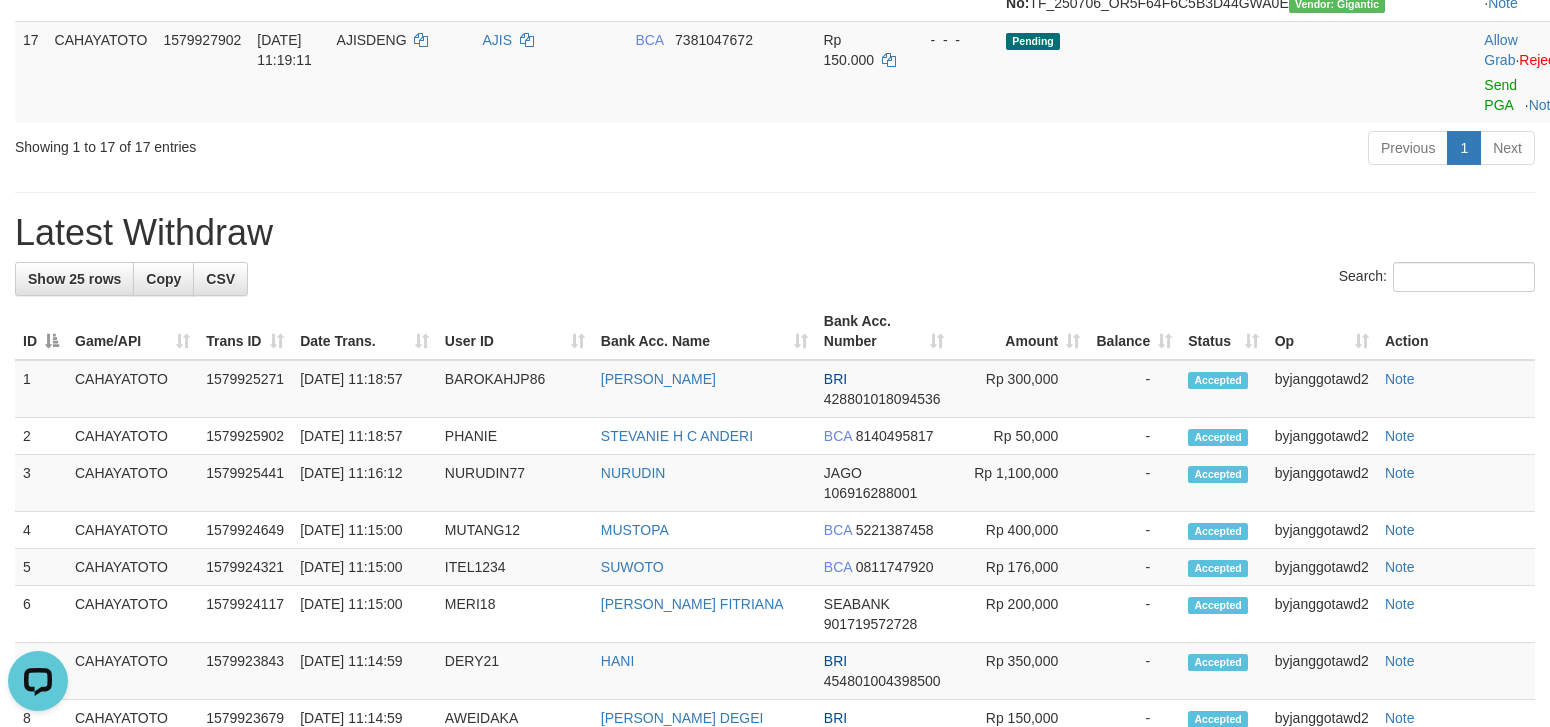 scroll, scrollTop: 0, scrollLeft: 0, axis: both 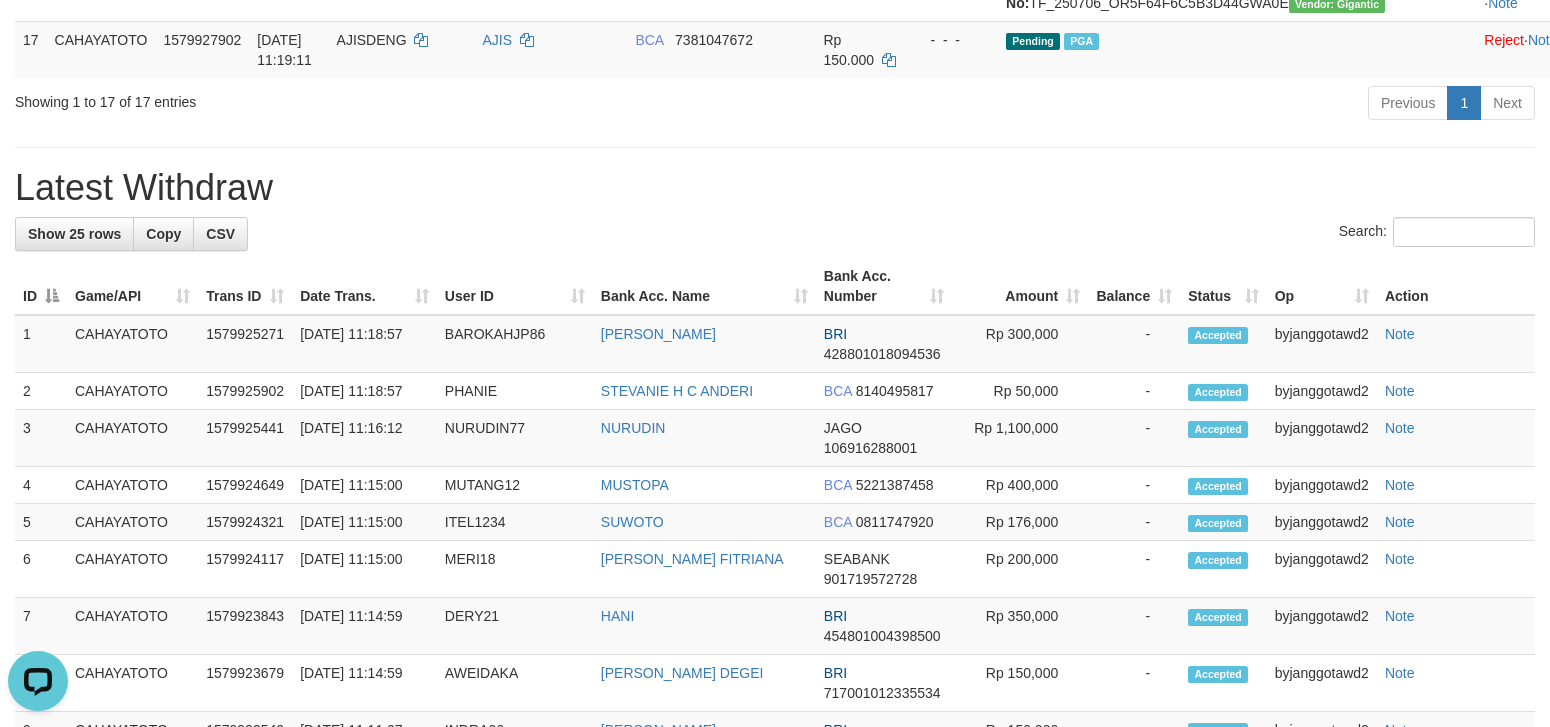 click on "**********" at bounding box center (775, 90) 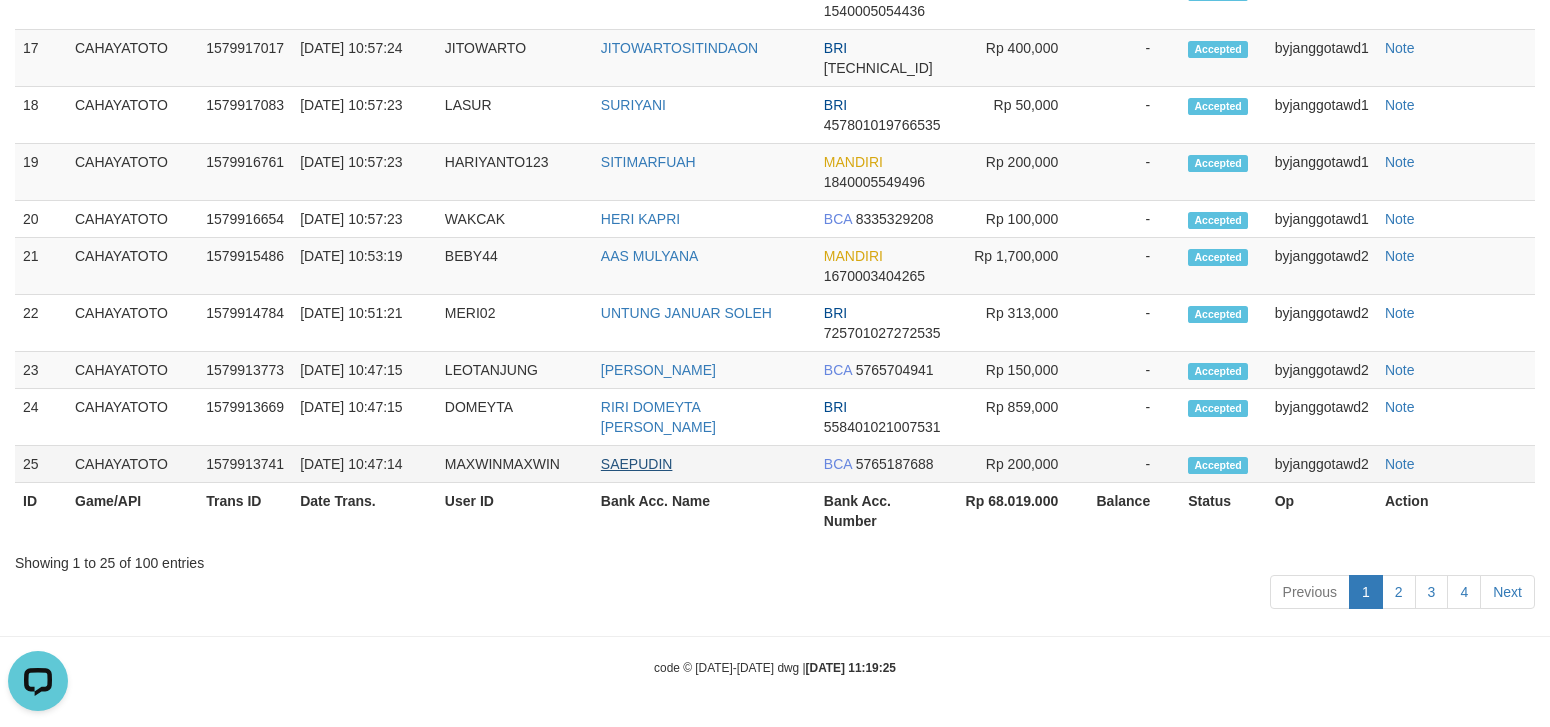 scroll, scrollTop: 2181, scrollLeft: 0, axis: vertical 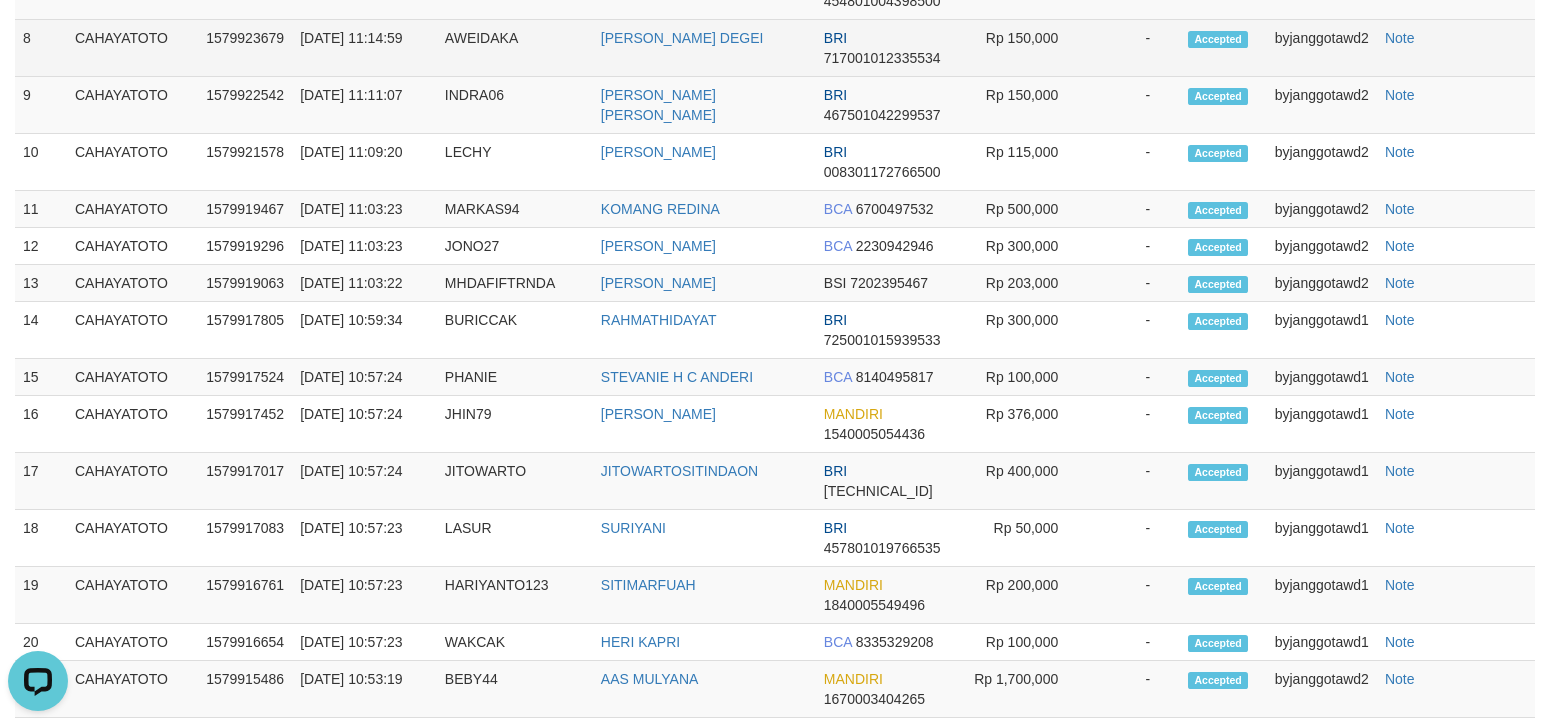 click on "AWEIDAKA" at bounding box center (515, 48) 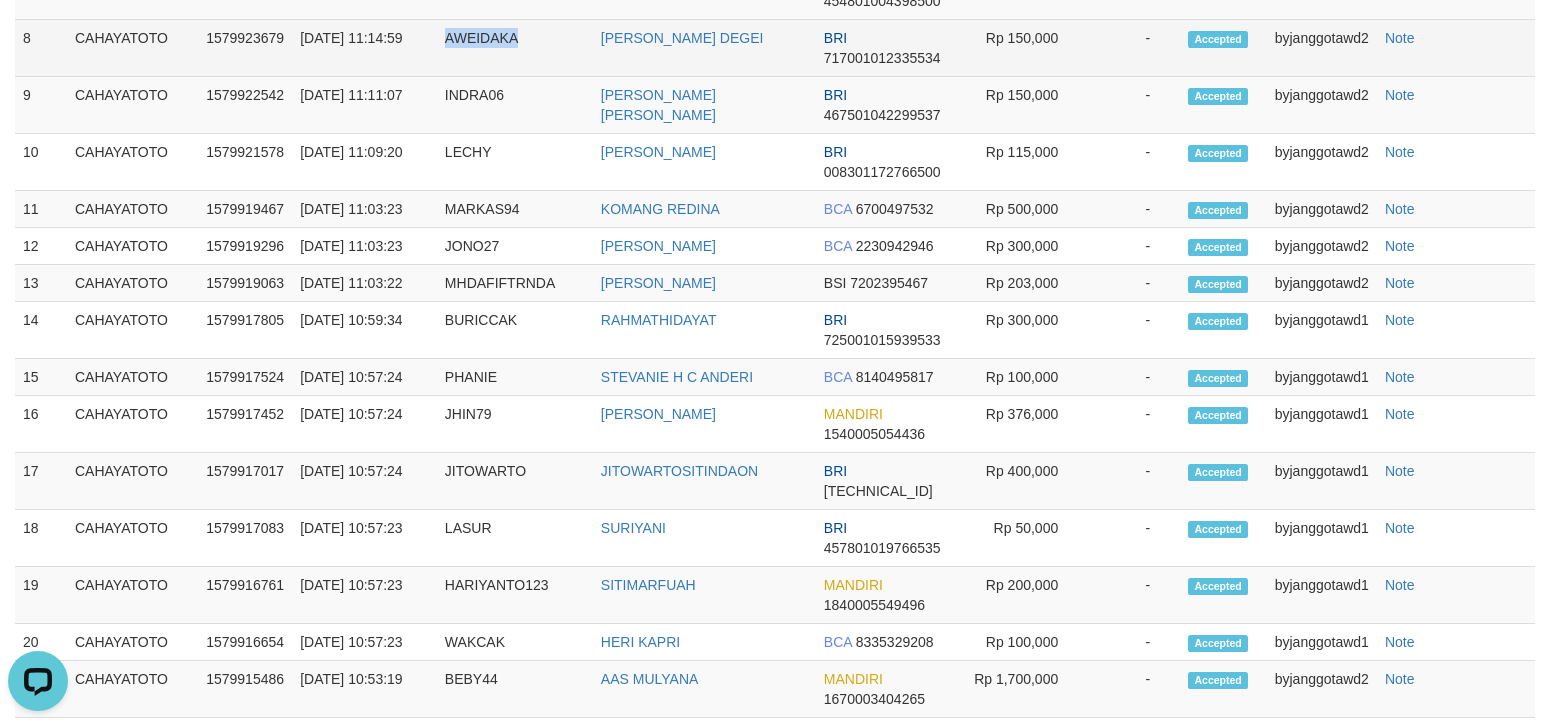 click on "AWEIDAKA" at bounding box center [515, 48] 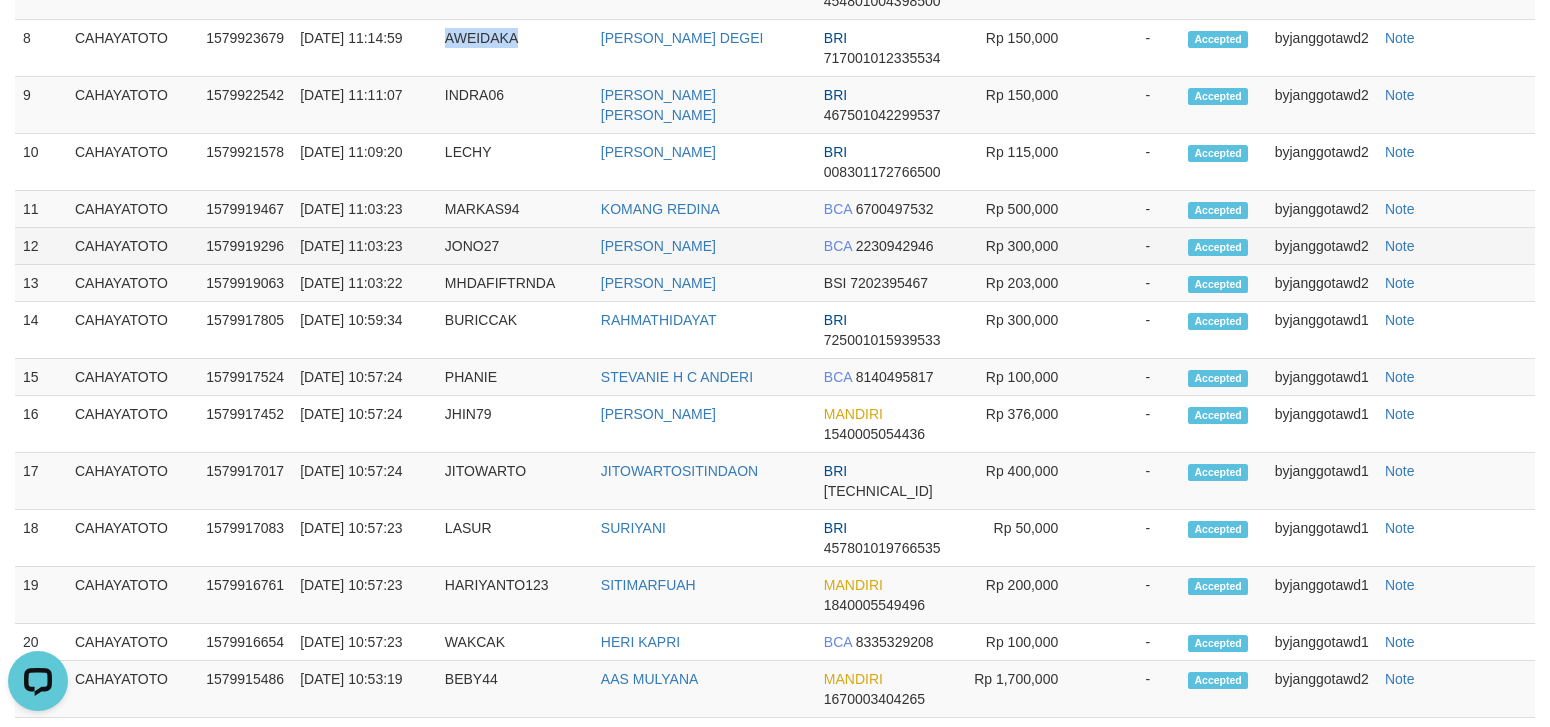 copy on "AWEIDAKA" 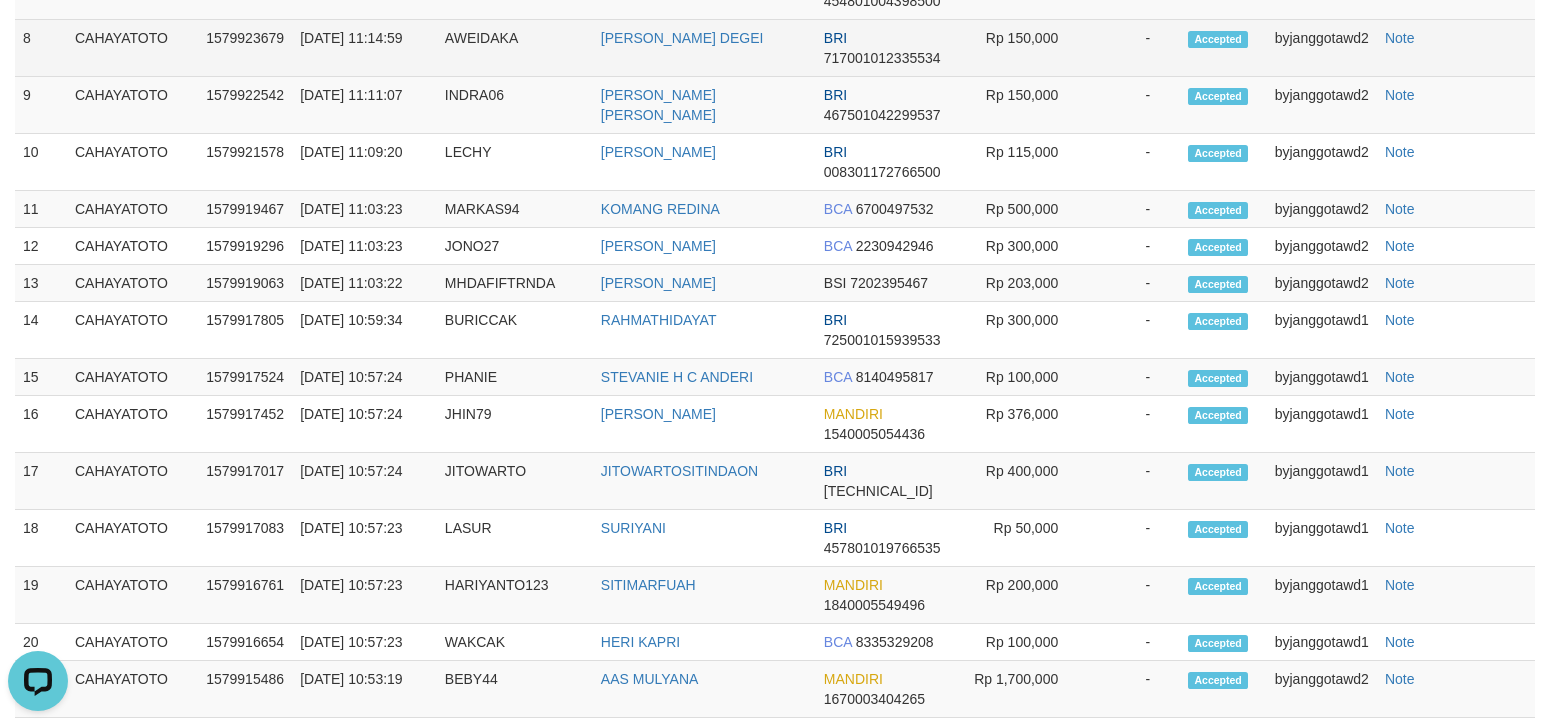 click on "-" at bounding box center [1134, 48] 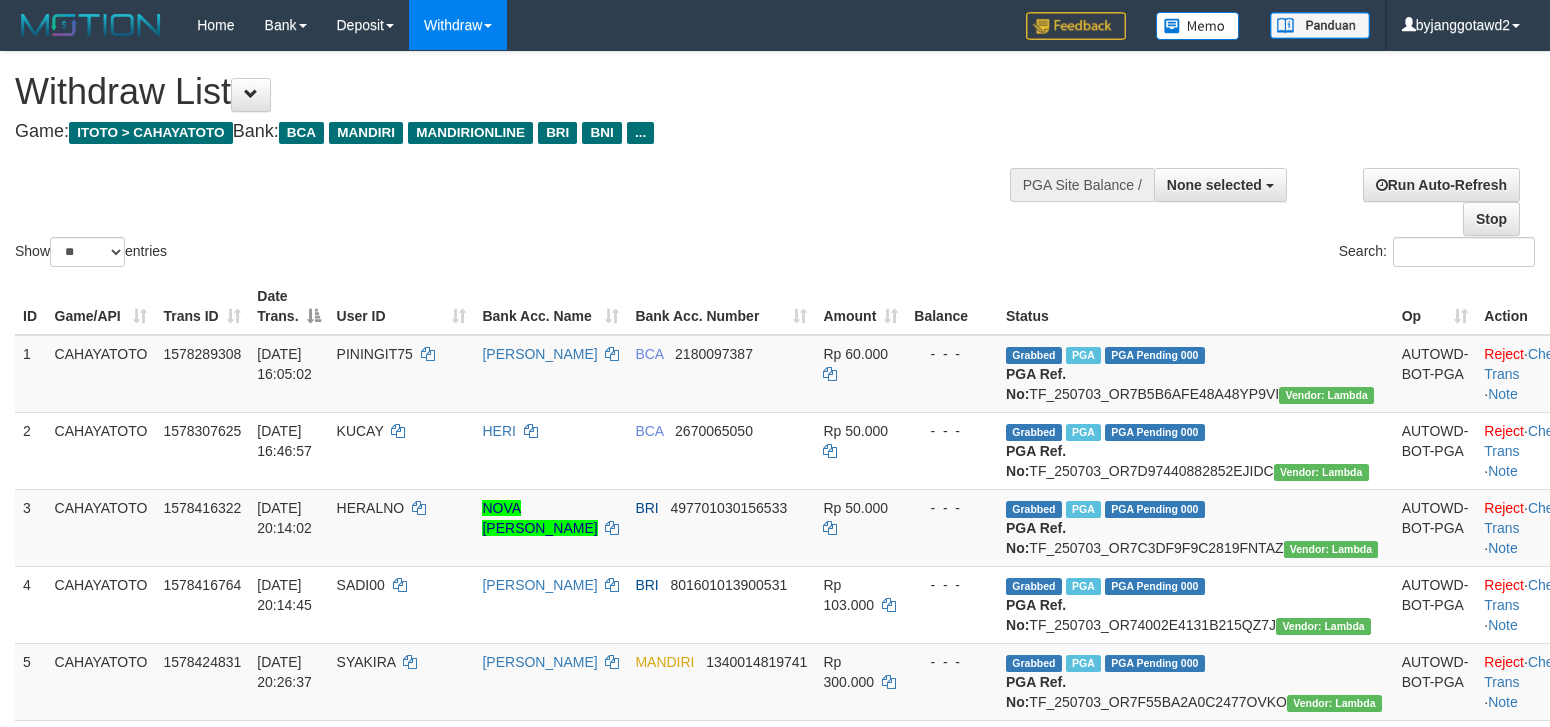 select 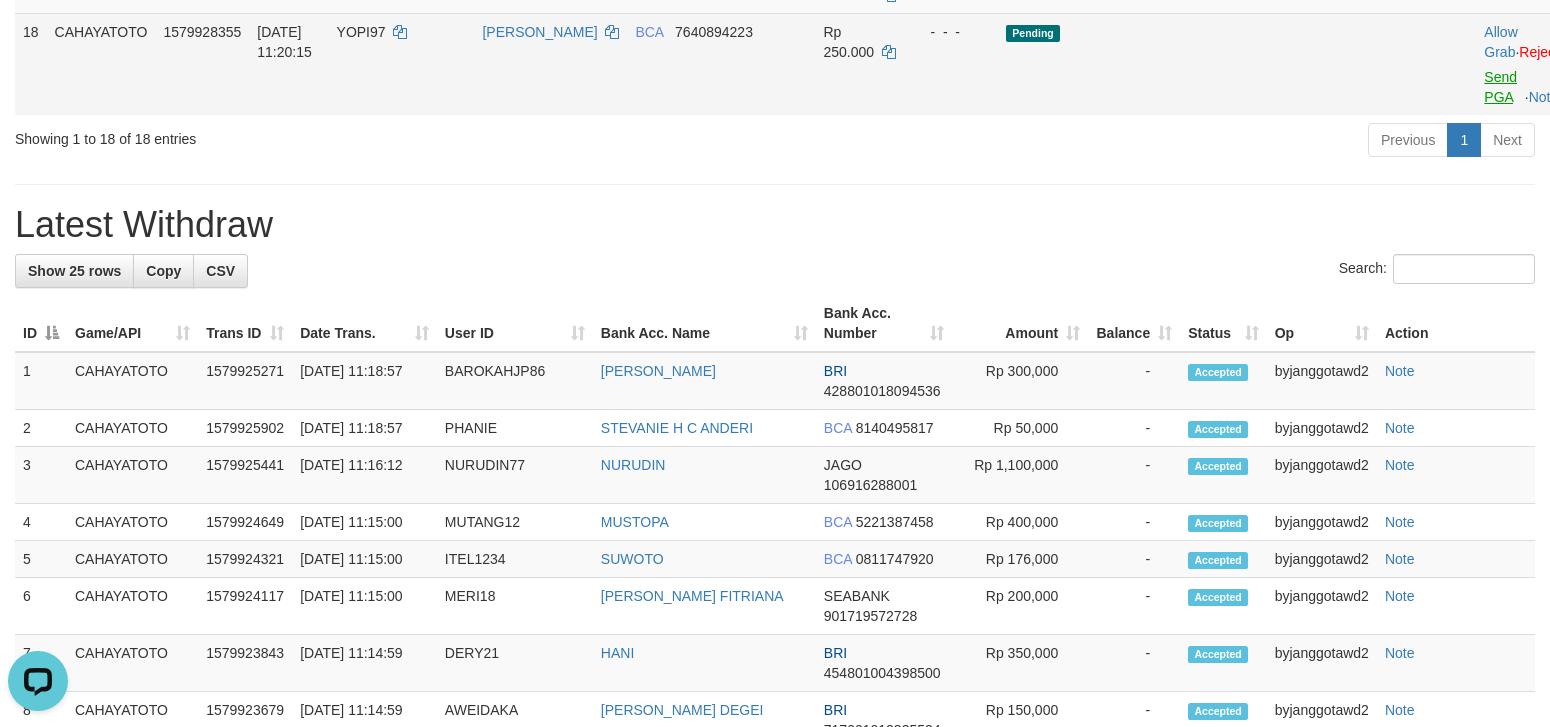 scroll, scrollTop: 0, scrollLeft: 0, axis: both 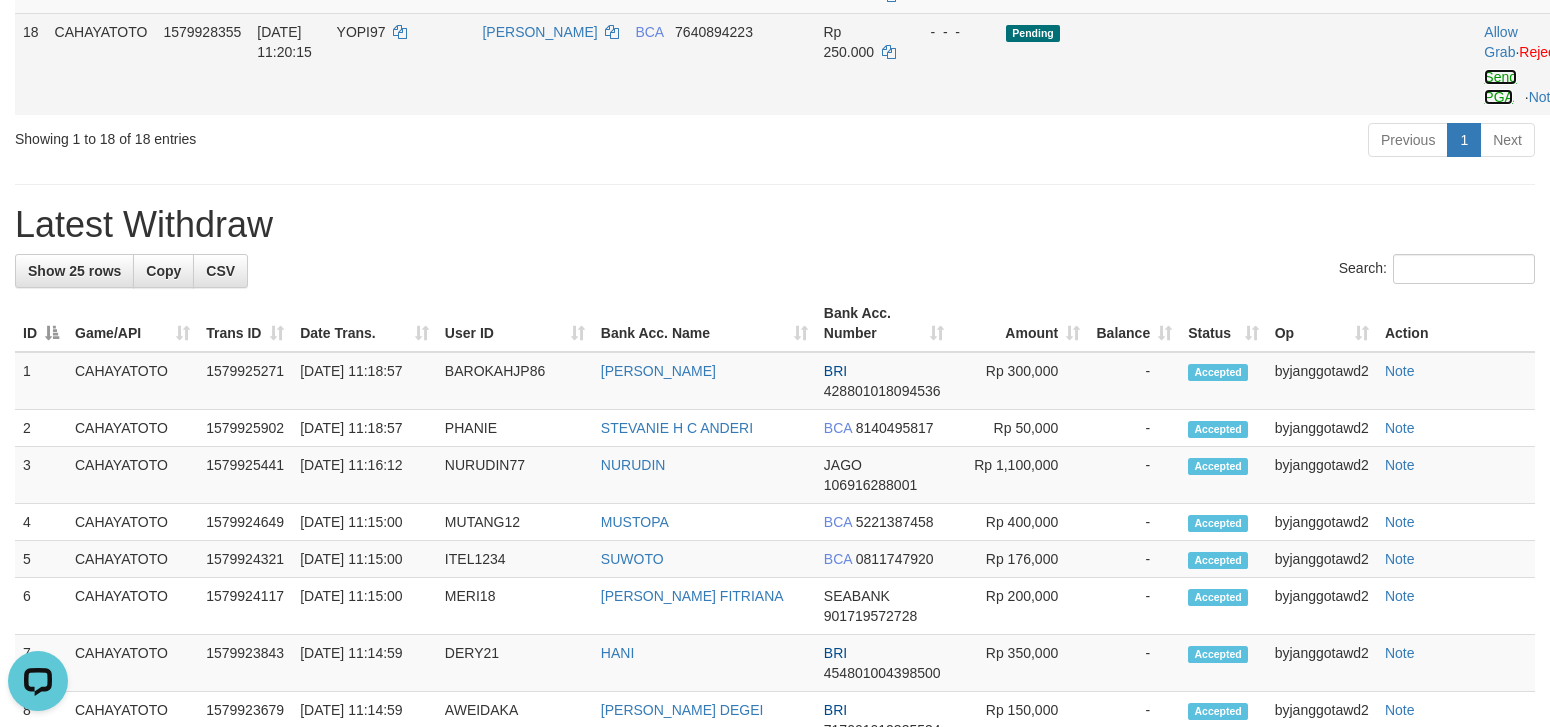 click on "Send PGA" at bounding box center (1500, 87) 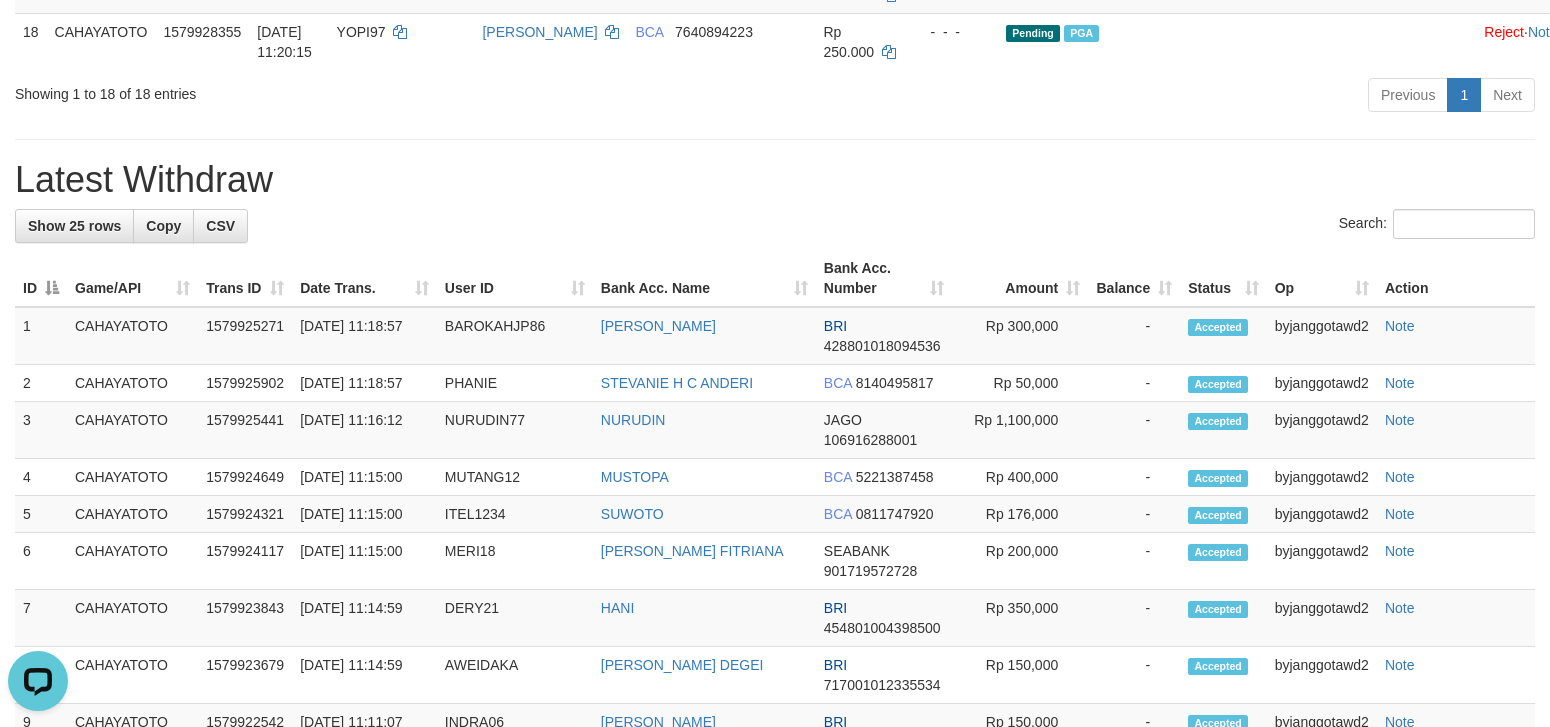 click on "Search:" at bounding box center [775, 226] 